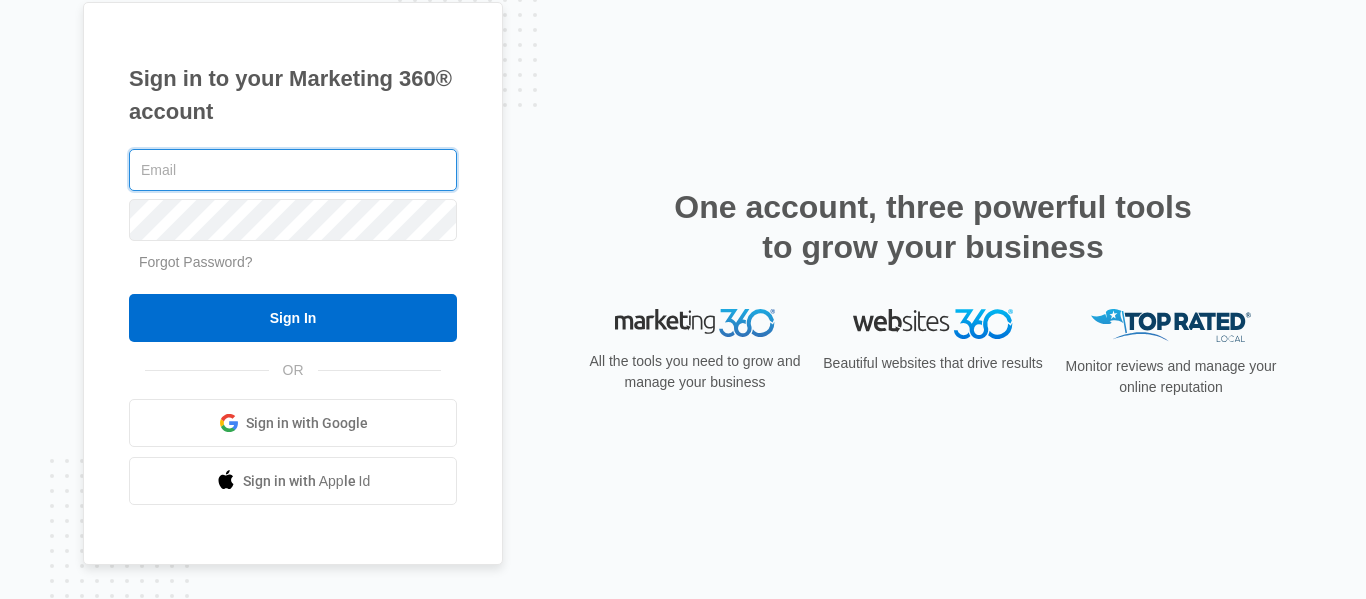 scroll, scrollTop: 0, scrollLeft: 0, axis: both 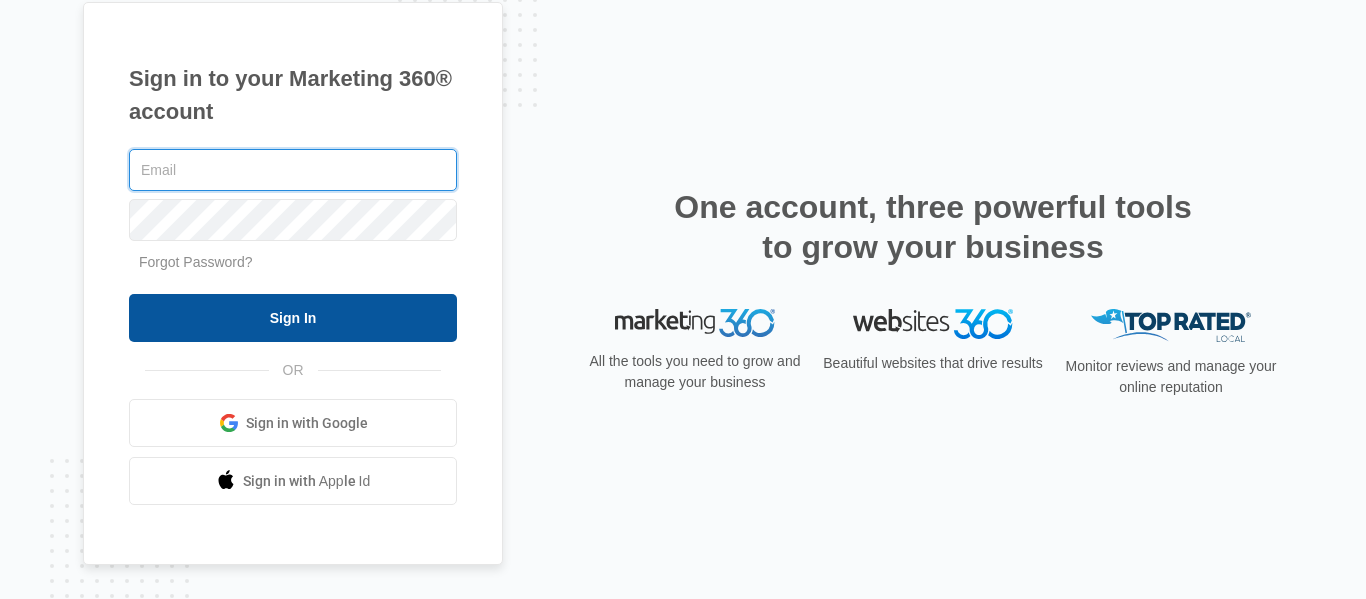 type on "[DOMAIN_NAME][EMAIL_ADDRESS][DOMAIN_NAME]" 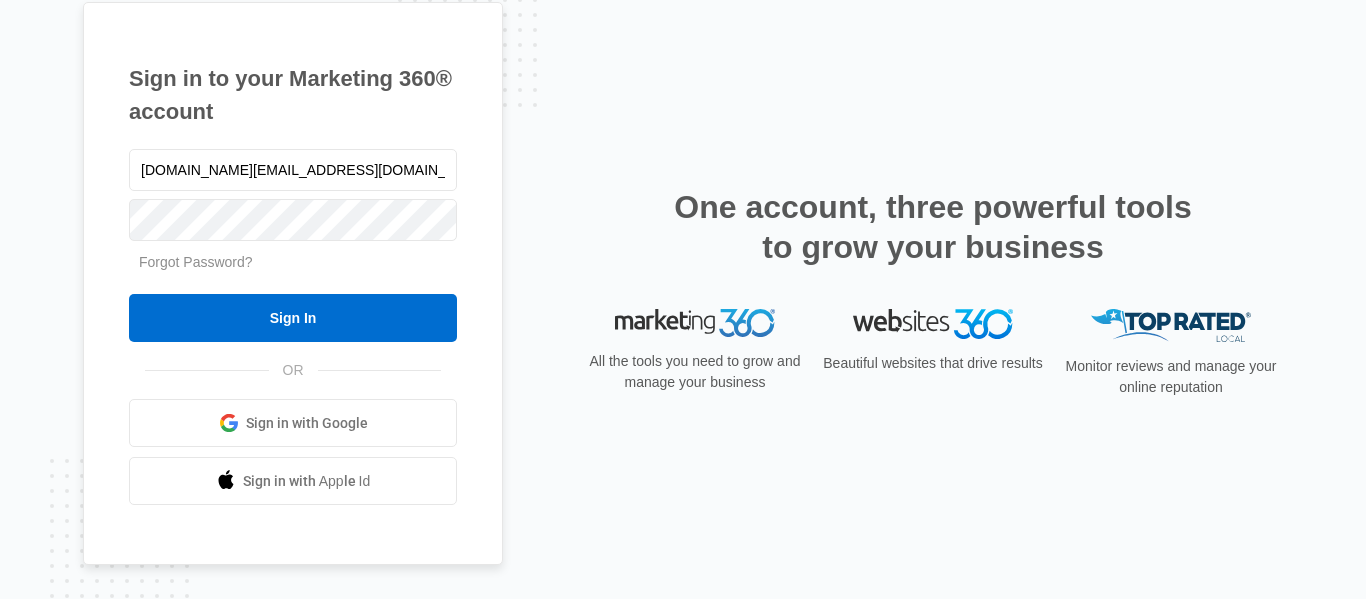 drag, startPoint x: 341, startPoint y: 329, endPoint x: 500, endPoint y: -102, distance: 459.39307 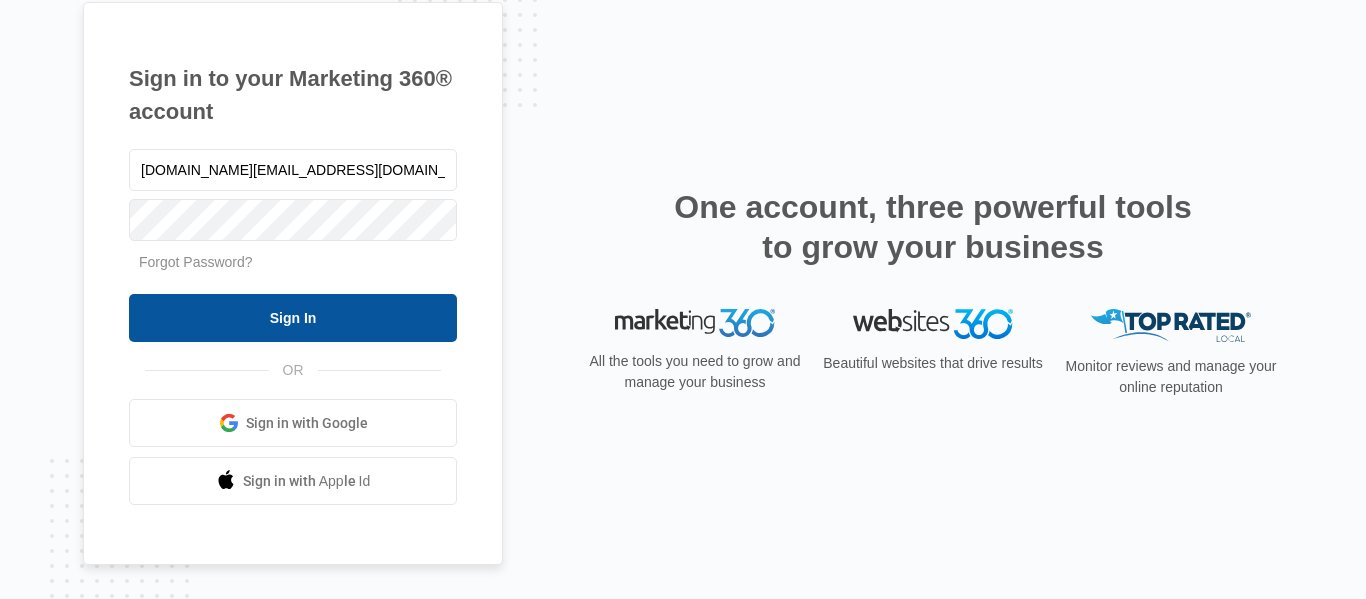 click on "Sign In" at bounding box center [293, 318] 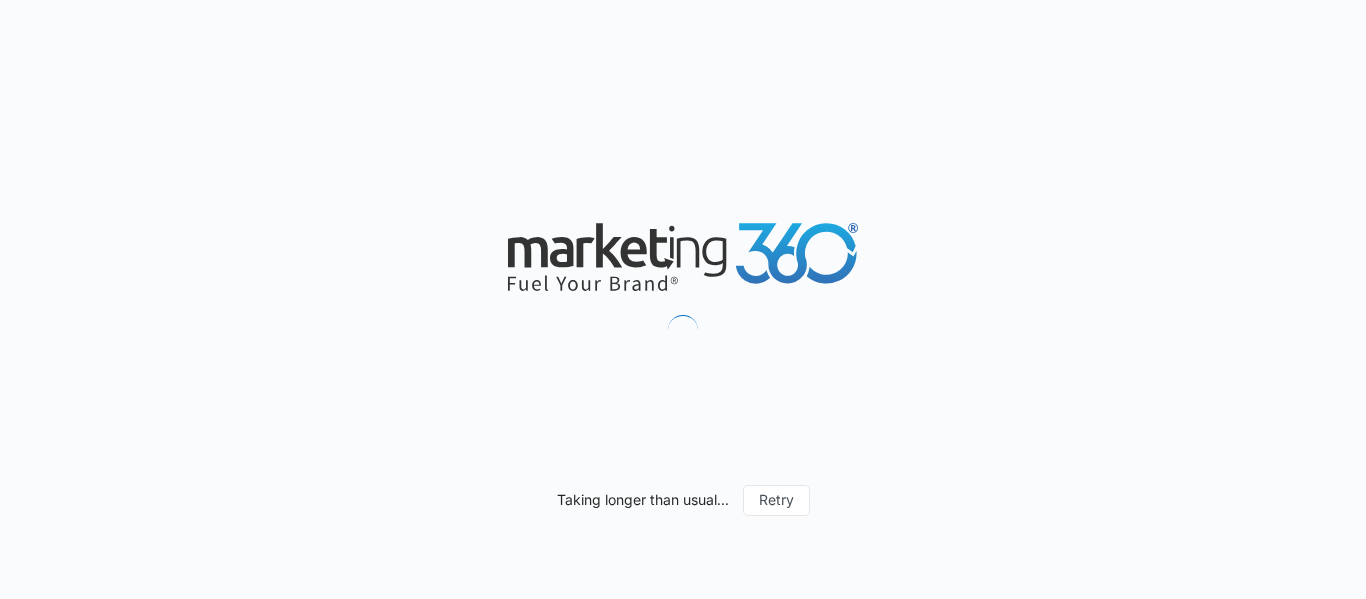 scroll, scrollTop: 0, scrollLeft: 0, axis: both 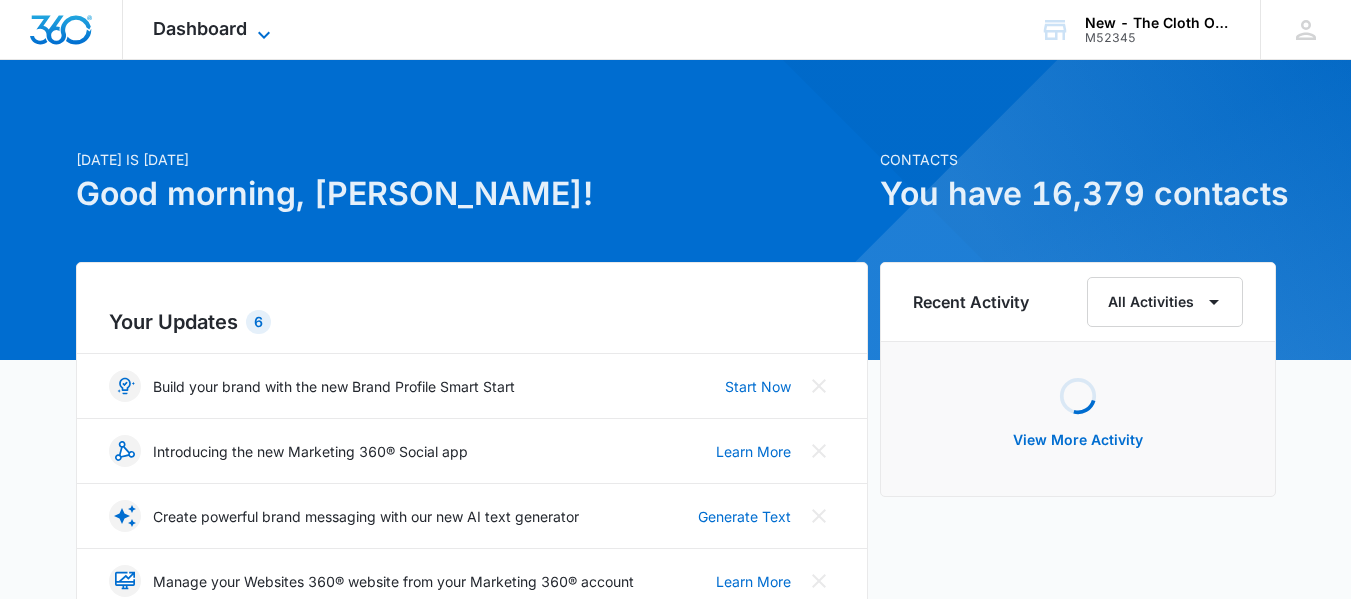 click on "Dashboard" at bounding box center [200, 28] 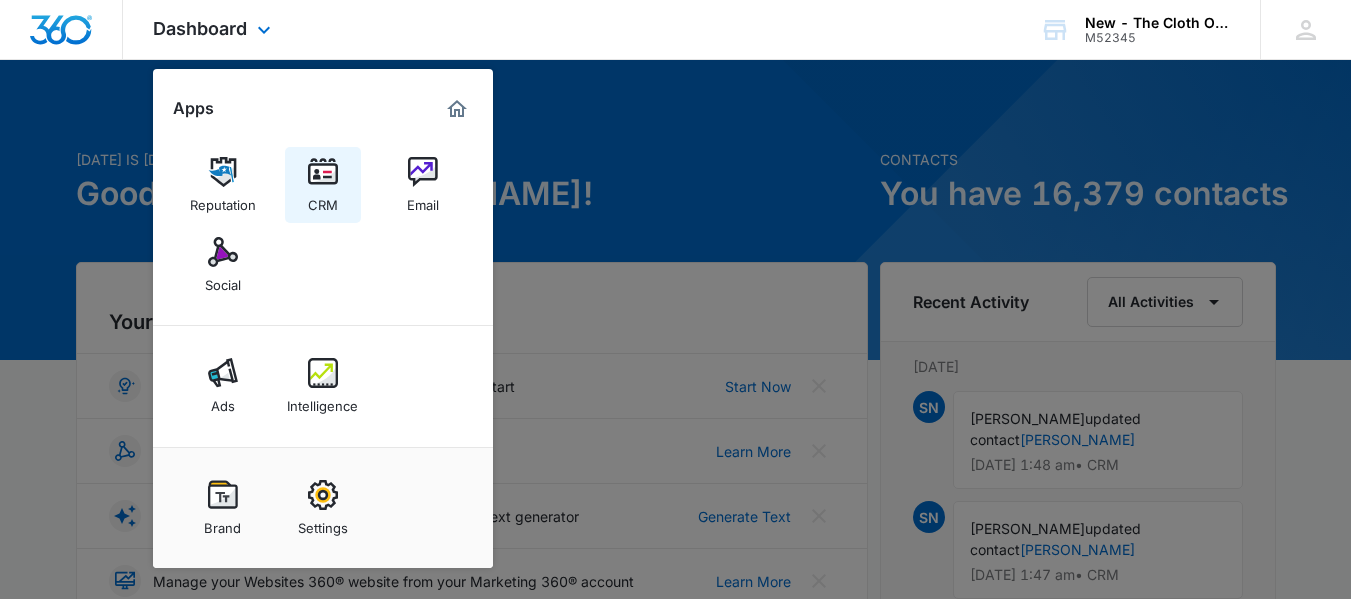 click on "CRM" at bounding box center [323, 200] 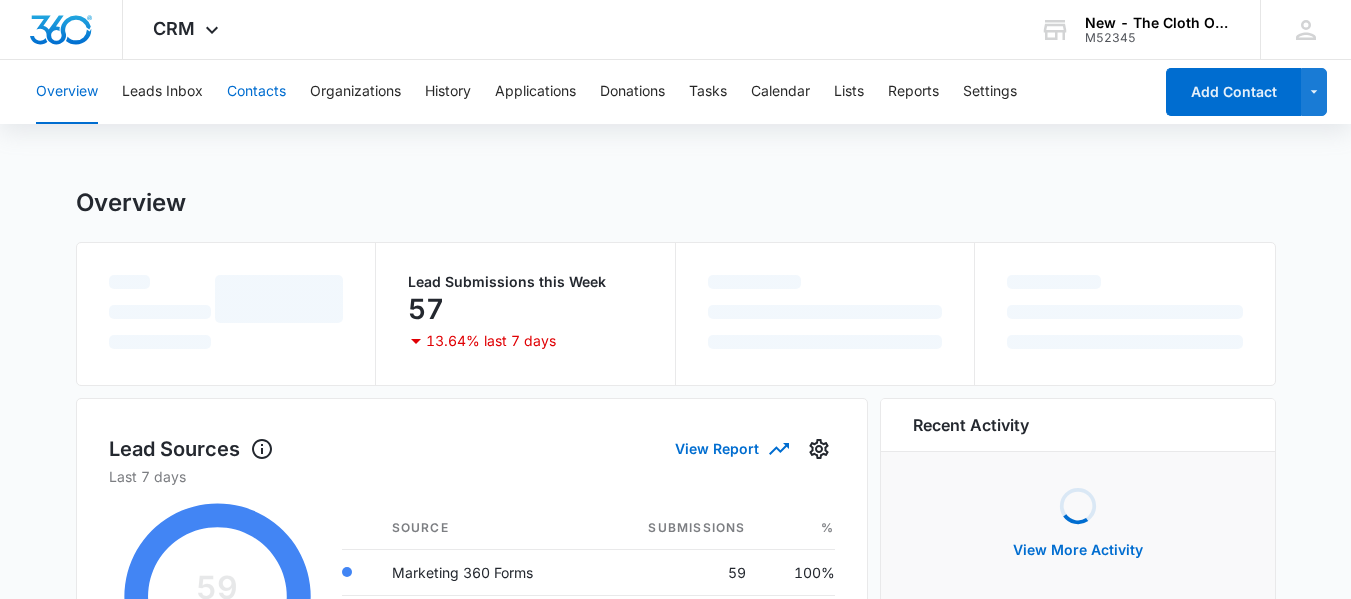 click on "Contacts" at bounding box center [256, 92] 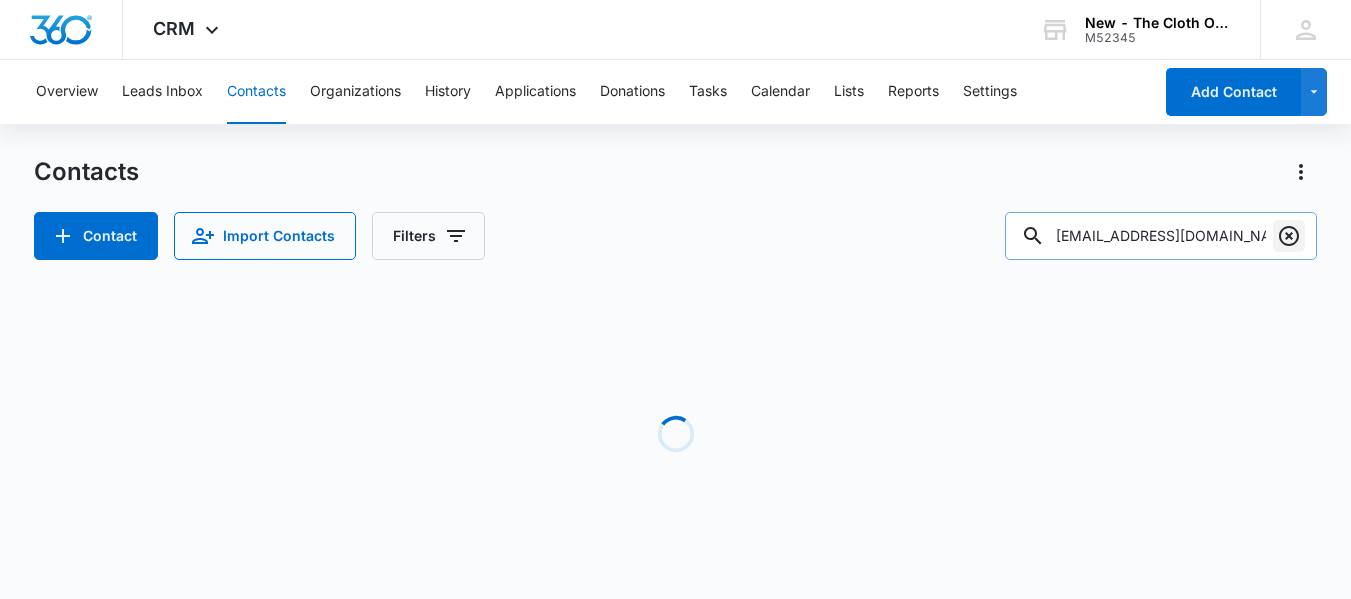 click 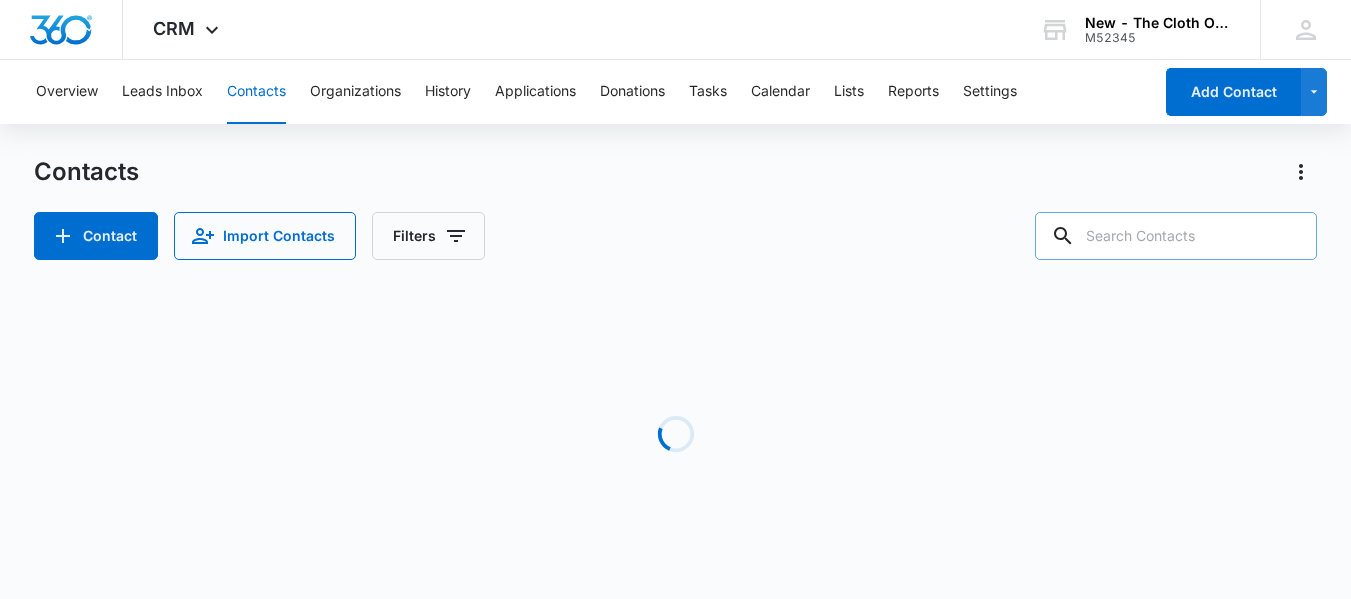 paste on "[EMAIL_ADDRESS][DOMAIN_NAME]" 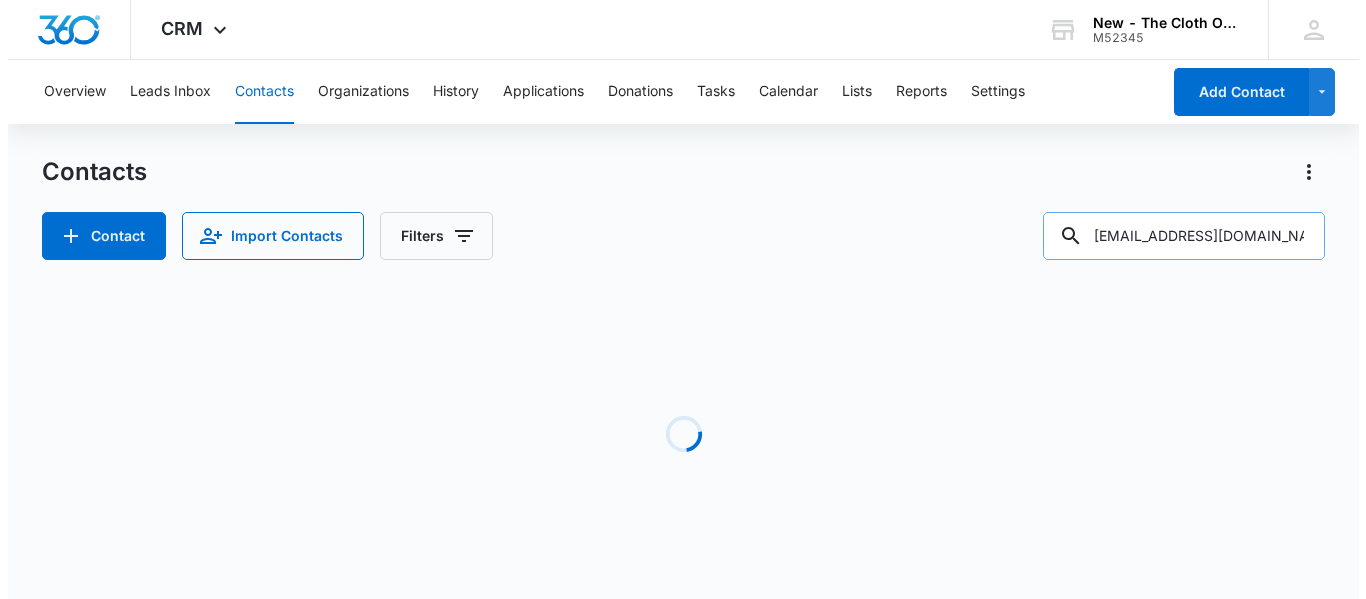 scroll, scrollTop: 0, scrollLeft: 22, axis: horizontal 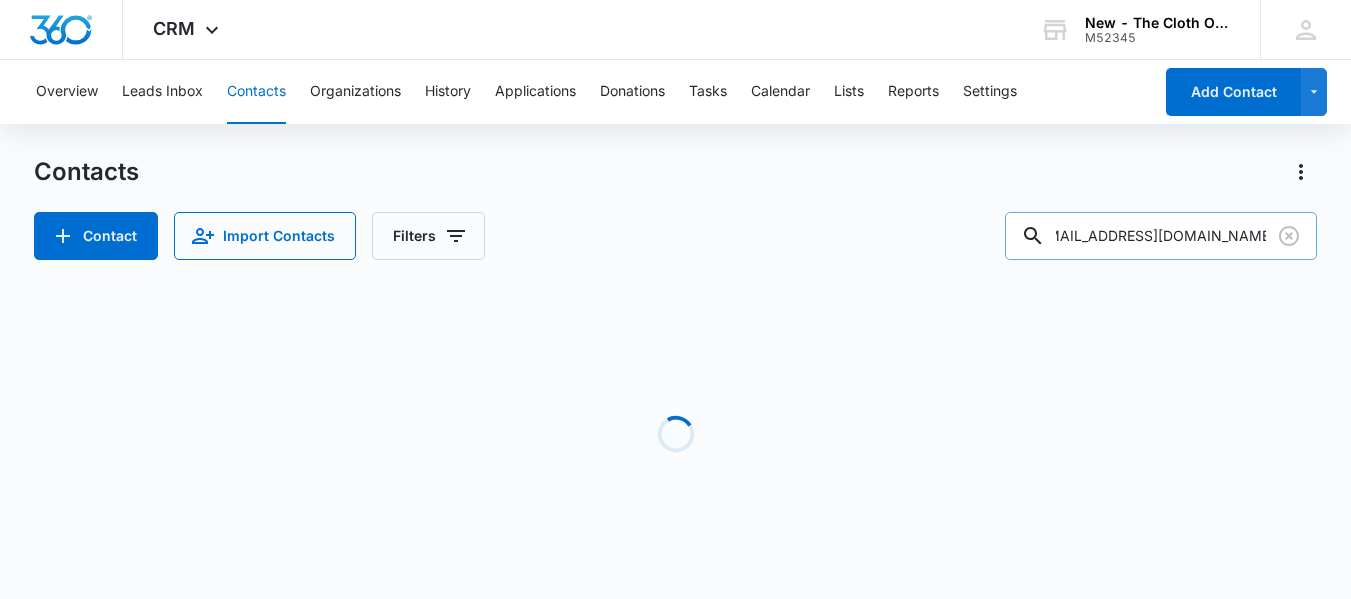 type on "[EMAIL_ADDRESS][DOMAIN_NAME]" 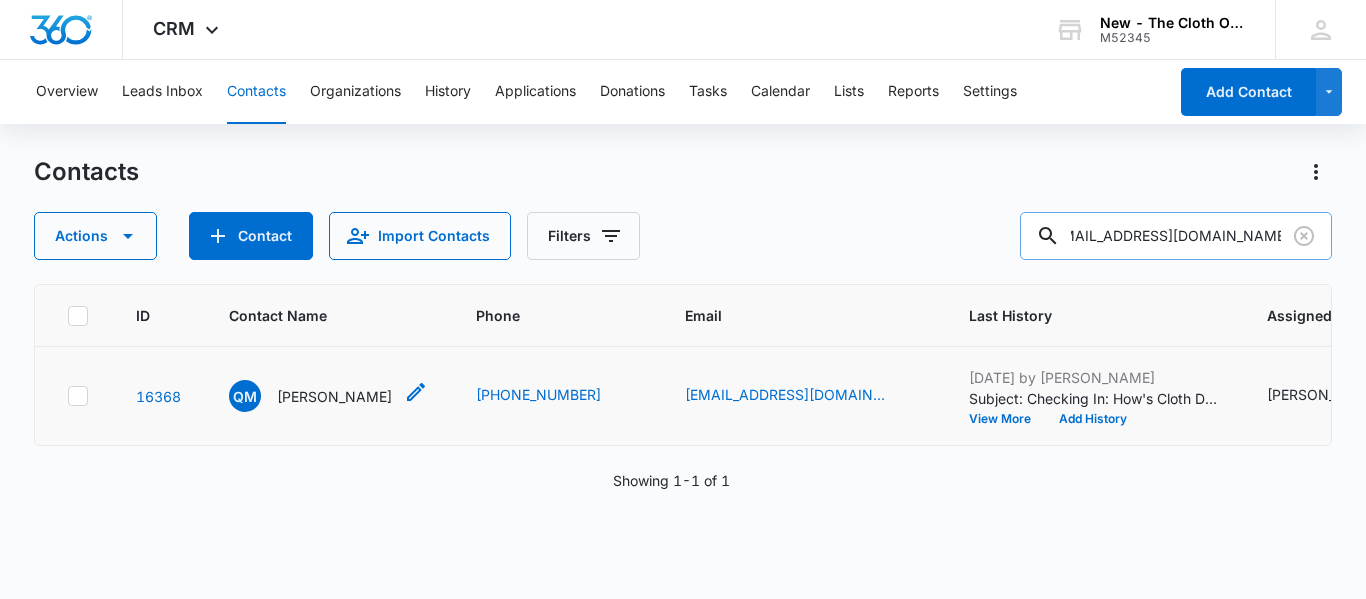 scroll, scrollTop: 0, scrollLeft: 0, axis: both 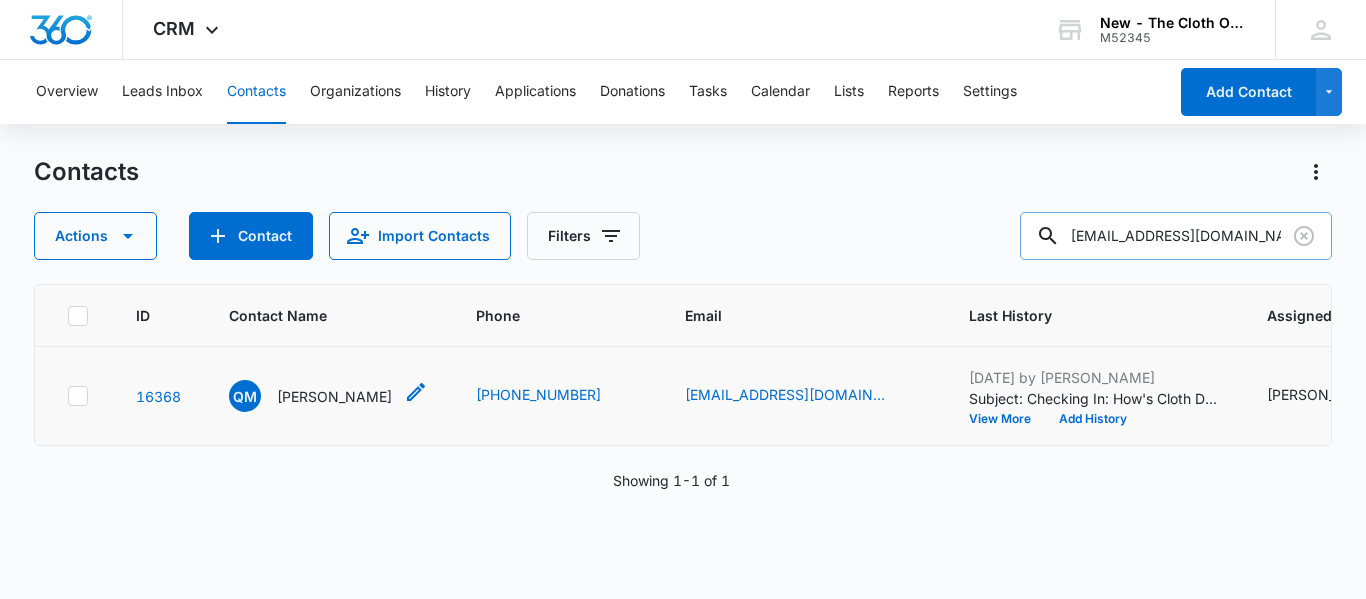 click on "[PERSON_NAME]" at bounding box center (334, 396) 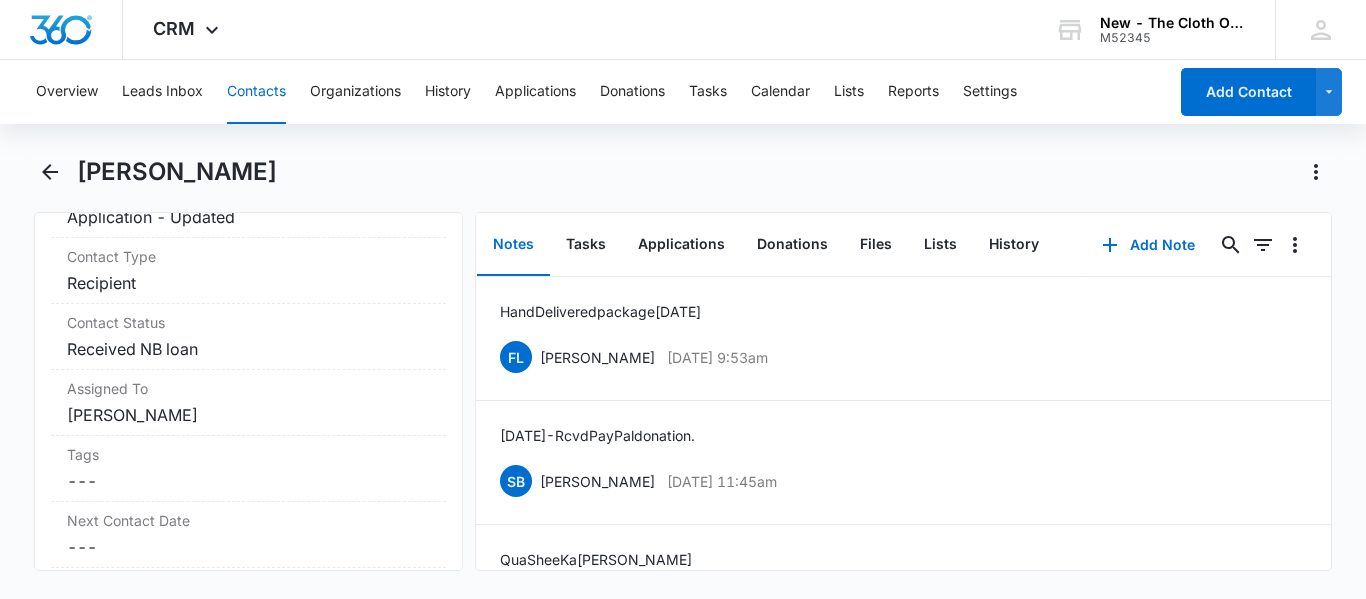 scroll, scrollTop: 1197, scrollLeft: 0, axis: vertical 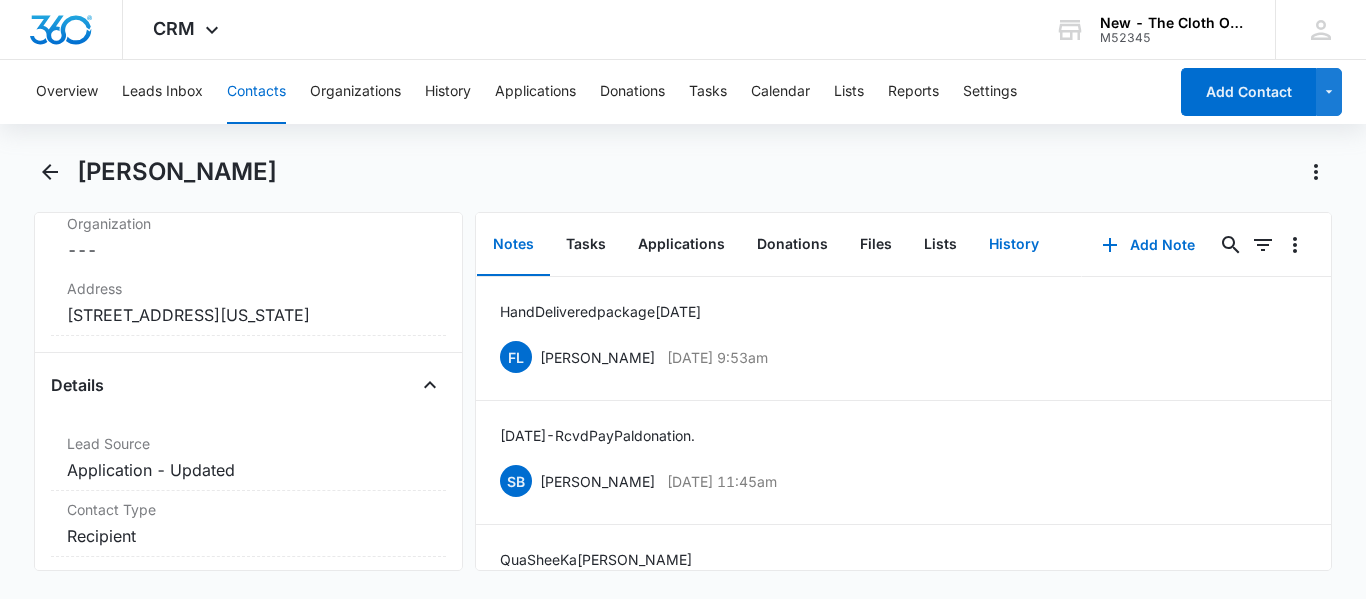 click on "History" at bounding box center [1014, 245] 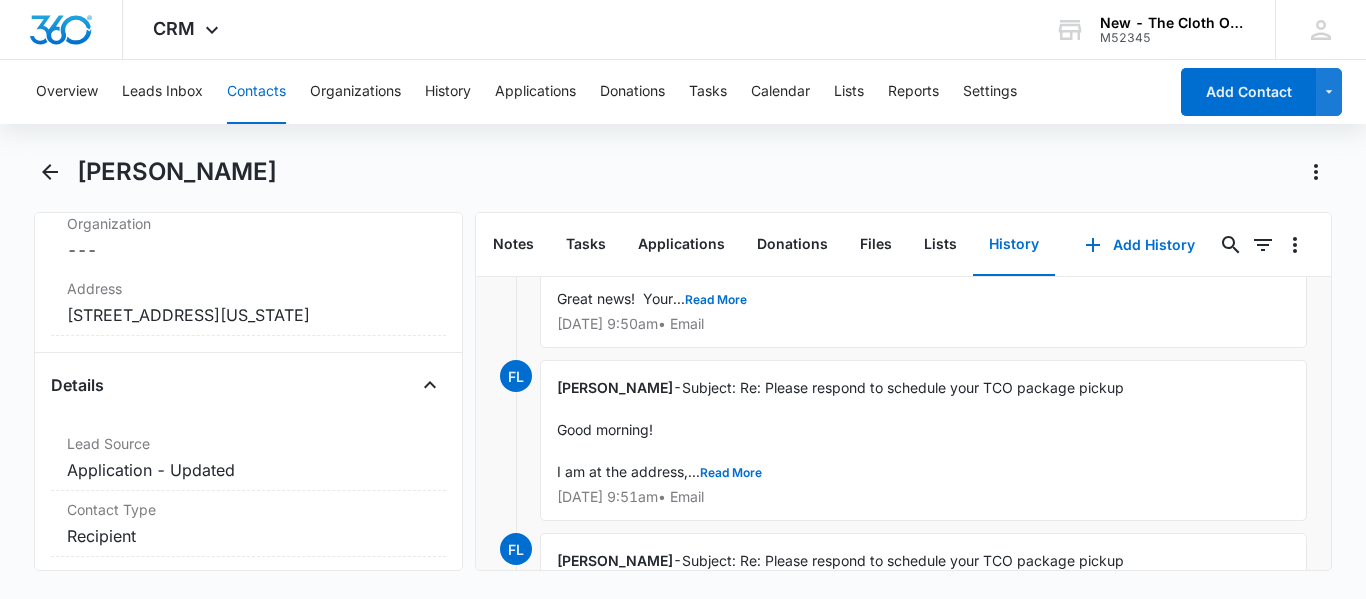scroll, scrollTop: 701, scrollLeft: 0, axis: vertical 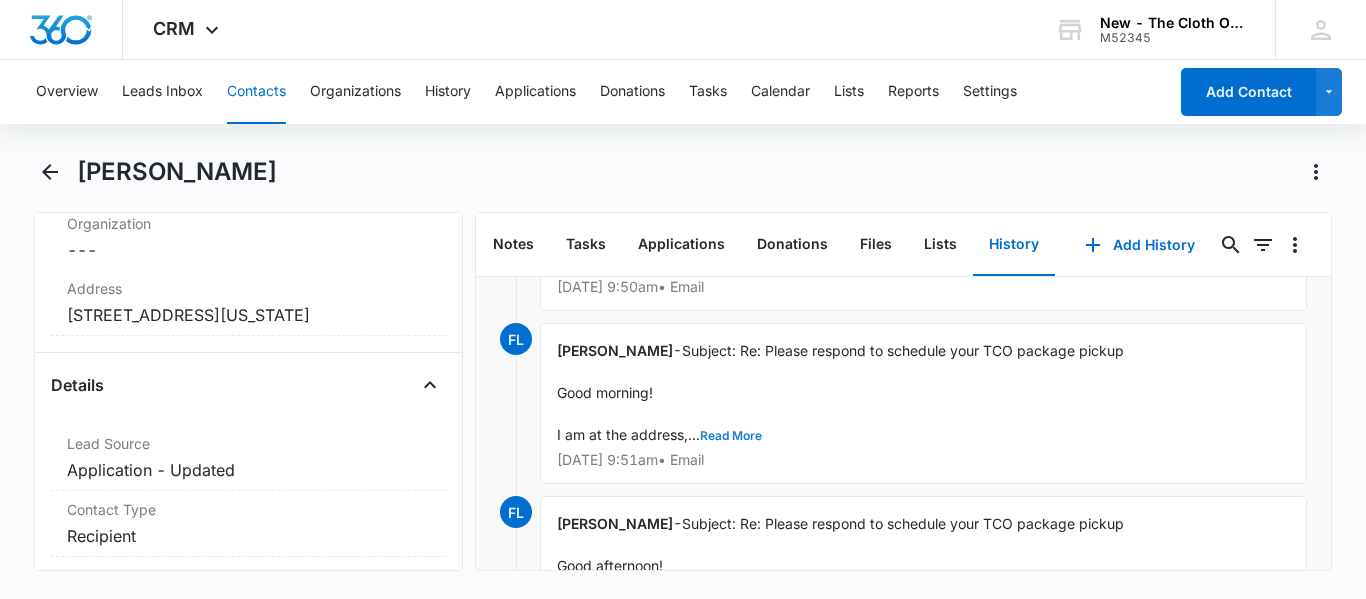 click on "Read More" at bounding box center [731, 436] 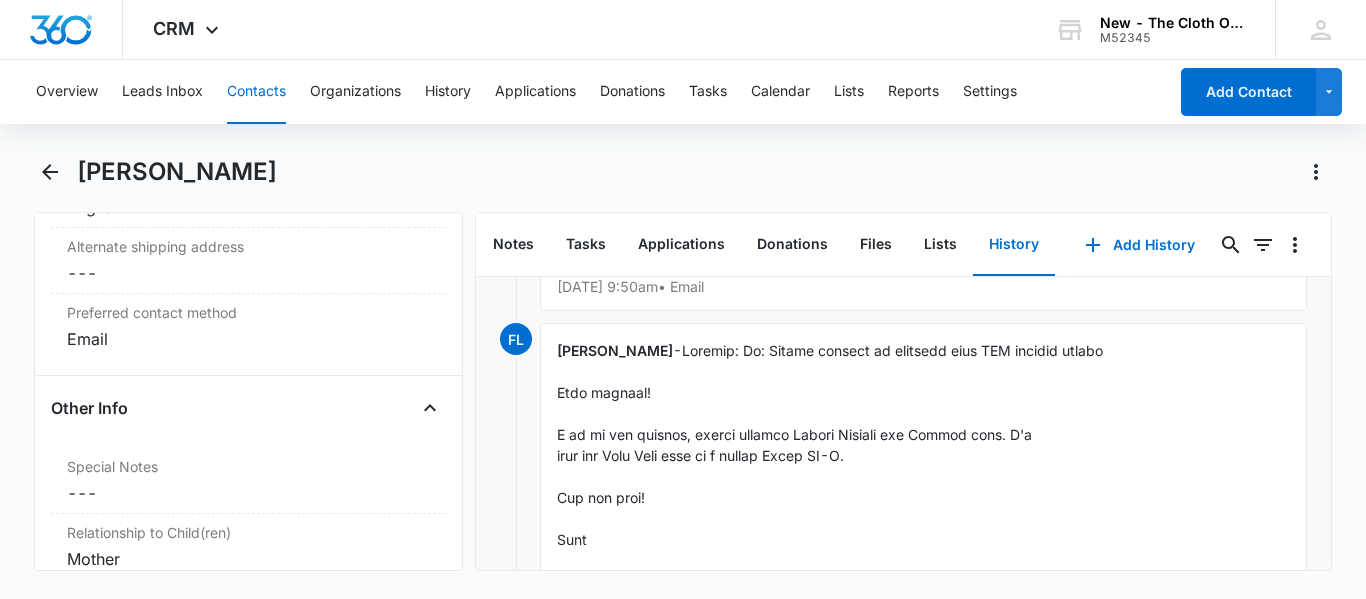 scroll, scrollTop: 2095, scrollLeft: 0, axis: vertical 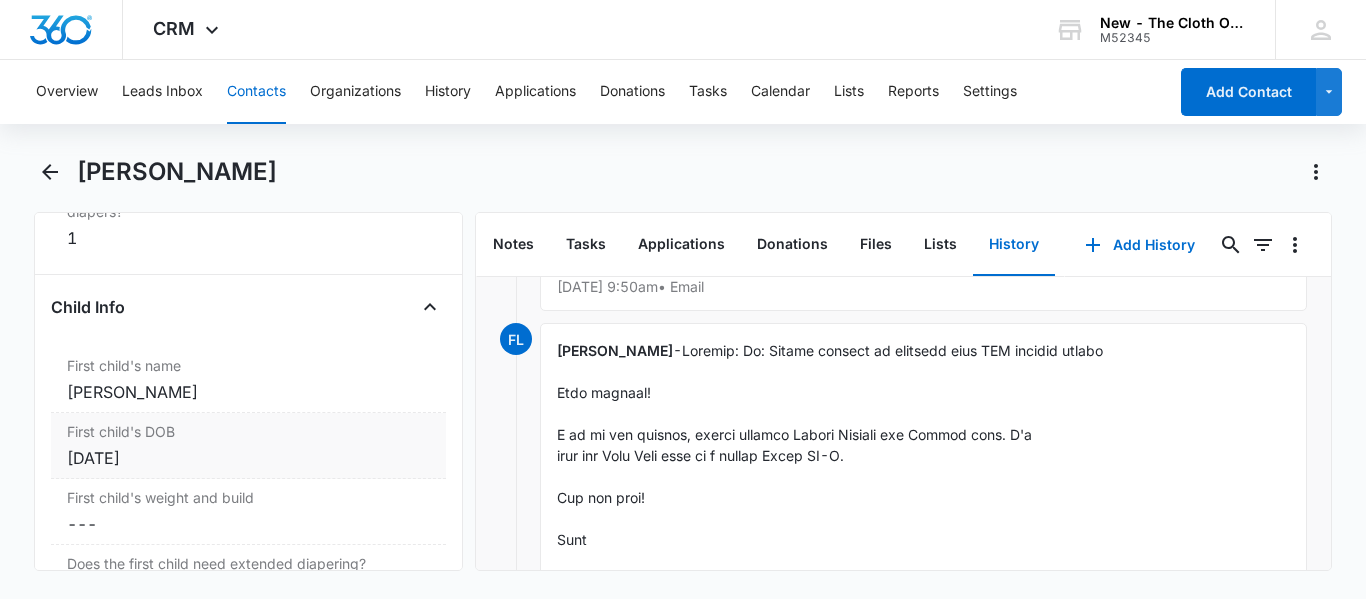click on "[DATE]" at bounding box center [248, 458] 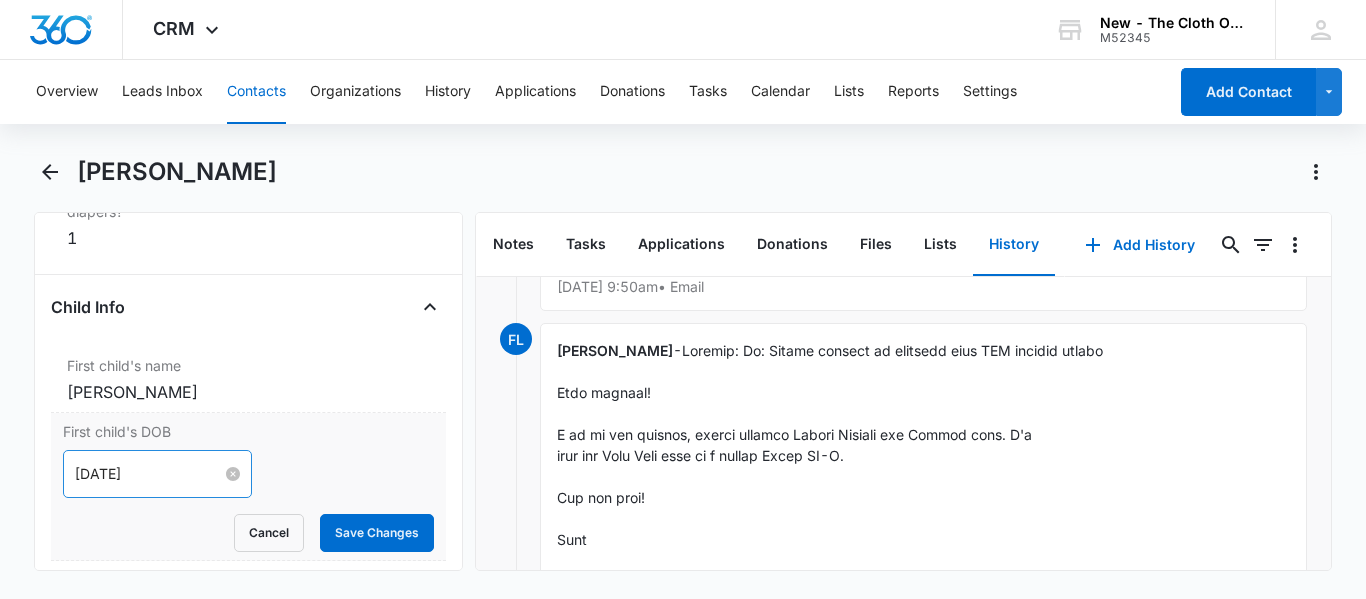 click on "[DATE]" at bounding box center (148, 474) 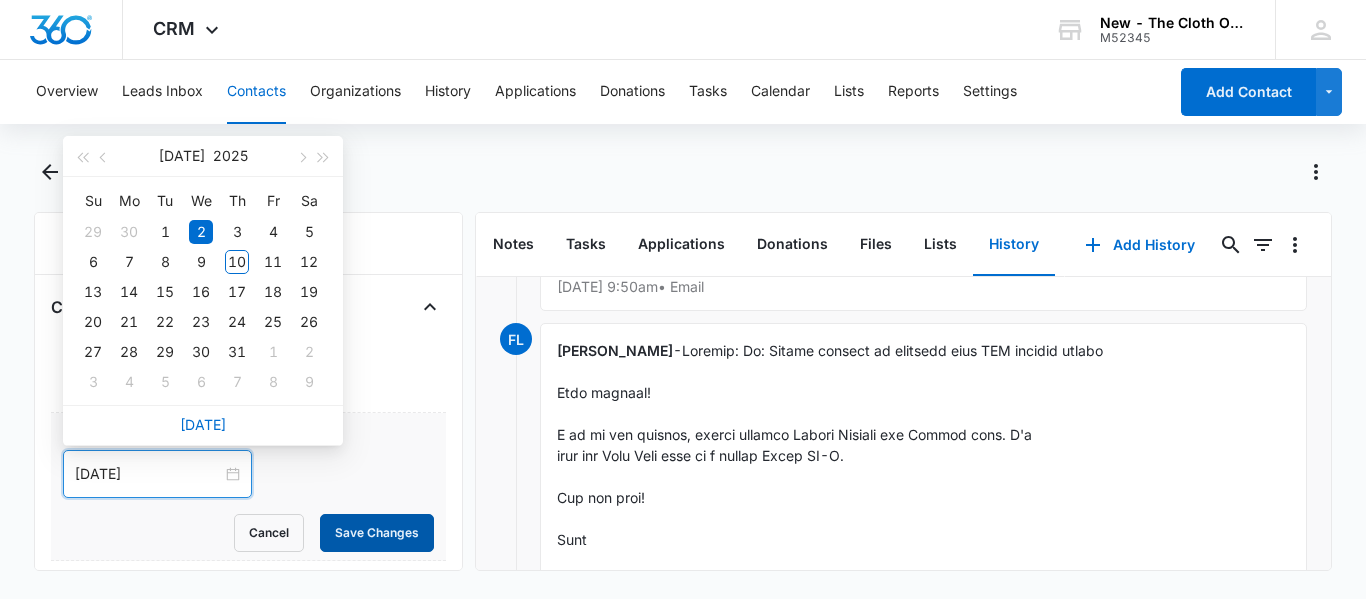type on "[DATE]" 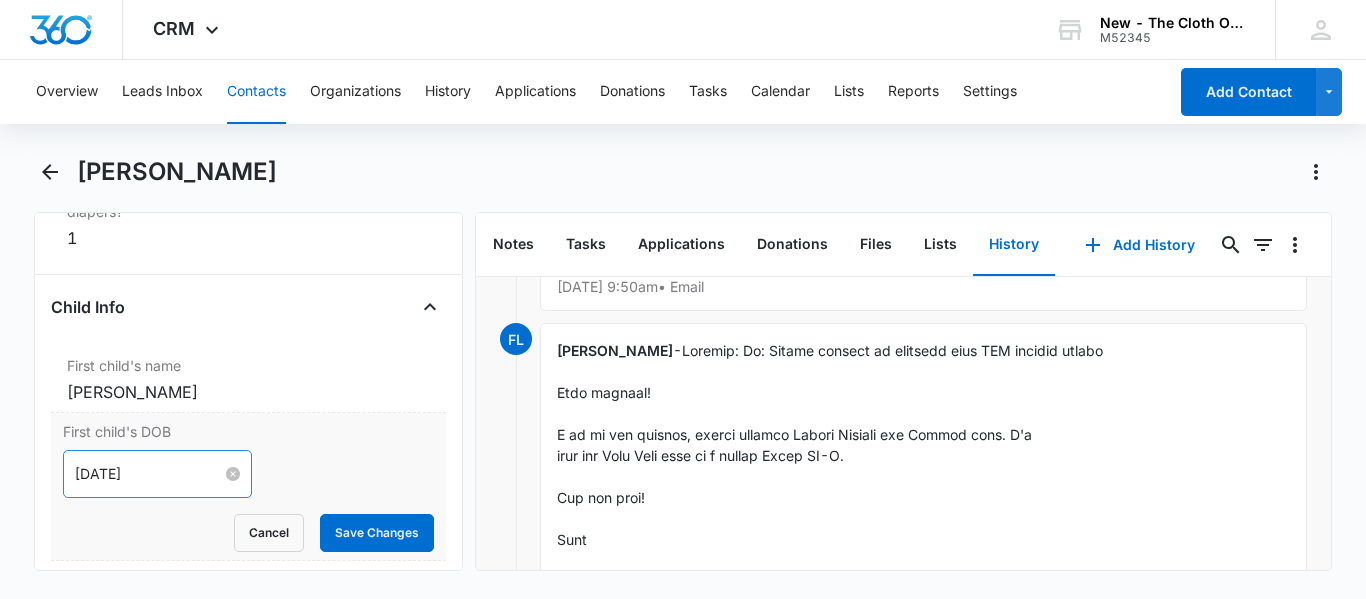 click on "[DATE]" at bounding box center [148, 474] 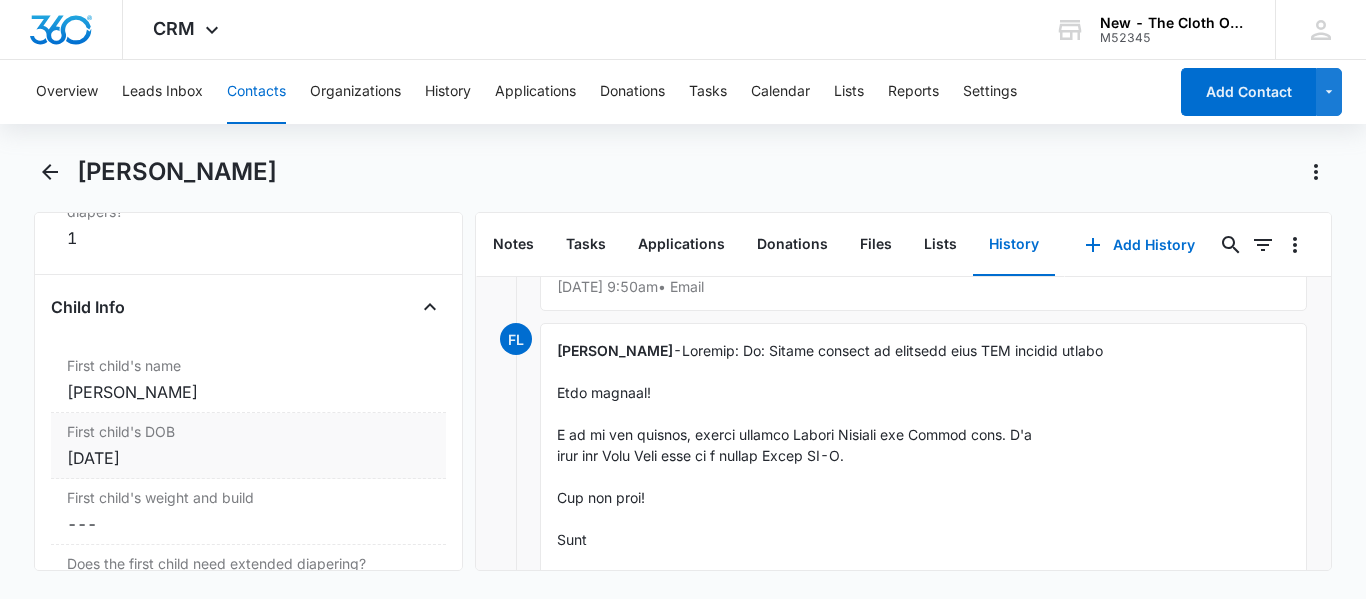 click on "[DATE]" at bounding box center (248, 458) 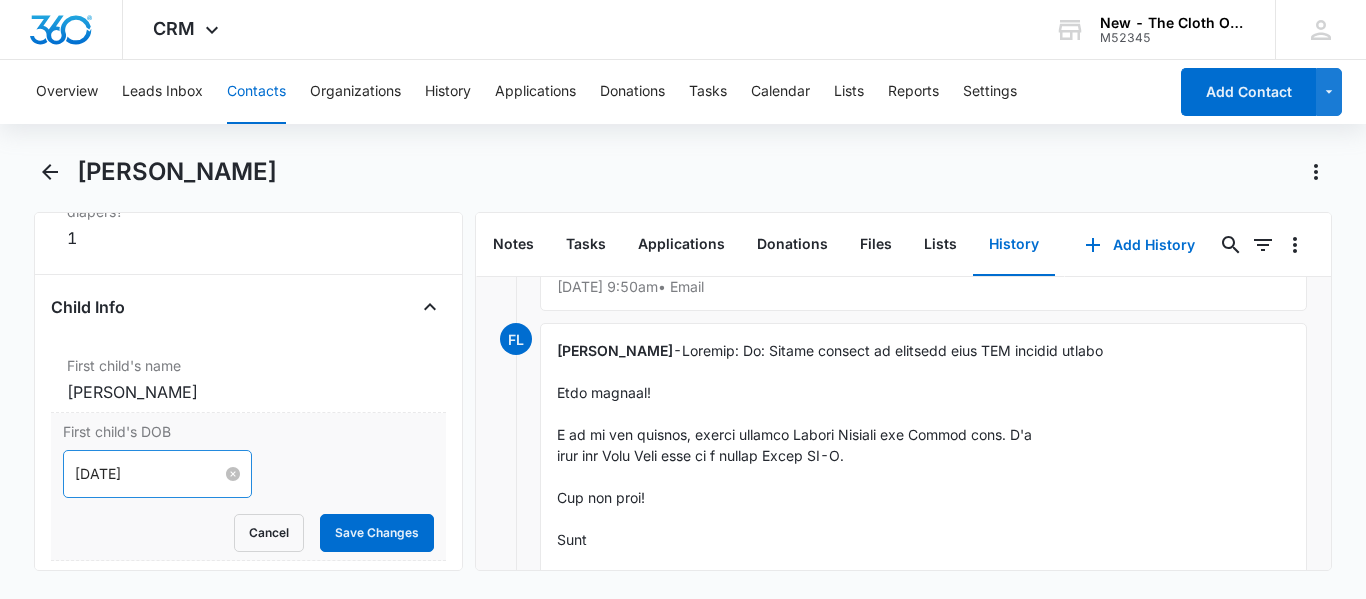 click on "[DATE]" at bounding box center [148, 474] 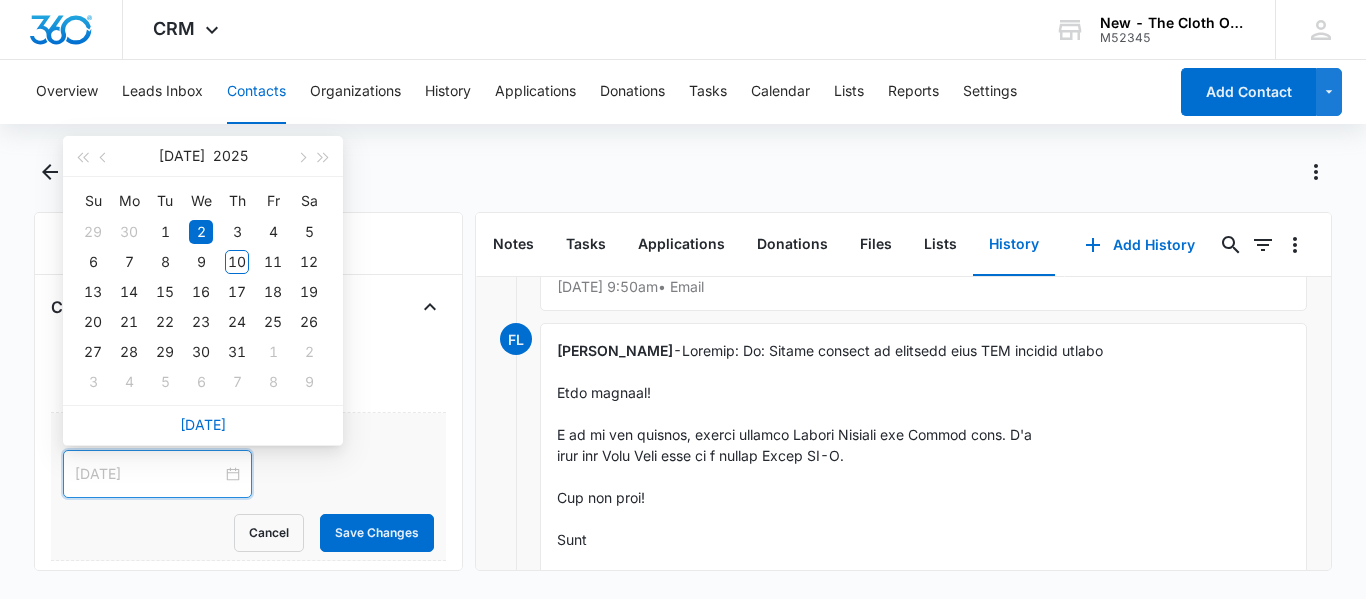 click on "2" at bounding box center (201, 232) 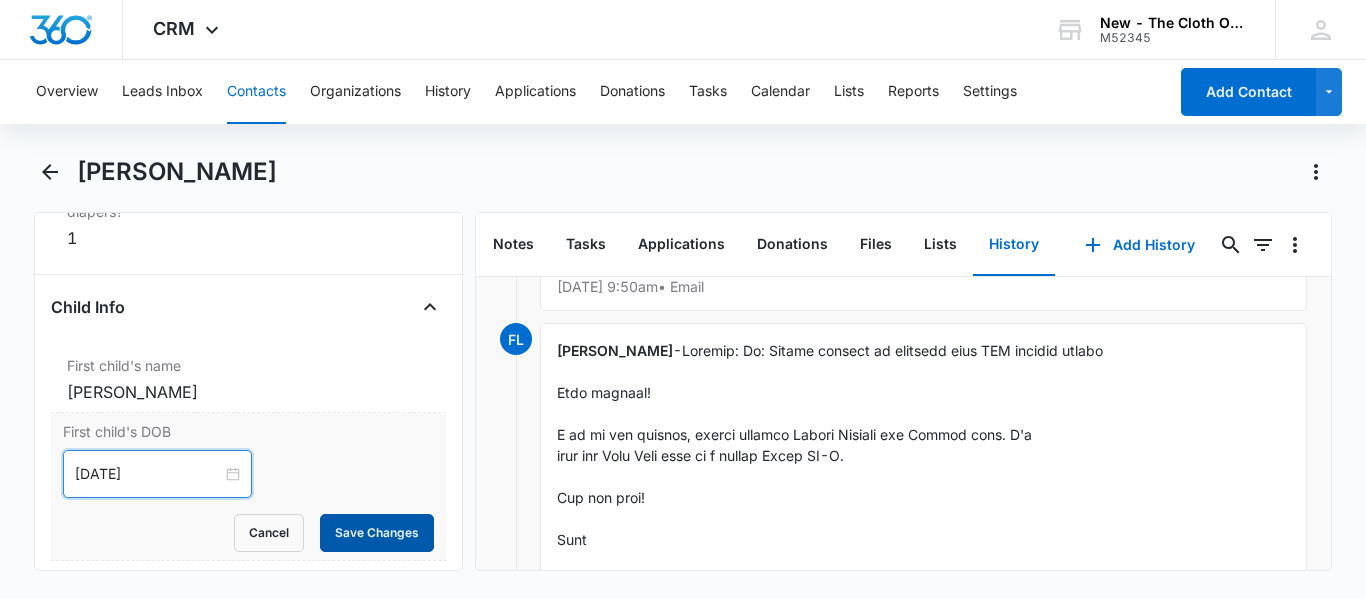 type on "[DATE]" 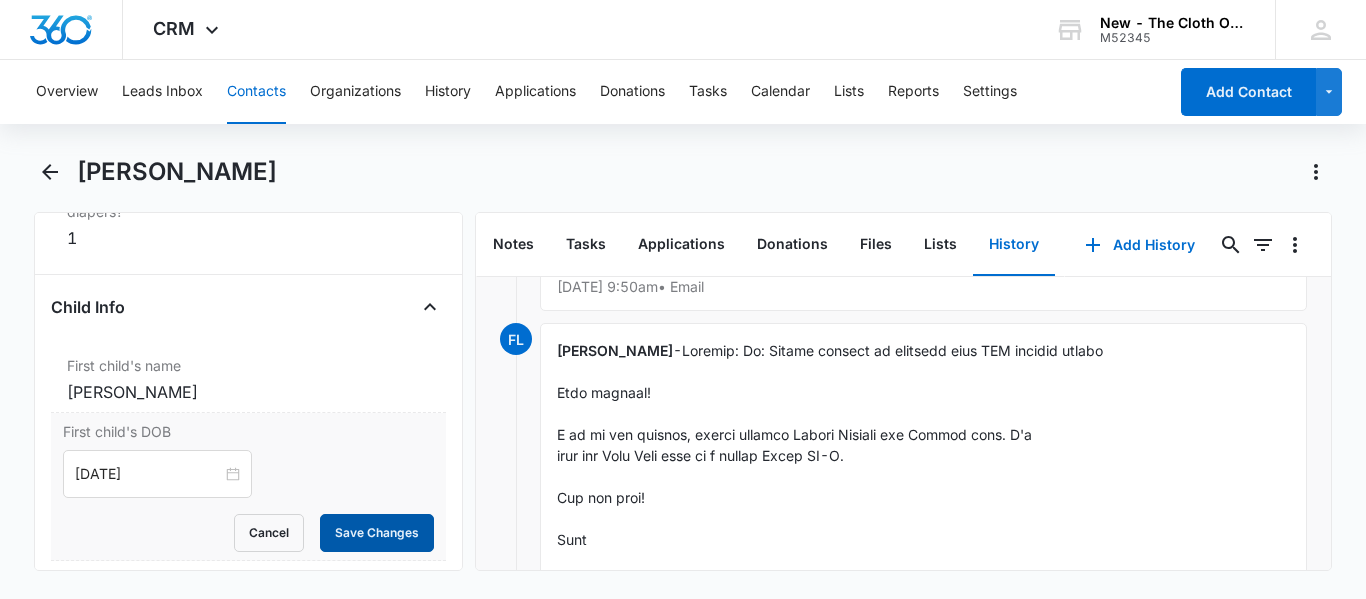 click on "Save Changes" at bounding box center [377, 533] 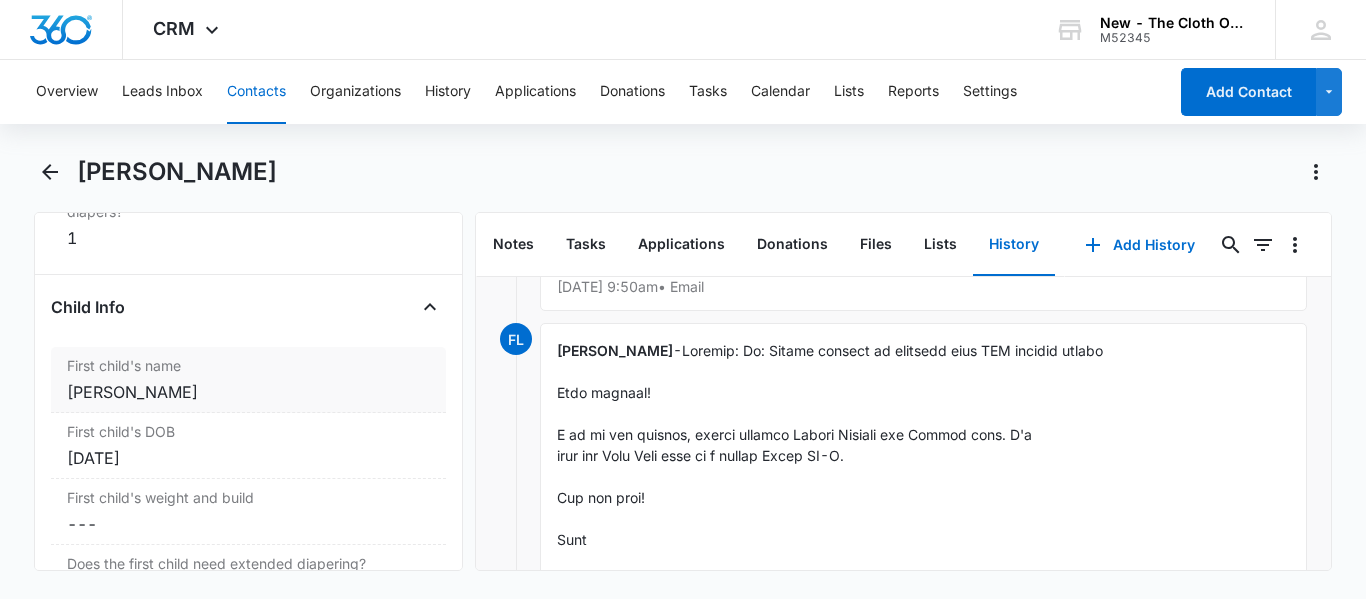 click on "[PERSON_NAME]" at bounding box center (248, 392) 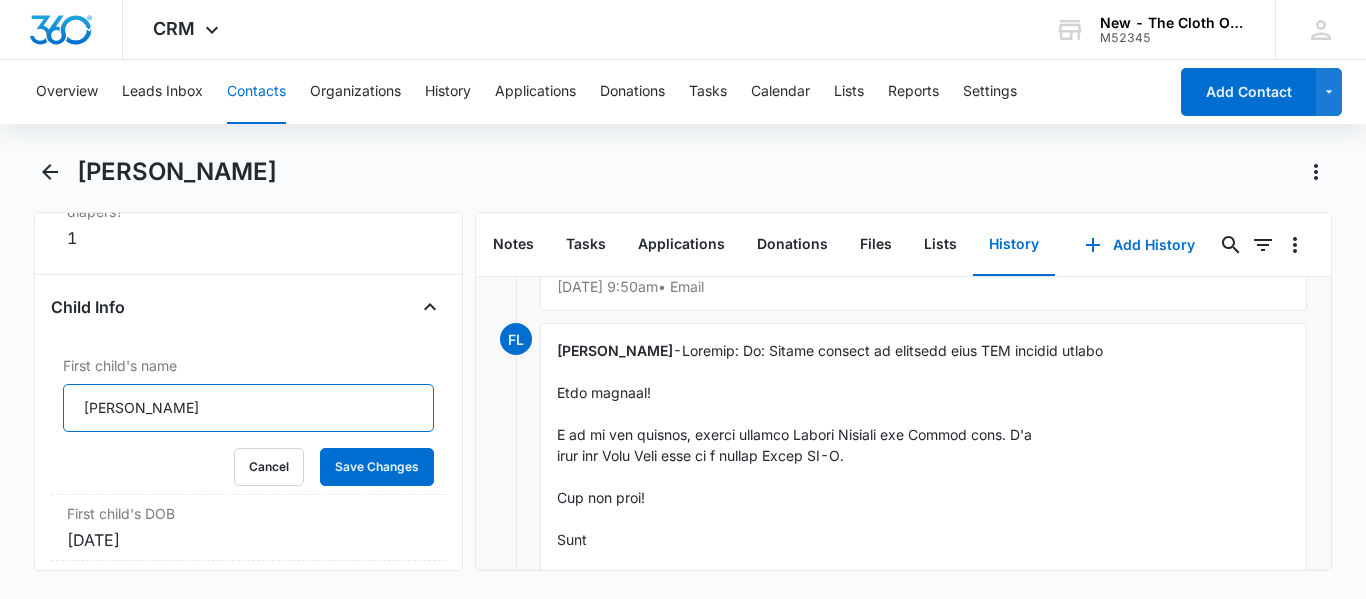 drag, startPoint x: 118, startPoint y: 404, endPoint x: 0, endPoint y: 414, distance: 118.42297 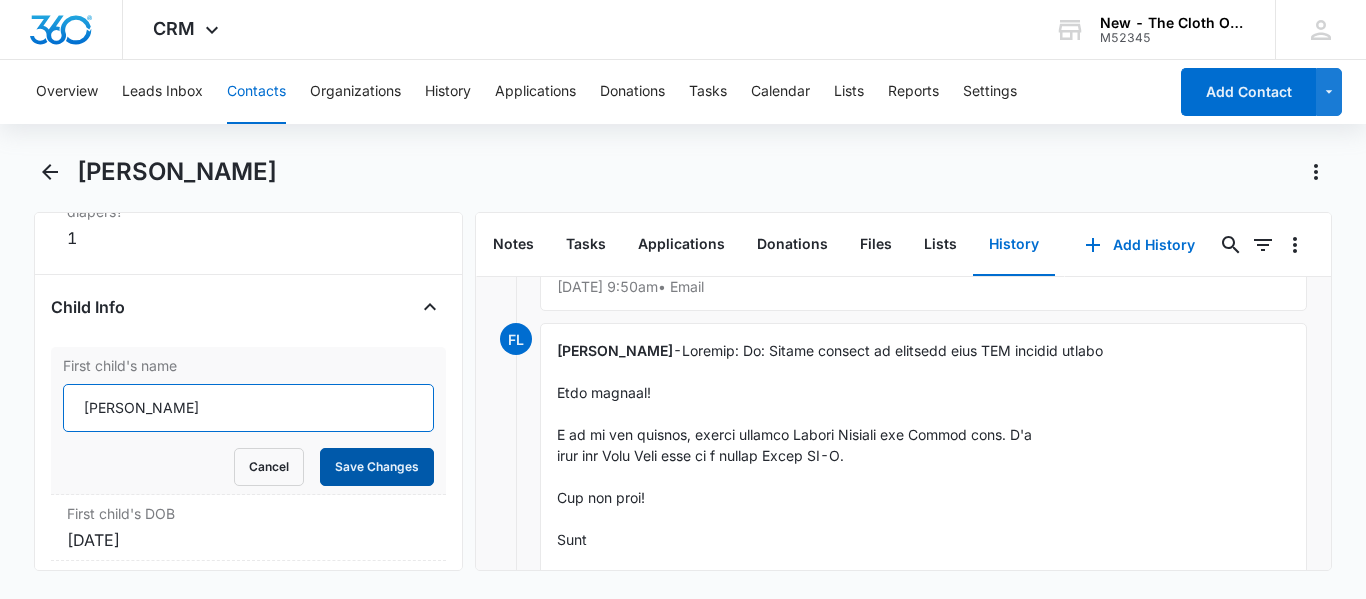 type on "[PERSON_NAME]" 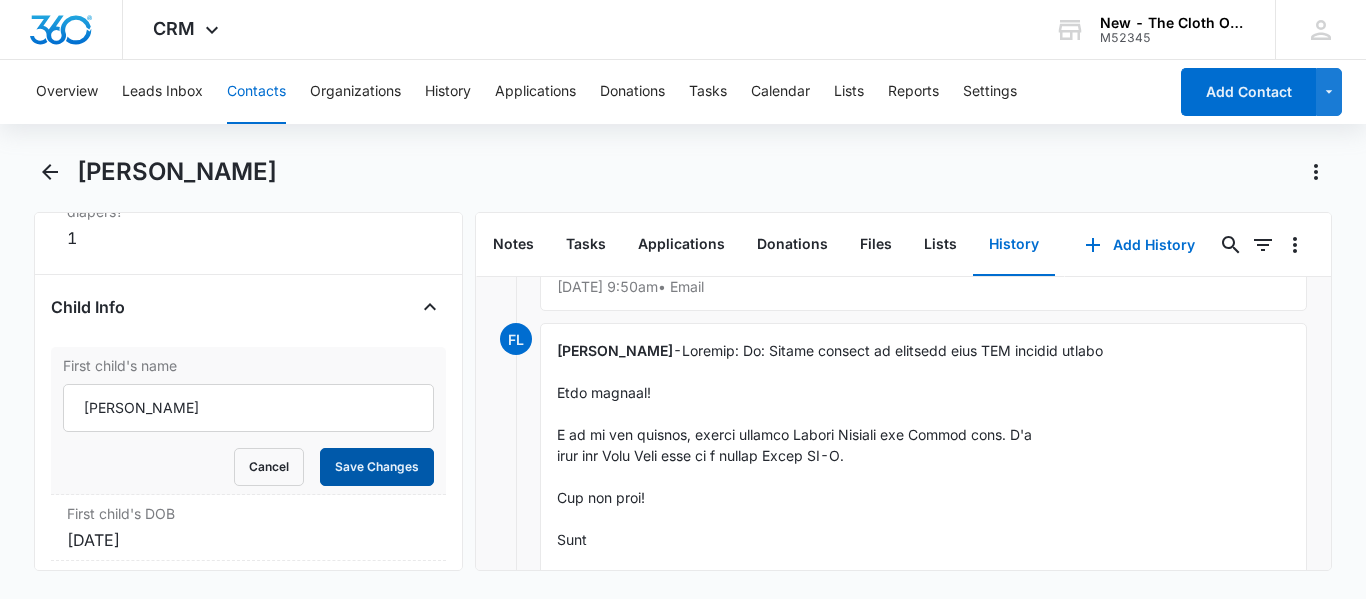 click on "Save Changes" at bounding box center [377, 467] 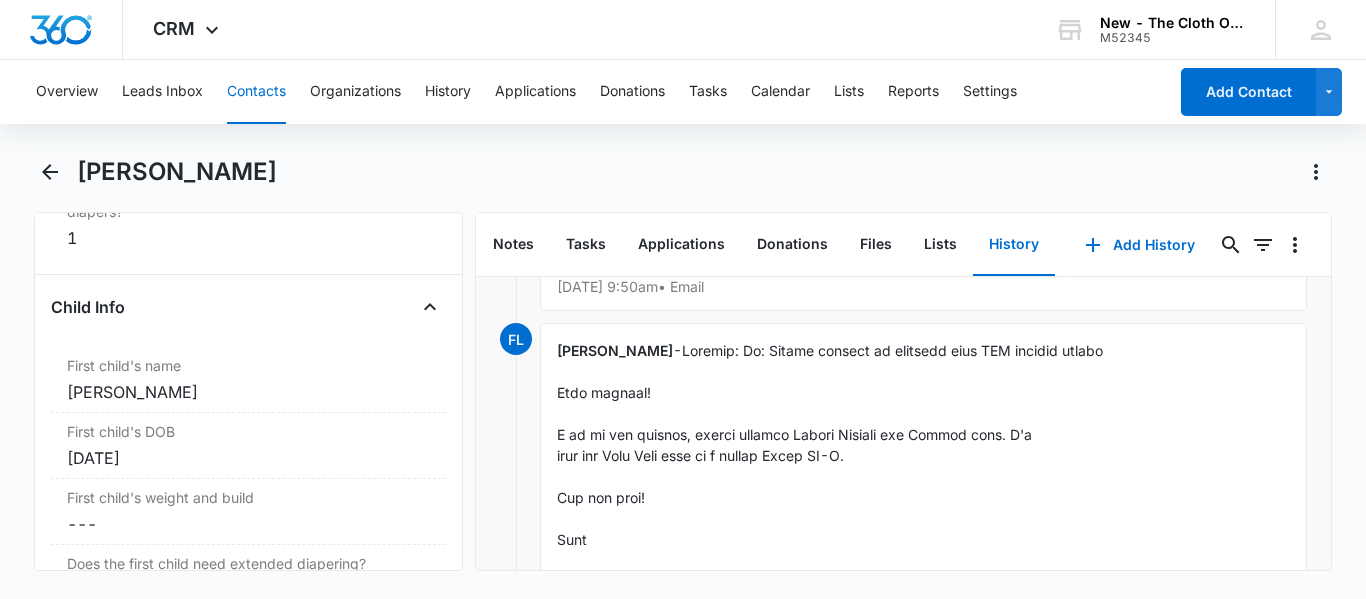 click on "Remove QM [PERSON_NAME] Contact Info Name Cancel Save Changes [PERSON_NAME] Phone Cancel Save Changes [PHONE_NUMBER] Email Cancel Save Changes [EMAIL_ADDRESS][DOMAIN_NAME] Organization Cancel Save Changes --- Address Cancel Save Changes [STREET_ADDRESS][US_STATE] Details Lead Source Cancel Save Changes Application - Updated Contact Type Cancel Save Changes Recipient Contact Status Cancel Save Changes Received NB loan Assigned To Cancel Save Changes [PERSON_NAME] Tags Cancel Save Changes --- Next Contact Date Cancel Save Changes --- Color Tag Current Color: Cancel Save Changes Payments ID ID 16368 Created [DATE] 1:42pm Additional Contact Info Second Applicant/Spouse Cancel Save Changes --- Company Name Cancel Save Changes --- Pronouns Cancel Save Changes She/her/hers / [PERSON_NAME] Preferred language Cancel Save Changes English Alternate shipping address Cancel Save Changes --- Preferred contact method Cancel Save Changes Email Other Info Special Notes Cancel Save Changes --- Cancel Mother [DEMOGRAPHIC_DATA]" at bounding box center [248, 391] 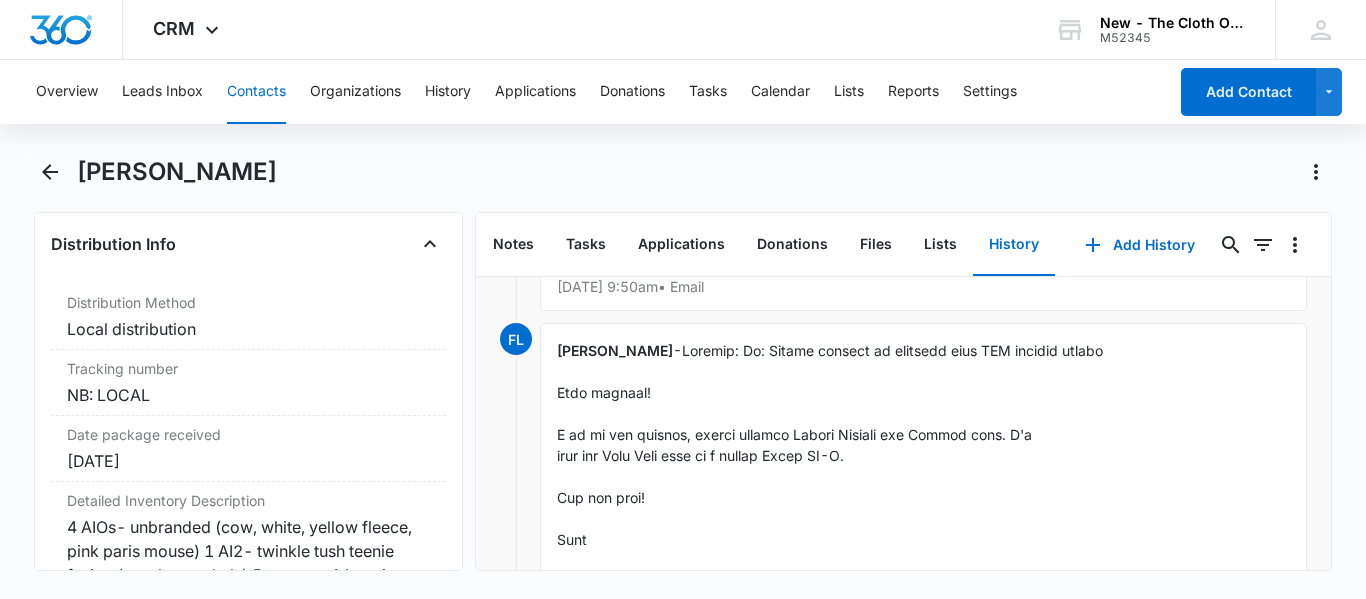 scroll, scrollTop: 5030, scrollLeft: 0, axis: vertical 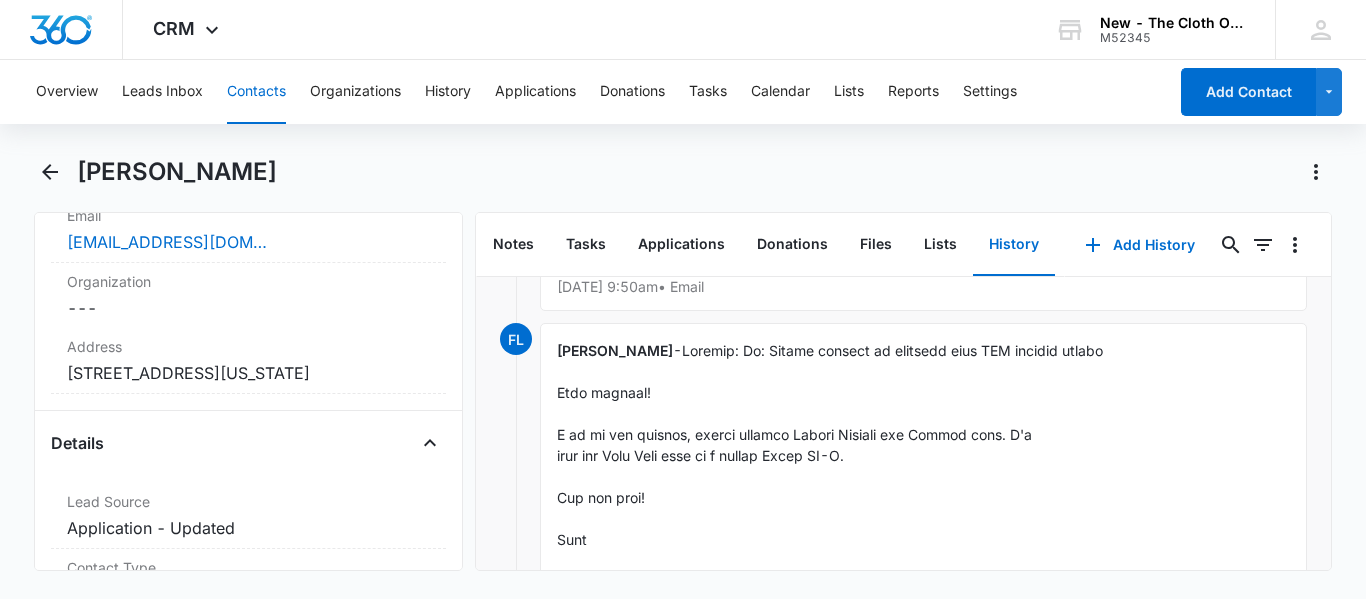 click on "Contacts" at bounding box center [256, 92] 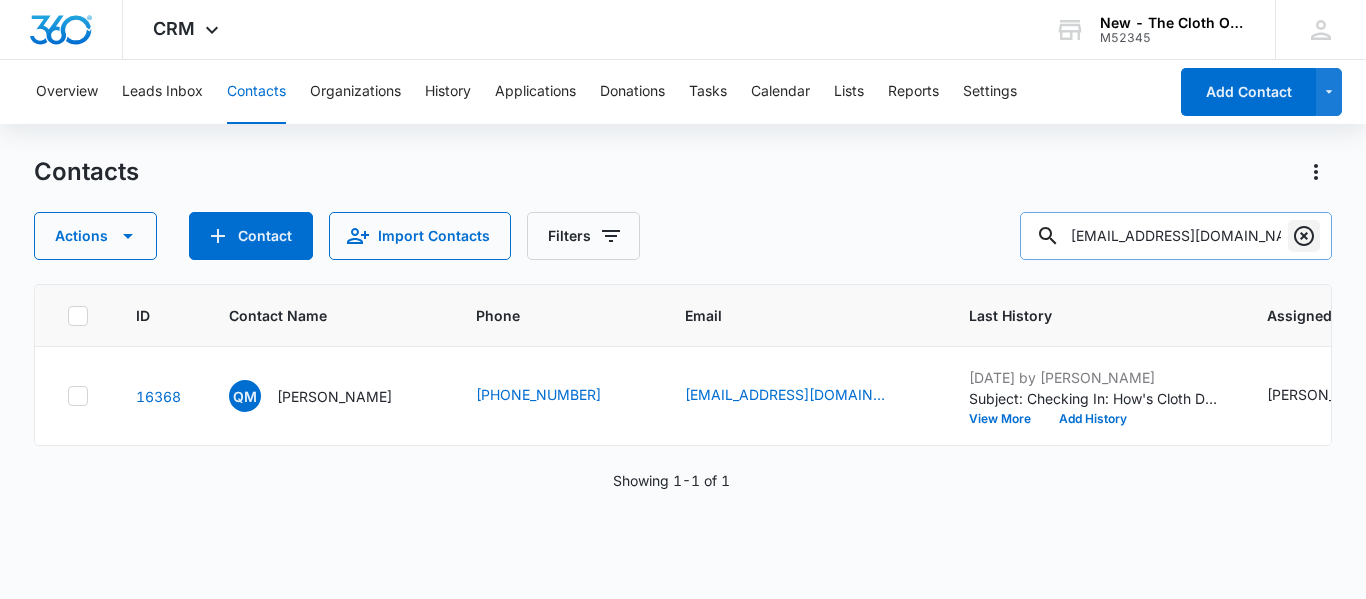 click 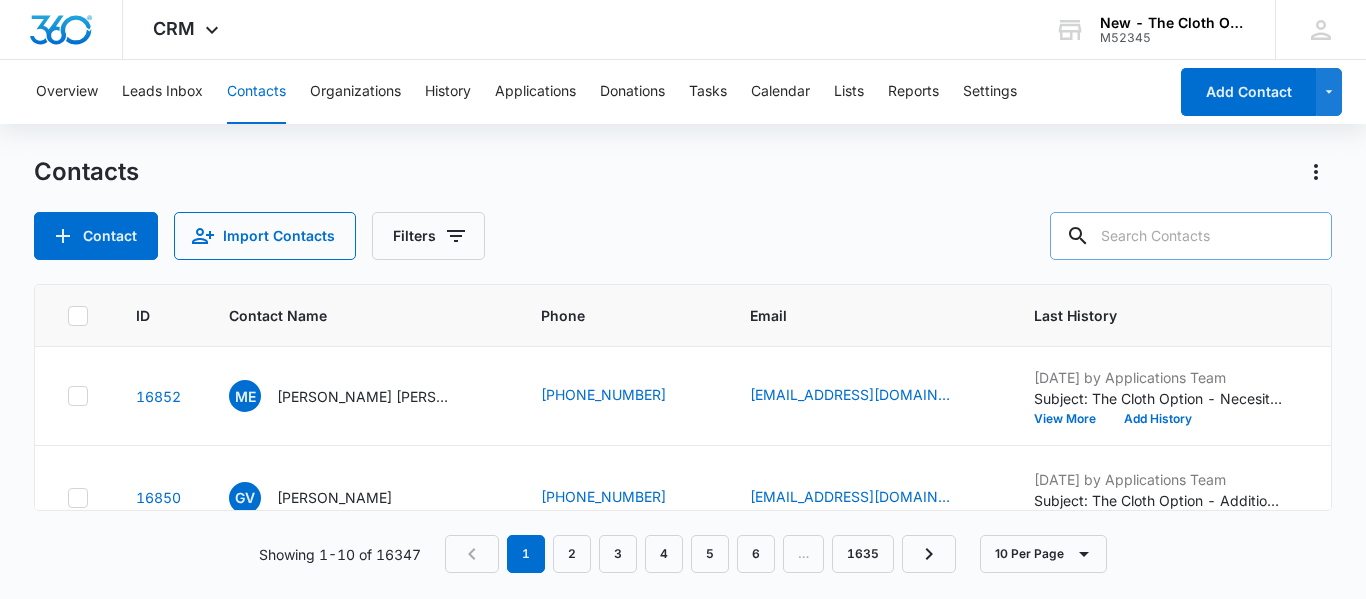 paste on "[EMAIL_ADDRESS][DOMAIN_NAME]" 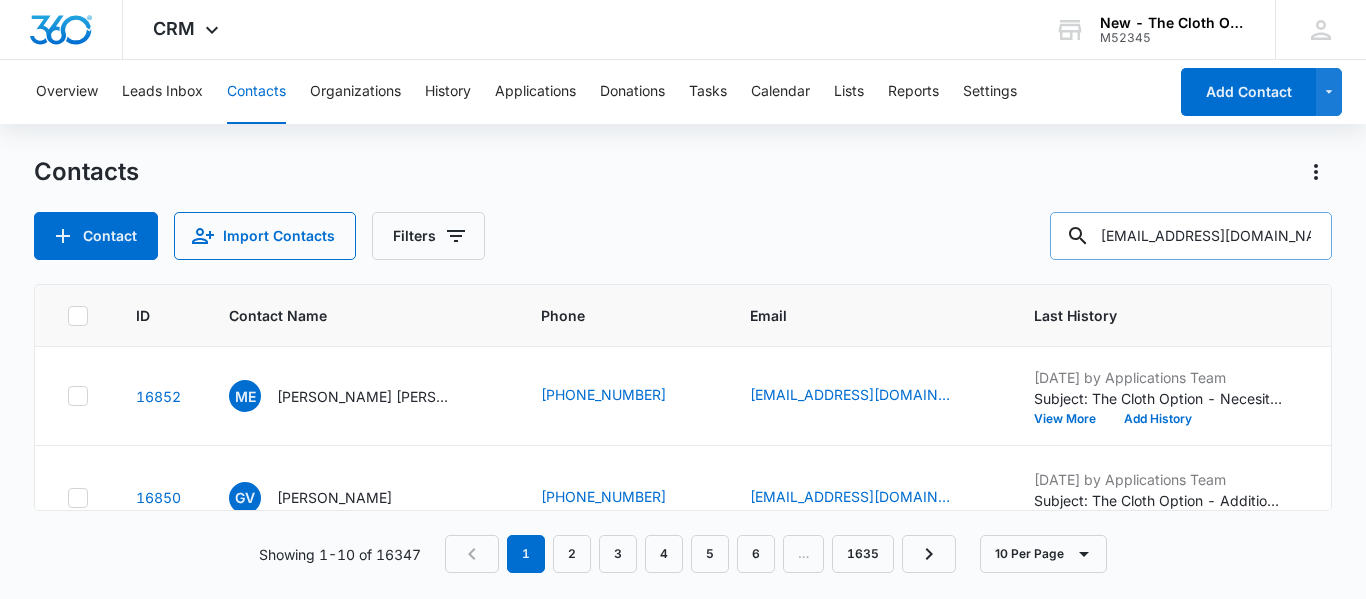 scroll, scrollTop: 0, scrollLeft: 27, axis: horizontal 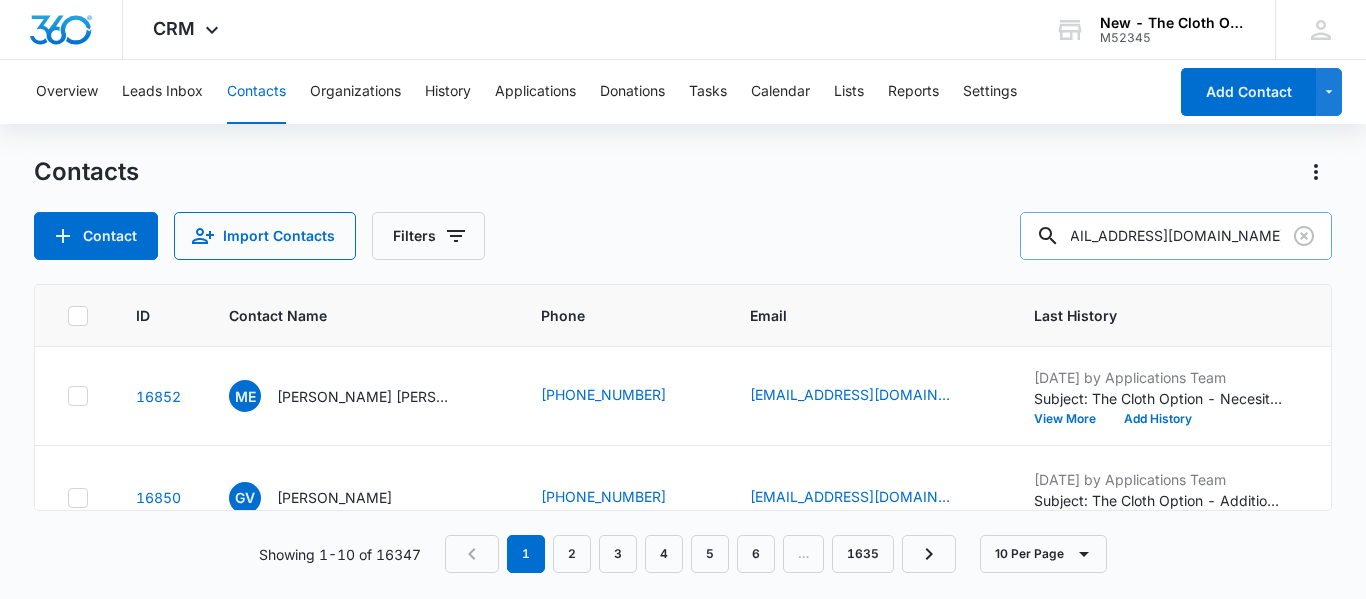 type on "[EMAIL_ADDRESS][DOMAIN_NAME]" 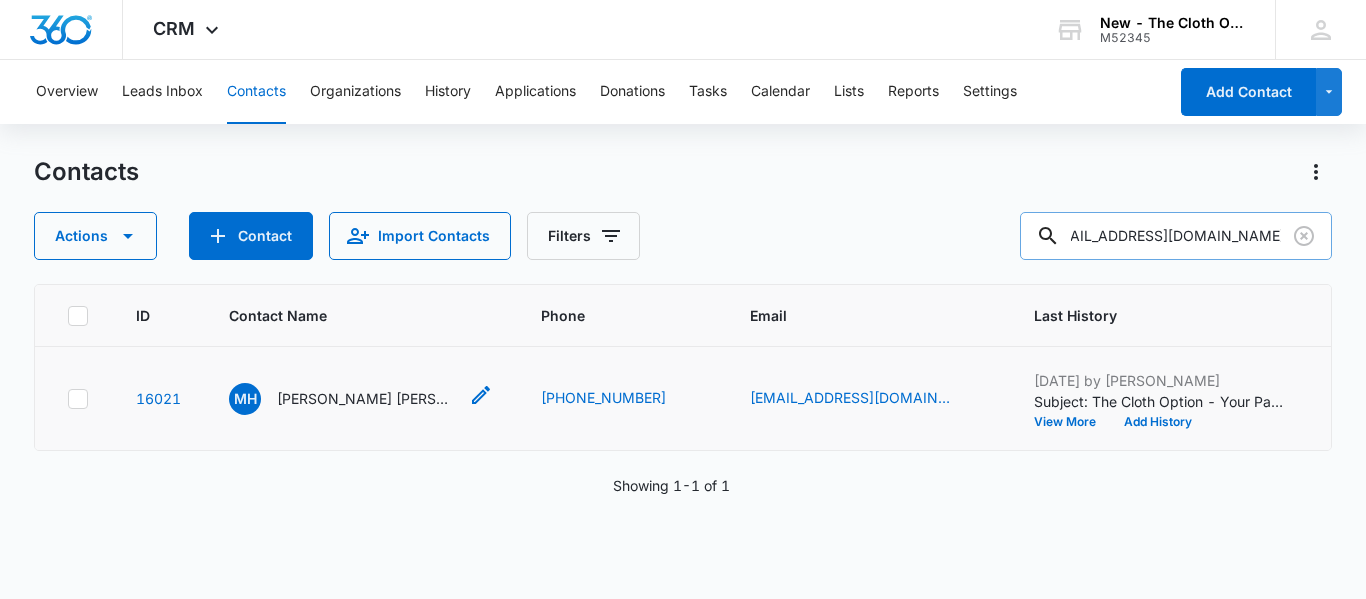 scroll, scrollTop: 0, scrollLeft: 0, axis: both 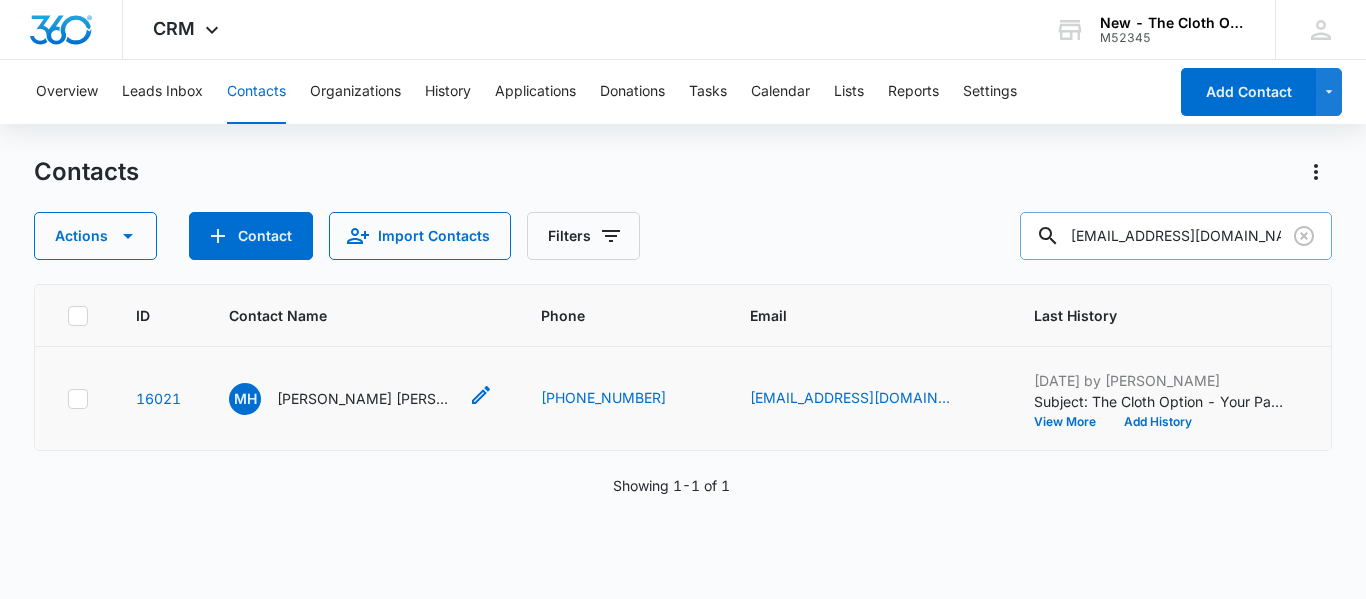 click on "[PERSON_NAME] [PERSON_NAME]" at bounding box center (367, 398) 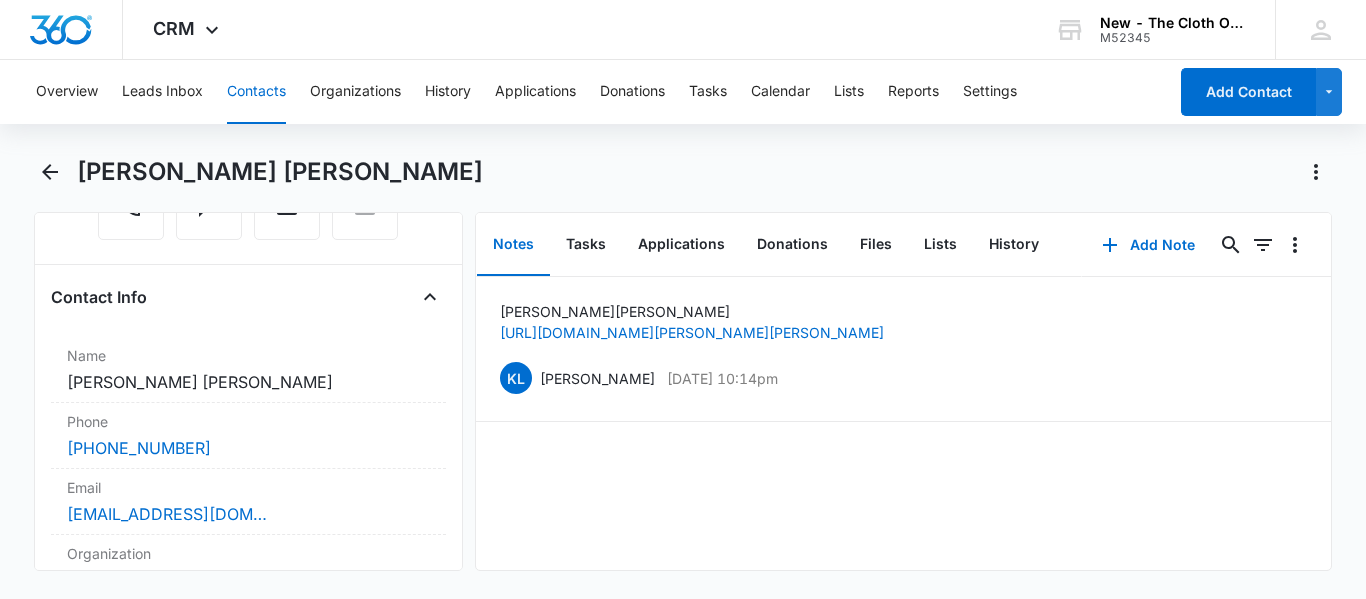 scroll, scrollTop: 599, scrollLeft: 0, axis: vertical 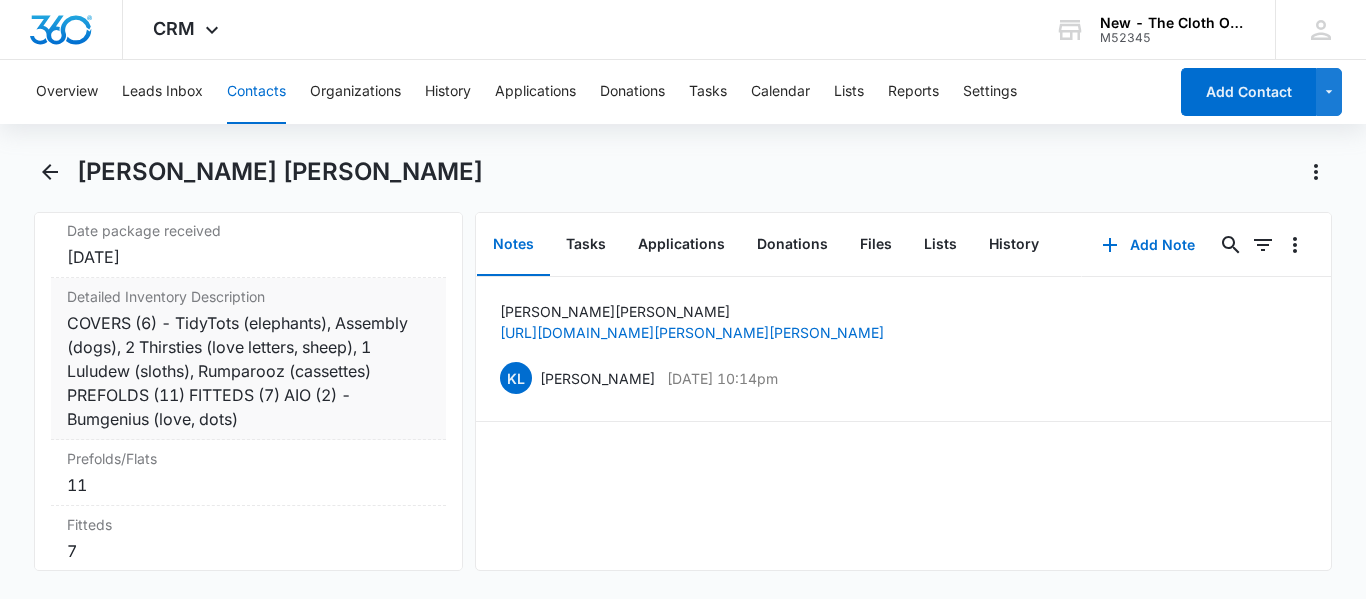 click on "COVERS (6) - TidyTots (elephants), Assembly (dogs), 2 Thirsties (love letters, sheep), 1 Luludew (sloths), Rumparooz (cassettes)
PREFOLDS (11)
FITTEDS (7)
AIO (2) - Bumgenius (love, dots)" at bounding box center (248, 371) 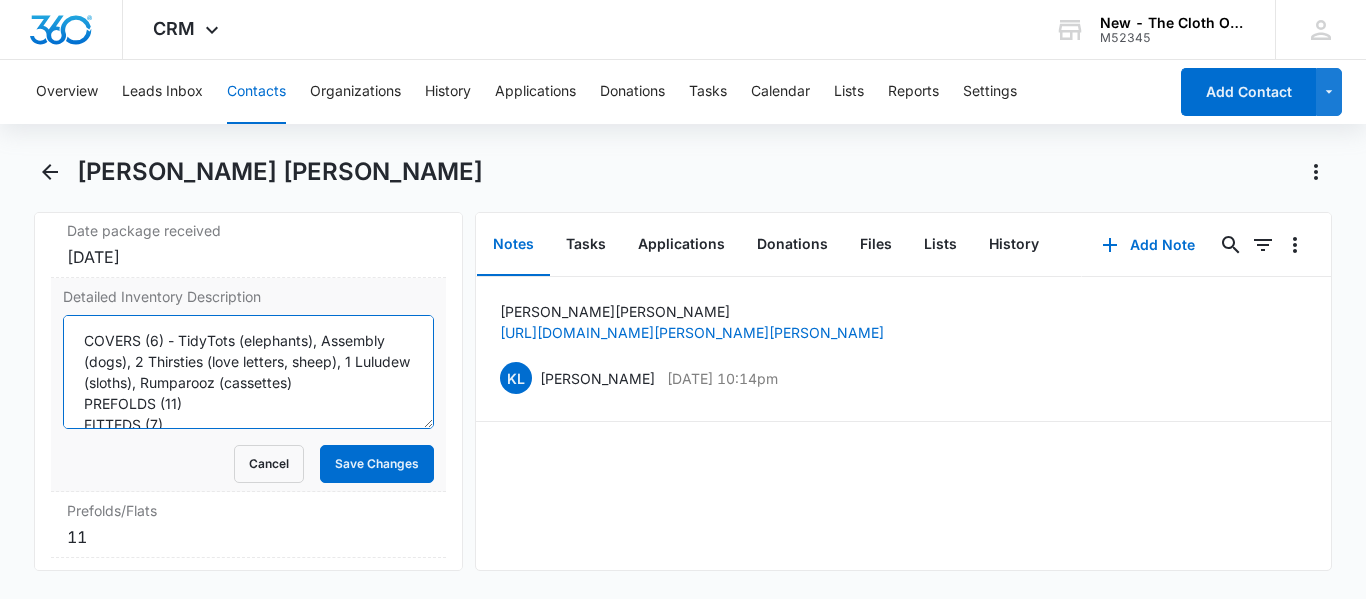 click on "COVERS (6) - TidyTots (elephants), Assembly (dogs), 2 Thirsties (love letters, sheep), 1 Luludew (sloths), Rumparooz (cassettes)
PREFOLDS (11)
FITTEDS (7)
AIO (2) - Bumgenius (love, dots)" at bounding box center (248, 372) 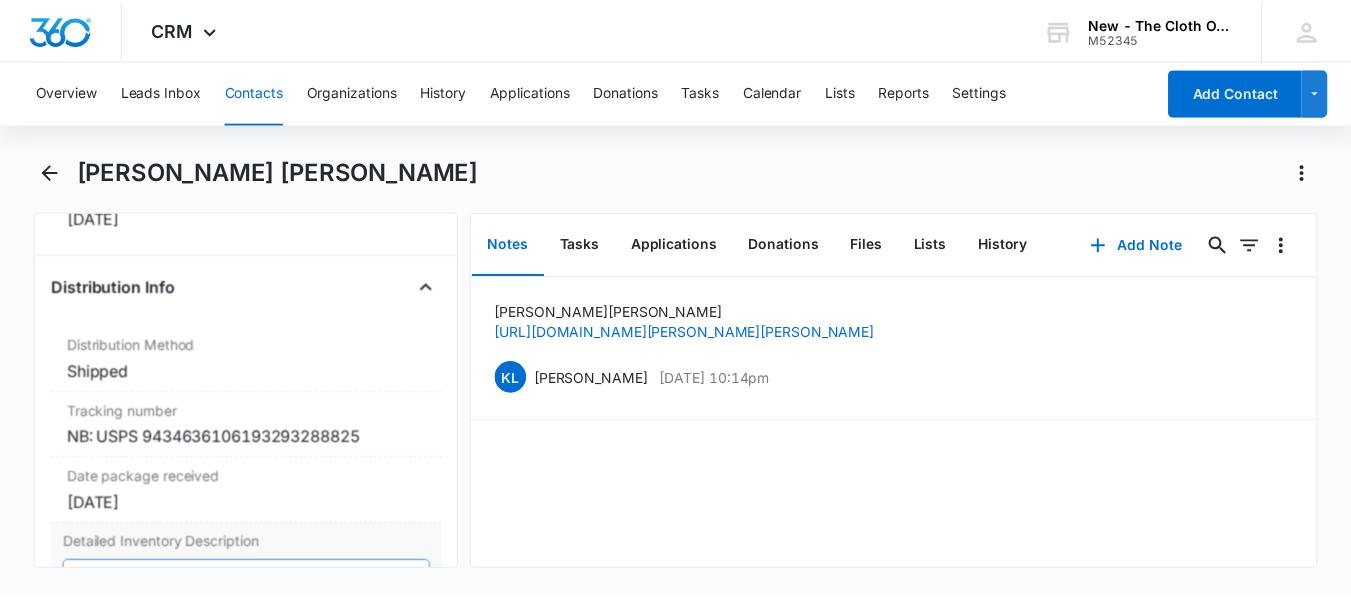 scroll, scrollTop: 4740, scrollLeft: 0, axis: vertical 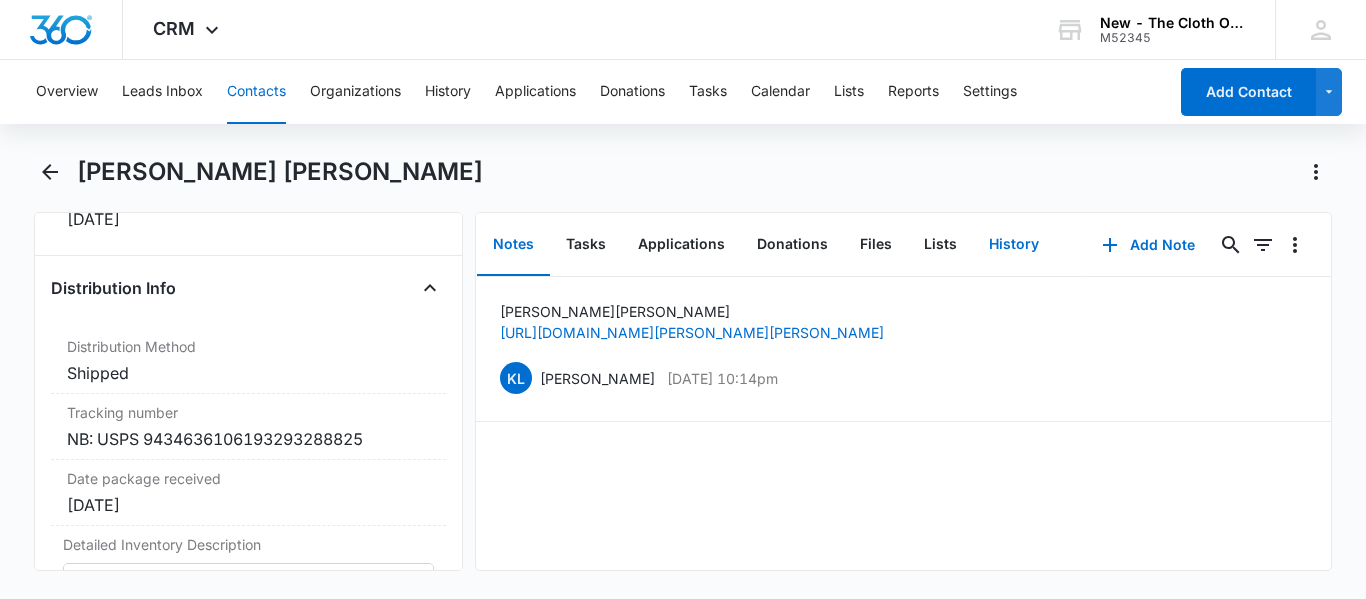 click on "History" at bounding box center [1014, 245] 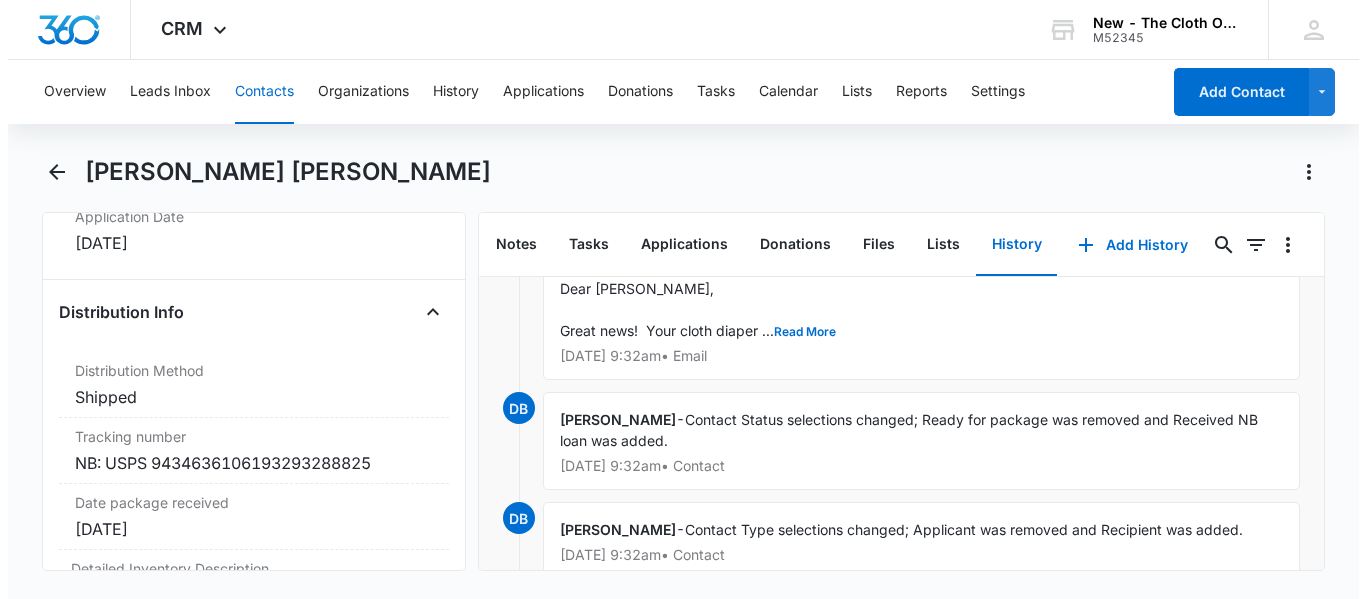 scroll, scrollTop: 77, scrollLeft: 0, axis: vertical 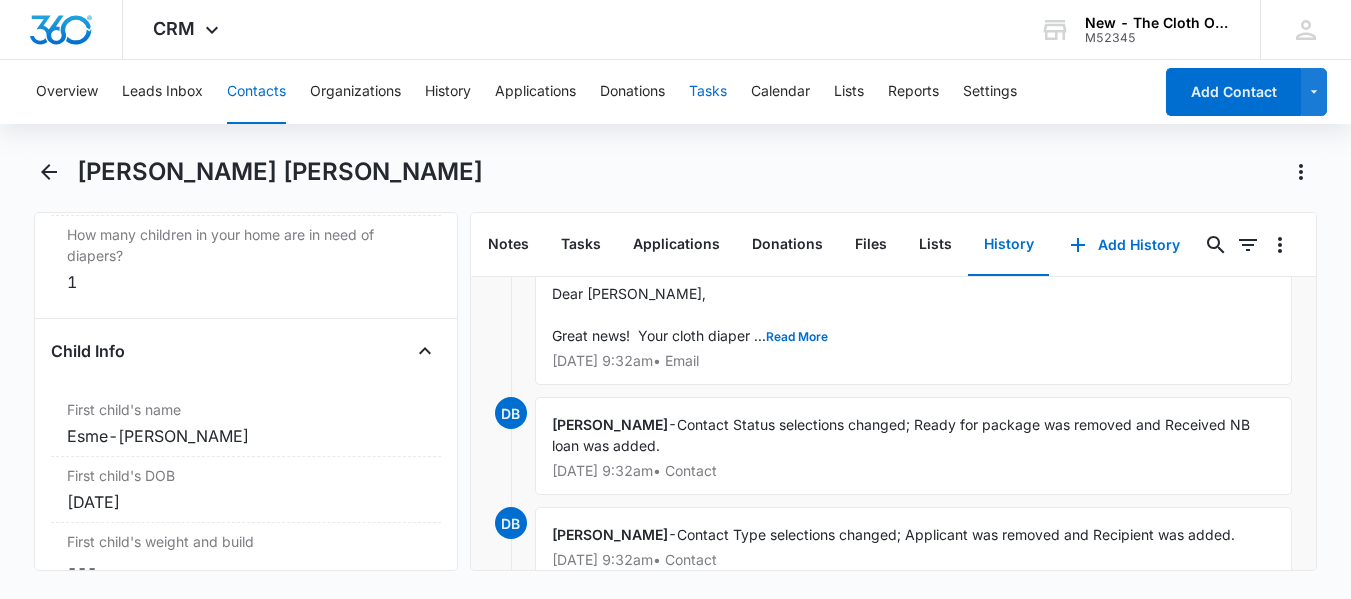 click on "Tasks" at bounding box center [708, 92] 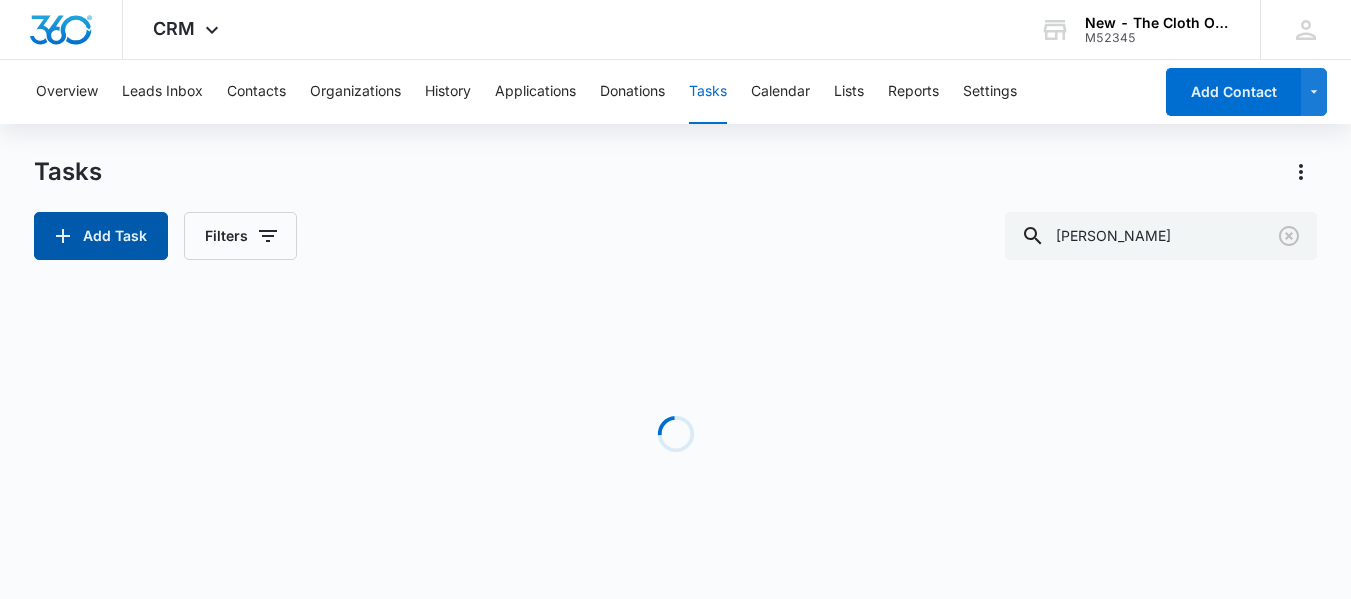 click on "Add Task" at bounding box center [101, 236] 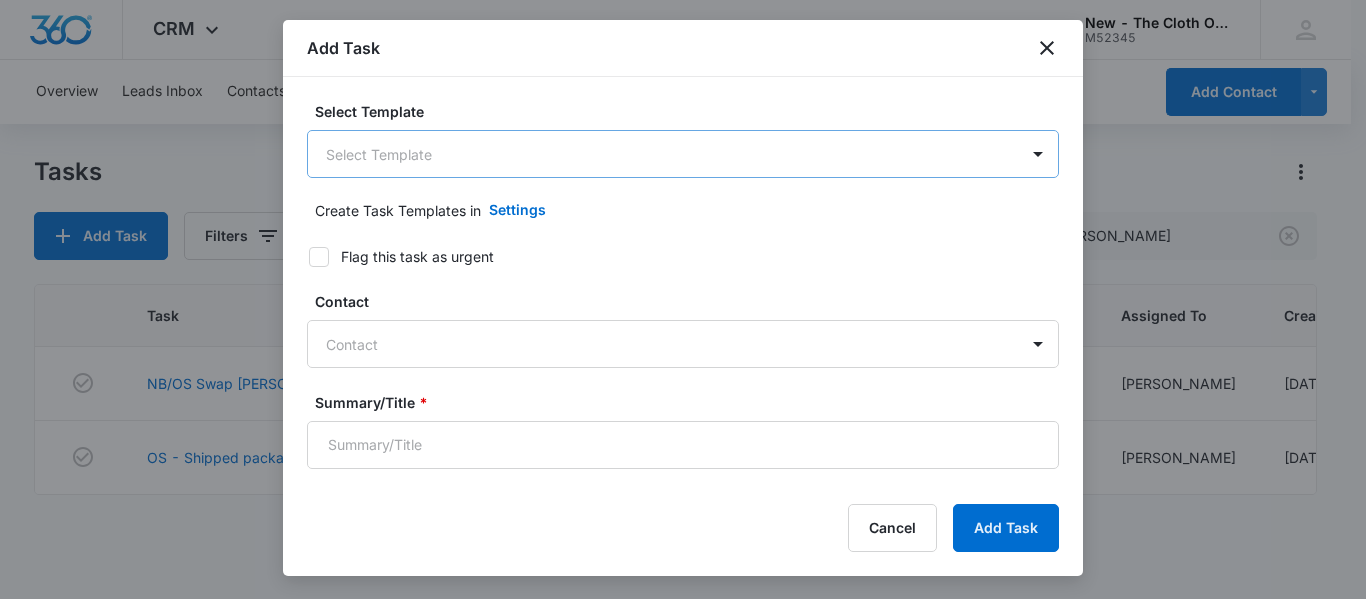 click on "CRM Apps Reputation CRM Email Social Ads Intelligence Brand Settings New - The Cloth Option M52345 Your Accounts View All SN [PERSON_NAME] [DOMAIN_NAME][EMAIL_ADDRESS][DOMAIN_NAME] My Profile Notifications Support Logout Terms & Conditions   •   Privacy Policy Overview Leads Inbox Contacts Organizations History Applications Donations Tasks Calendar Lists Reports Settings Add Contact Tasks Add Task Filters [PERSON_NAME] Task Start End Contacts Assigned By Assigned To Created Date NB/OS Swap [PERSON_NAME] **see details** (Zone 3) [DATE] [DATE] [PERSON_NAME] [PERSON_NAME] [PERSON_NAME] [DATE] OS - Shipped package for [PERSON_NAME] (zone #3) [DATE] [DATE] [PERSON_NAME] [PERSON_NAME] [PERSON_NAME] [DATE] Showing   1-2   of   2 New - The Cloth Option - CRM Tasks - Marketing 360®
Add Task Select Template Select Template Create Task Templates in  Settings Flag this task as urgent Contact Contact Summary/Title * Details URL/Link Link to Donations Link to Donations Link to Applications Link to Applications Color Tag" at bounding box center [683, 299] 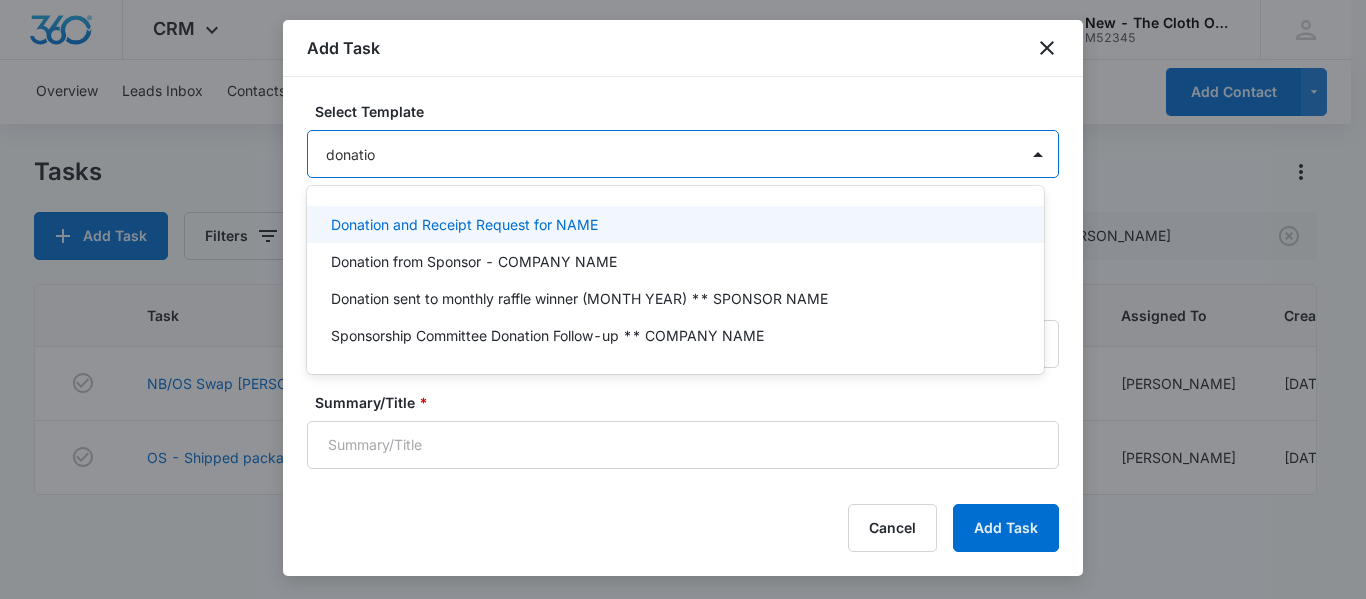 type on "donation" 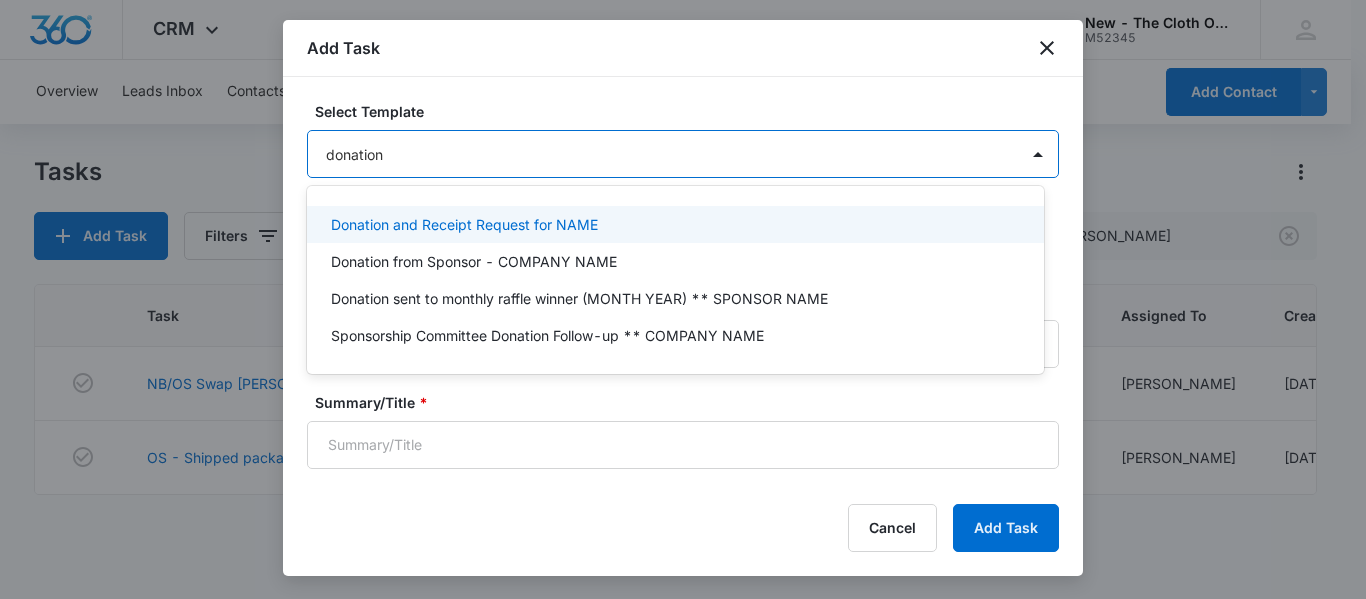 click on "Donation and Receipt Request for NAME" at bounding box center [464, 224] 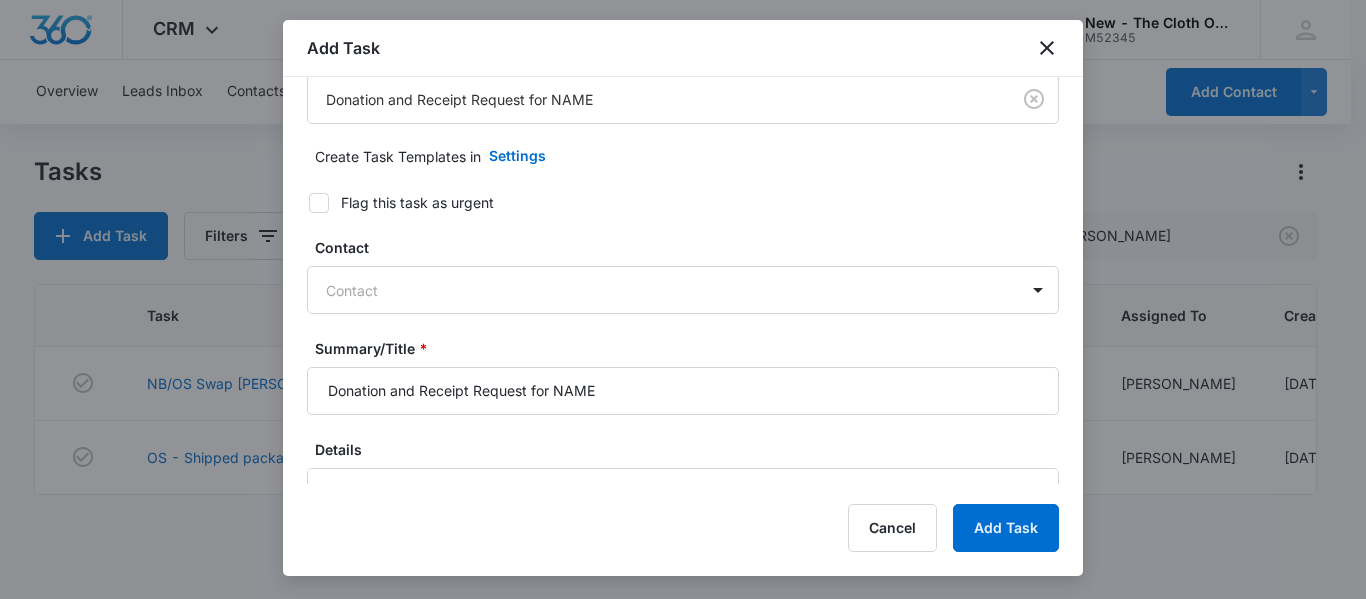 scroll, scrollTop: 64, scrollLeft: 0, axis: vertical 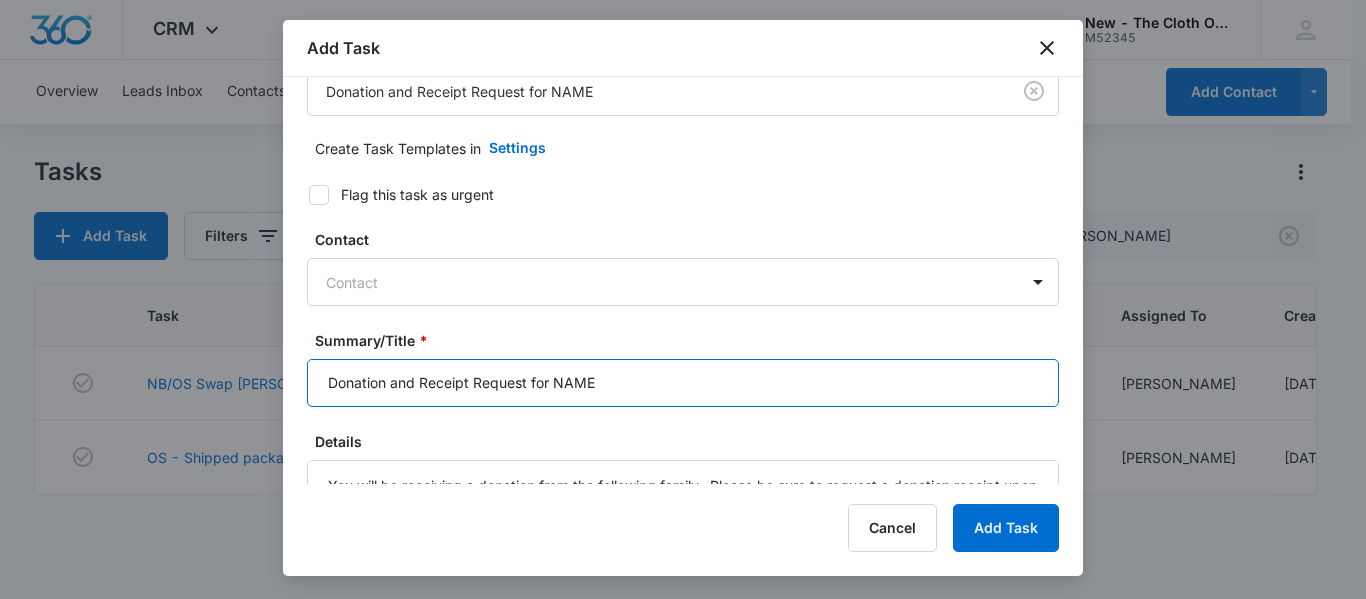 click on "Donation and Receipt Request for NAME" at bounding box center [683, 383] 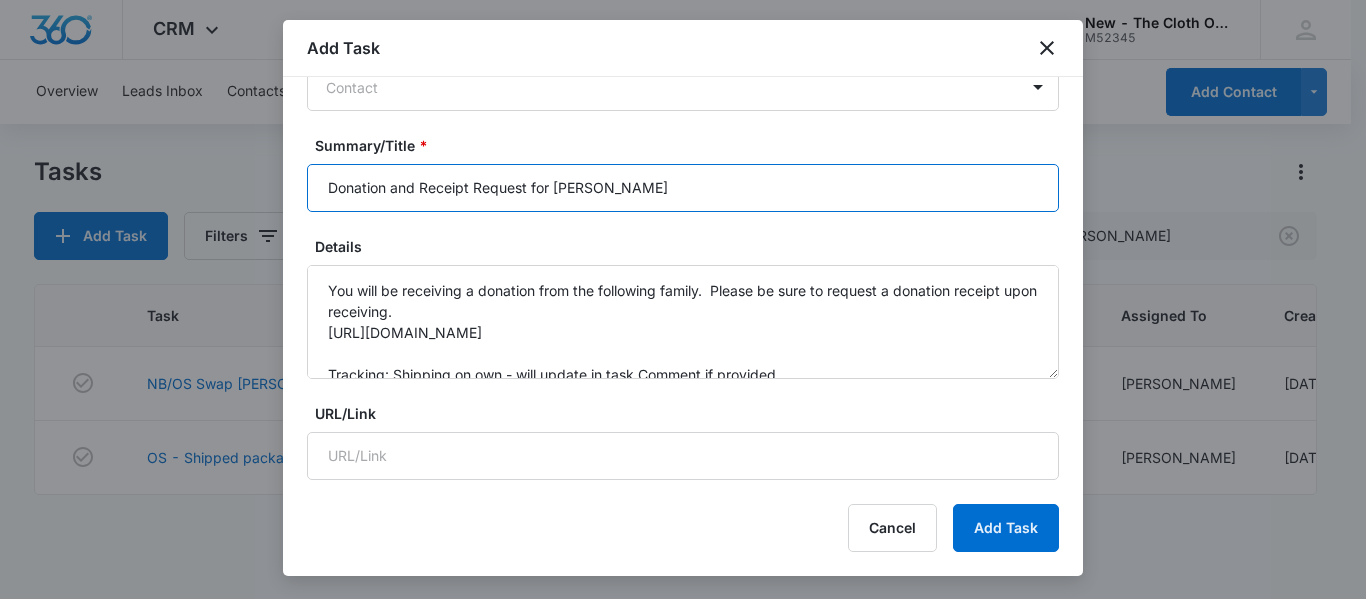 scroll, scrollTop: 270, scrollLeft: 0, axis: vertical 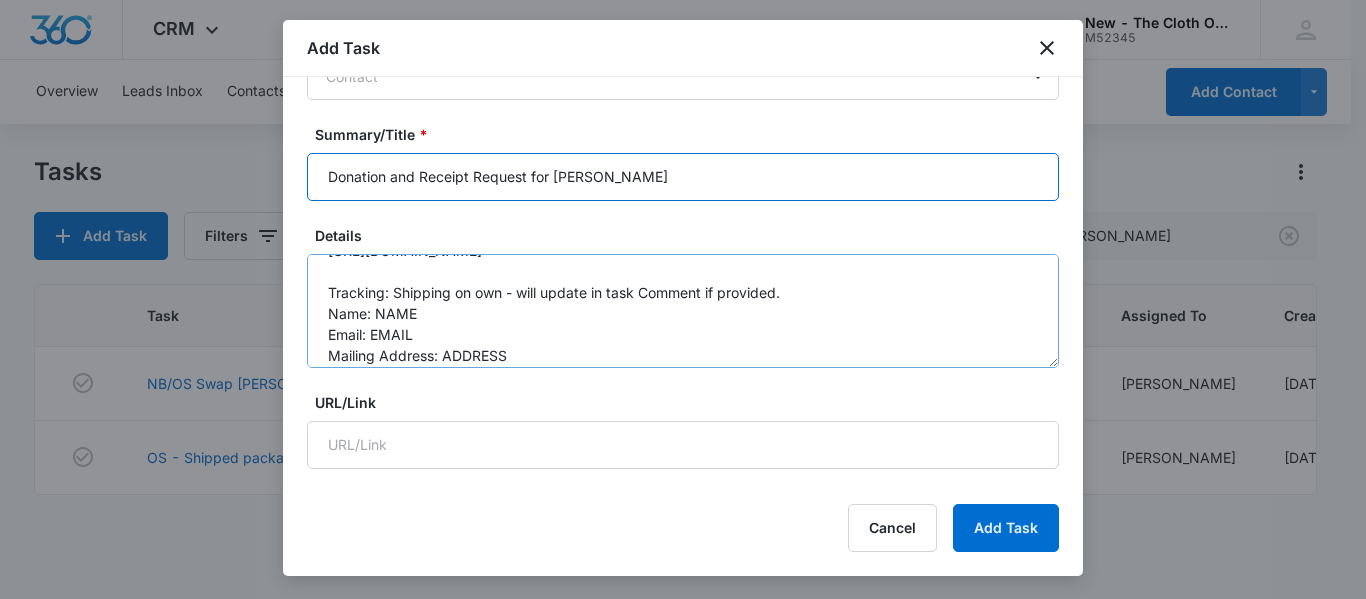 type on "Donation and Receipt Request for [PERSON_NAME]" 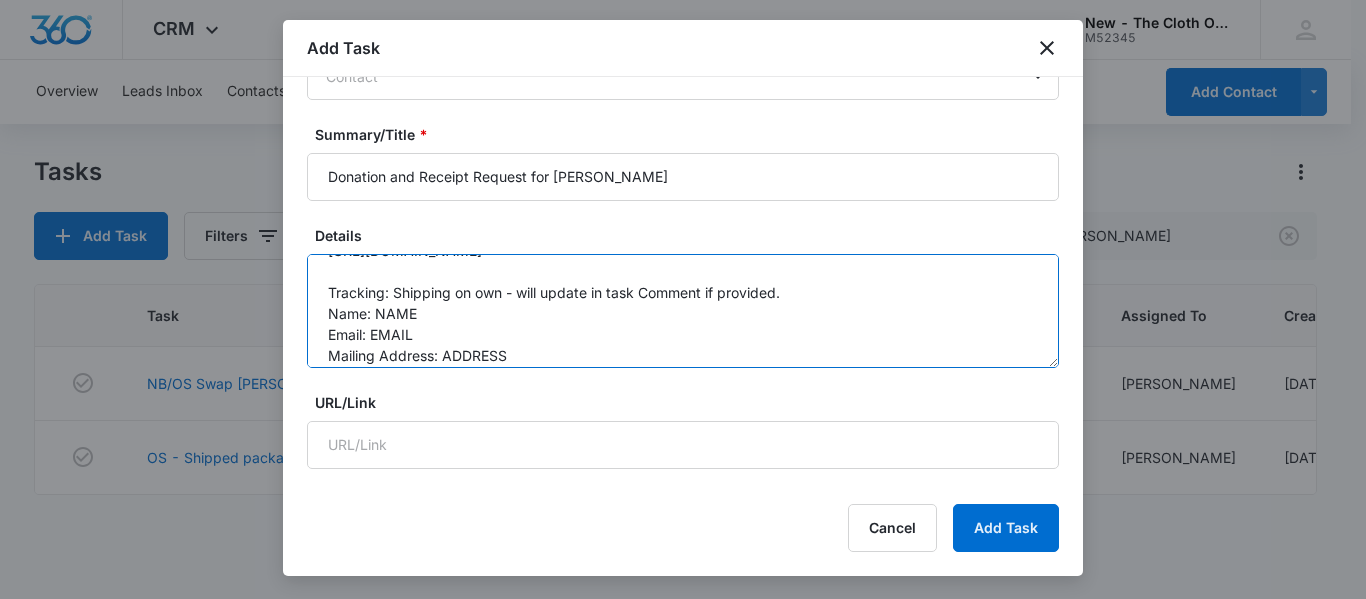 click on "You will be receiving a donation from the following family.  Please be sure to request a donation receipt upon receiving.
[URL][DOMAIN_NAME]
Tracking: Shipping on own - will update in task Comment if provided.
Name: NAME
Email: EMAIL
Mailing Address: ADDRESS
**We ask that you add email and mailing address (if available) into the donation receipt request just in case it is needed**
Addtl info provided by donor that may be helpful to advocate:" at bounding box center (683, 311) 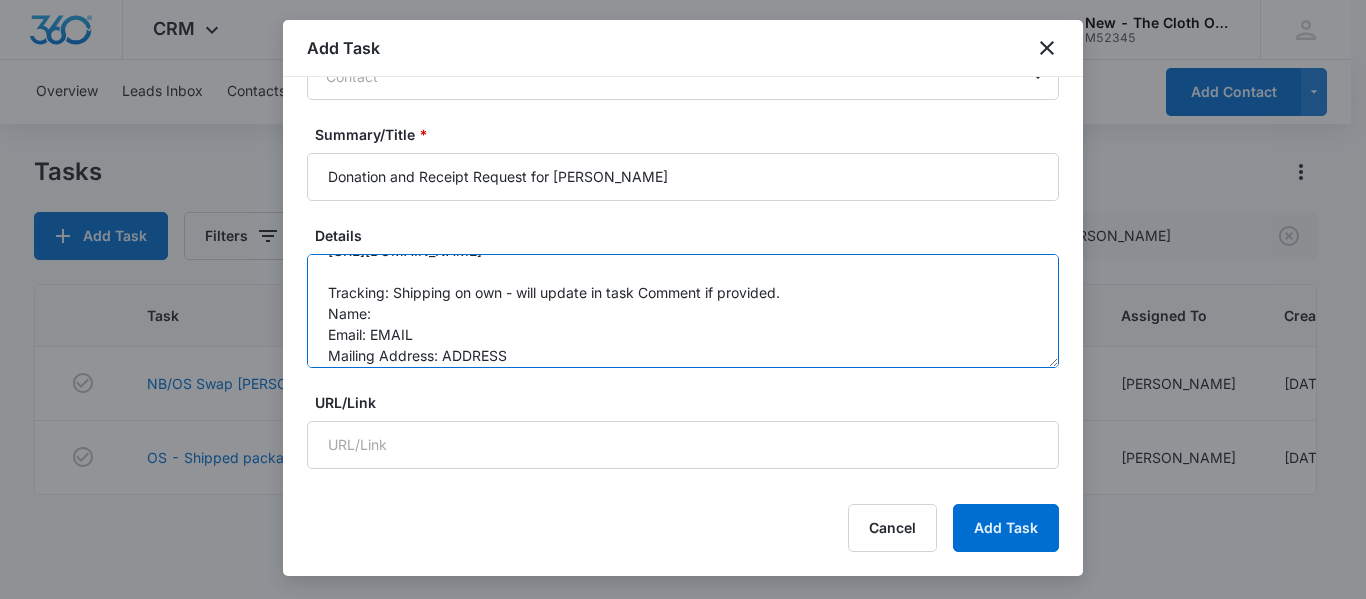 paste on "[PERSON_NAME]" 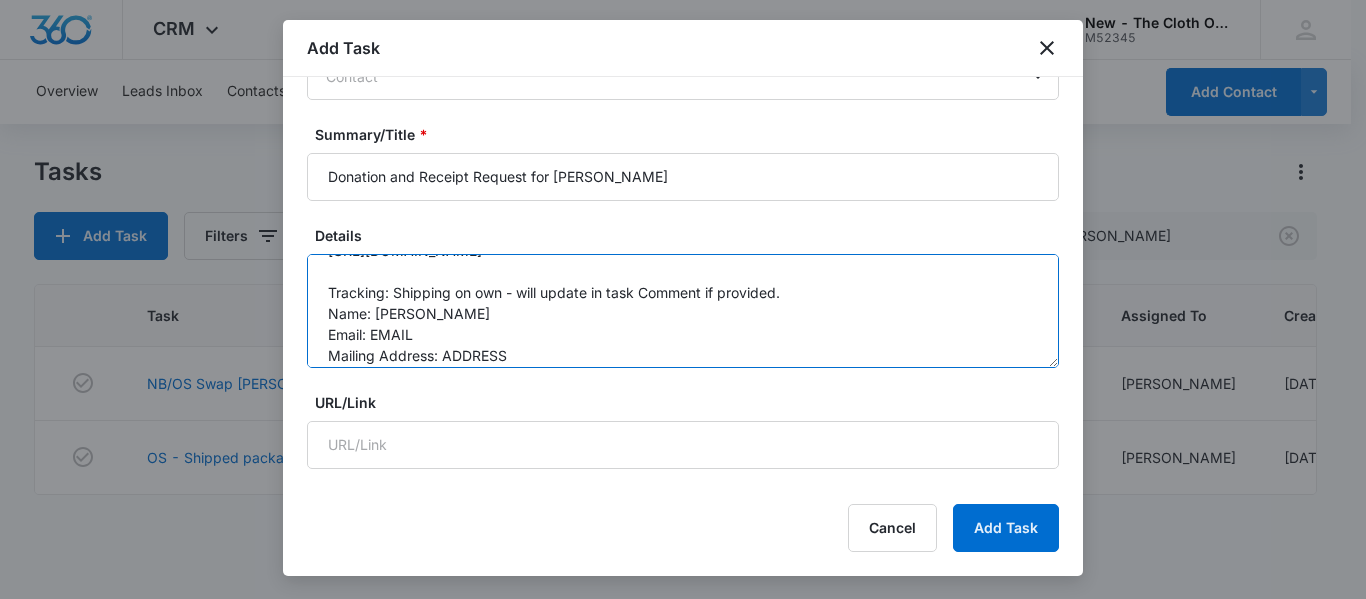 click on "You will be receiving a donation from the following family.  Please be sure to request a donation receipt upon receiving.
[URL][DOMAIN_NAME]
Tracking: Shipping on own - will update in task Comment if provided.
Name: [PERSON_NAME]
Email: EMAIL
Mailing Address: ADDRESS
**We ask that you add email and mailing address (if available) into the donation receipt request just in case it is needed**
Addtl info provided by donor that may be helpful to advocate:" at bounding box center (683, 311) 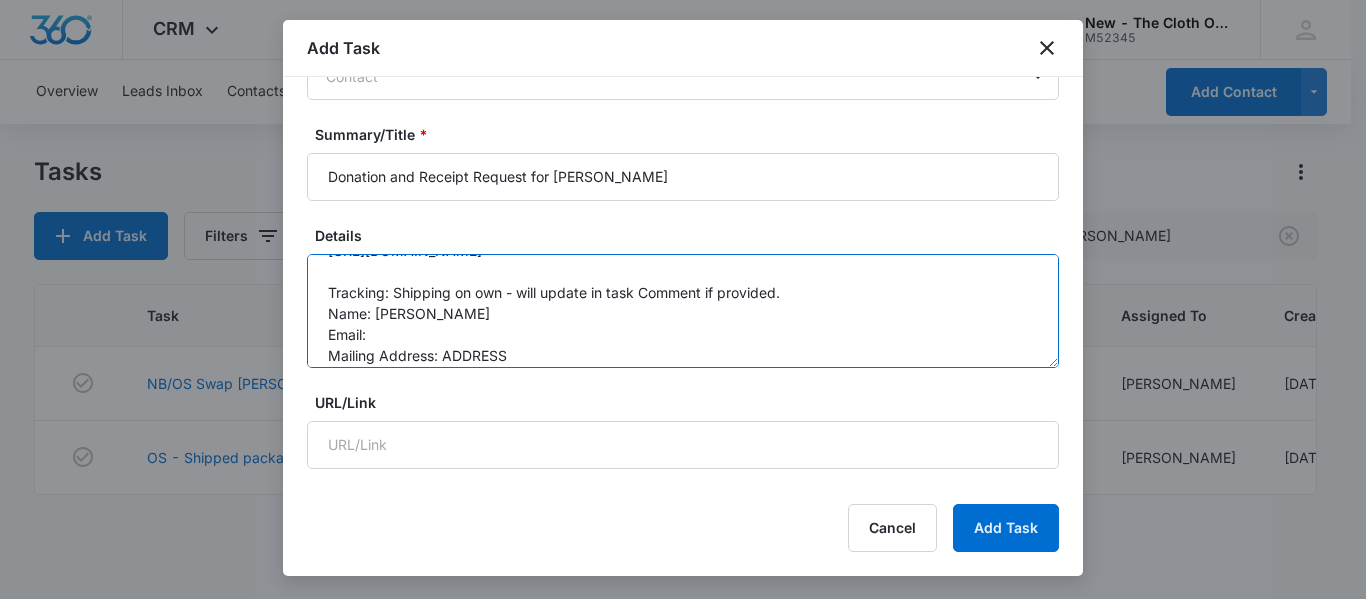 paste on "[EMAIL_ADDRESS][DOMAIN_NAME]" 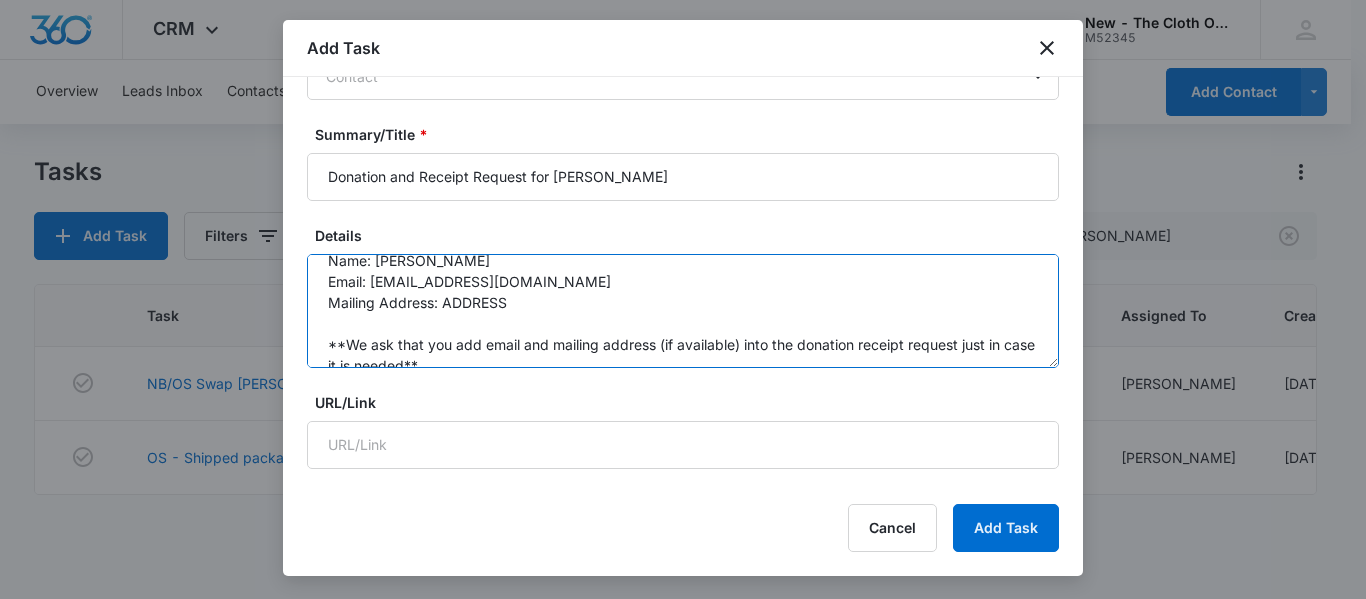 drag, startPoint x: 531, startPoint y: 357, endPoint x: 476, endPoint y: 262, distance: 109.77249 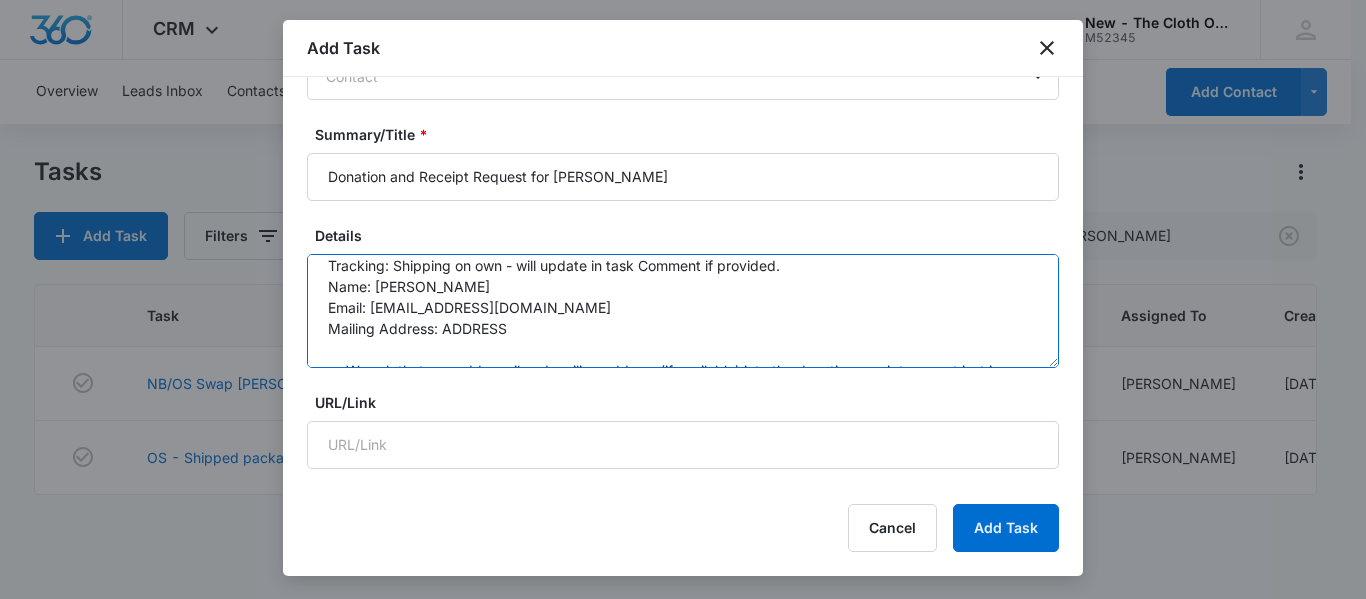 click on "You will be receiving a donation from the following family.  Please be sure to request a donation receipt upon receiving.
[URL][DOMAIN_NAME]
Tracking: Shipping on own - will update in task Comment if provided.
Name: [PERSON_NAME]
Email: [EMAIL_ADDRESS][DOMAIN_NAME]
Mailing Address: ADDRESS
**We ask that you add email and mailing address (if available) into the donation receipt request just in case it is needed**
Addtl info provided by donor that may be helpful to advocate:" at bounding box center [683, 311] 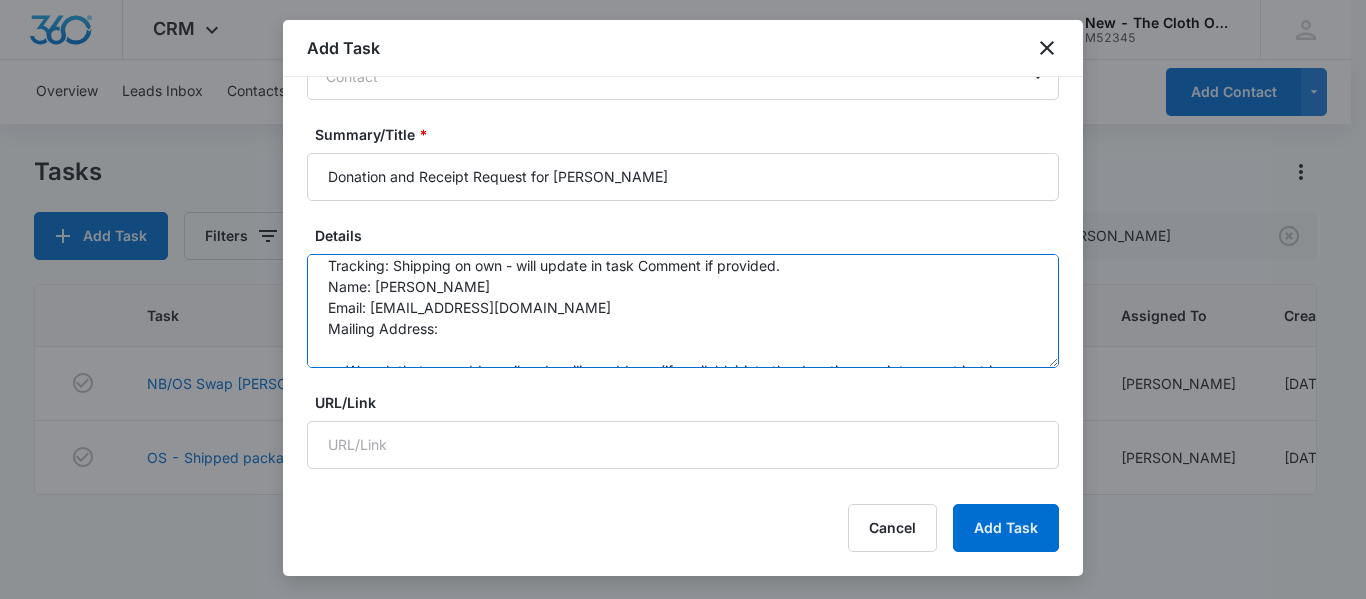 paste on "[STREET_ADDRESS]" 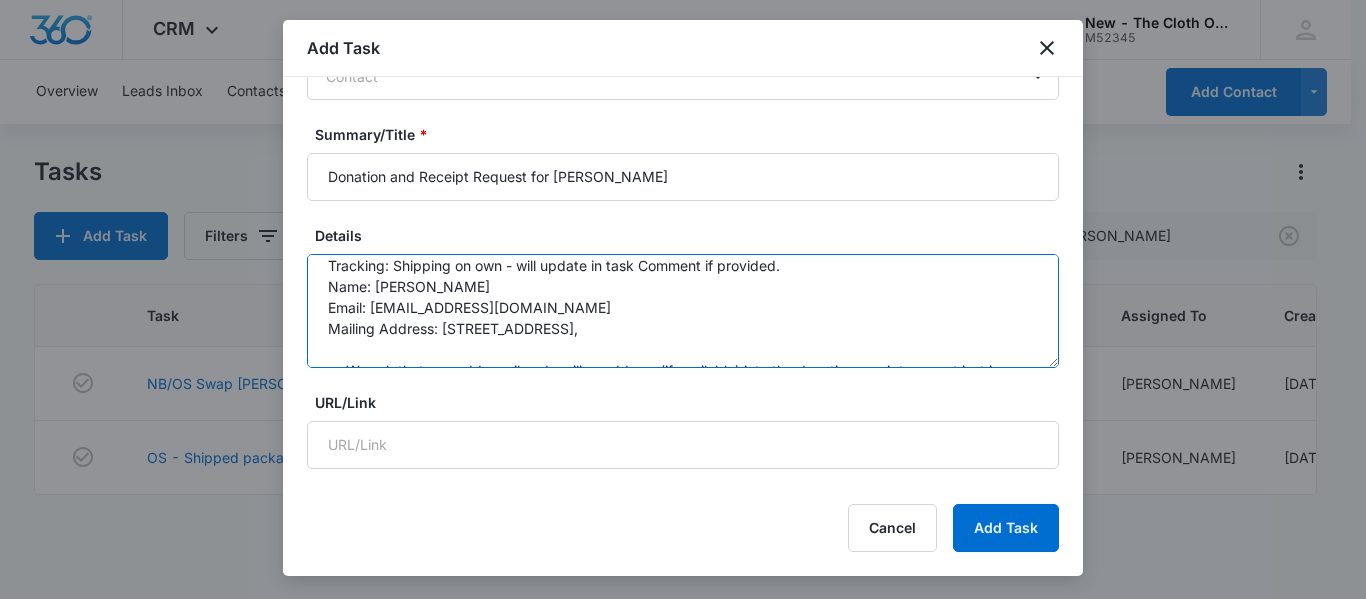 paste on "[PERSON_NAME]" 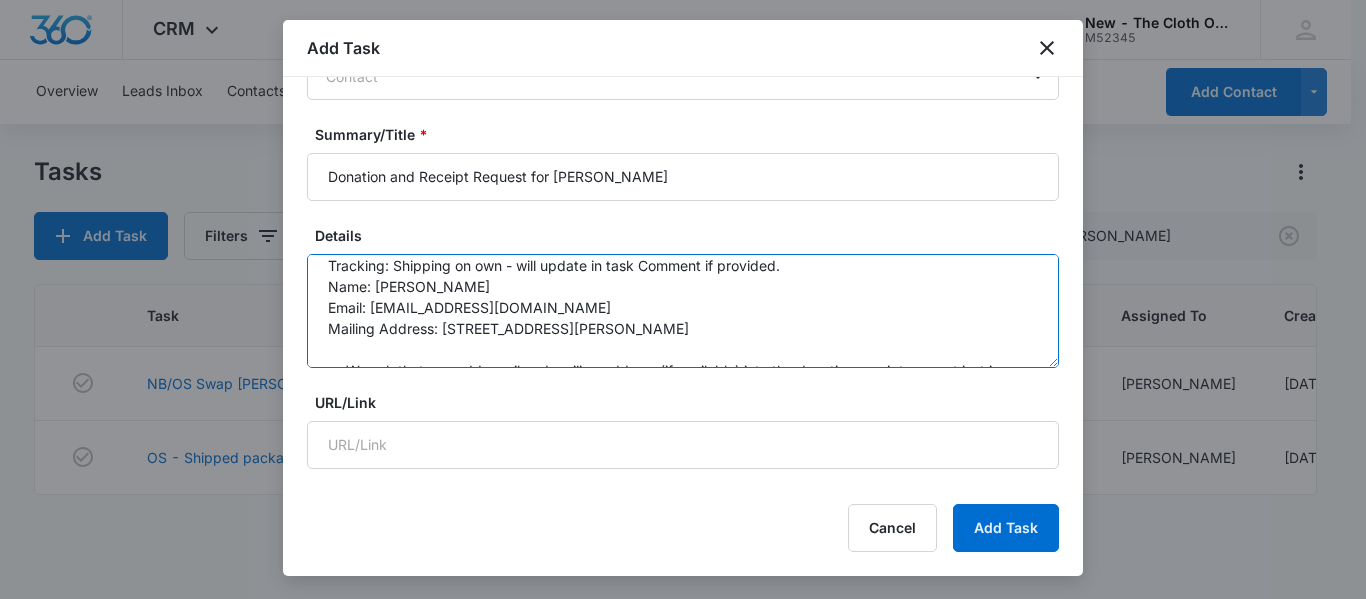 scroll, scrollTop: 210, scrollLeft: 0, axis: vertical 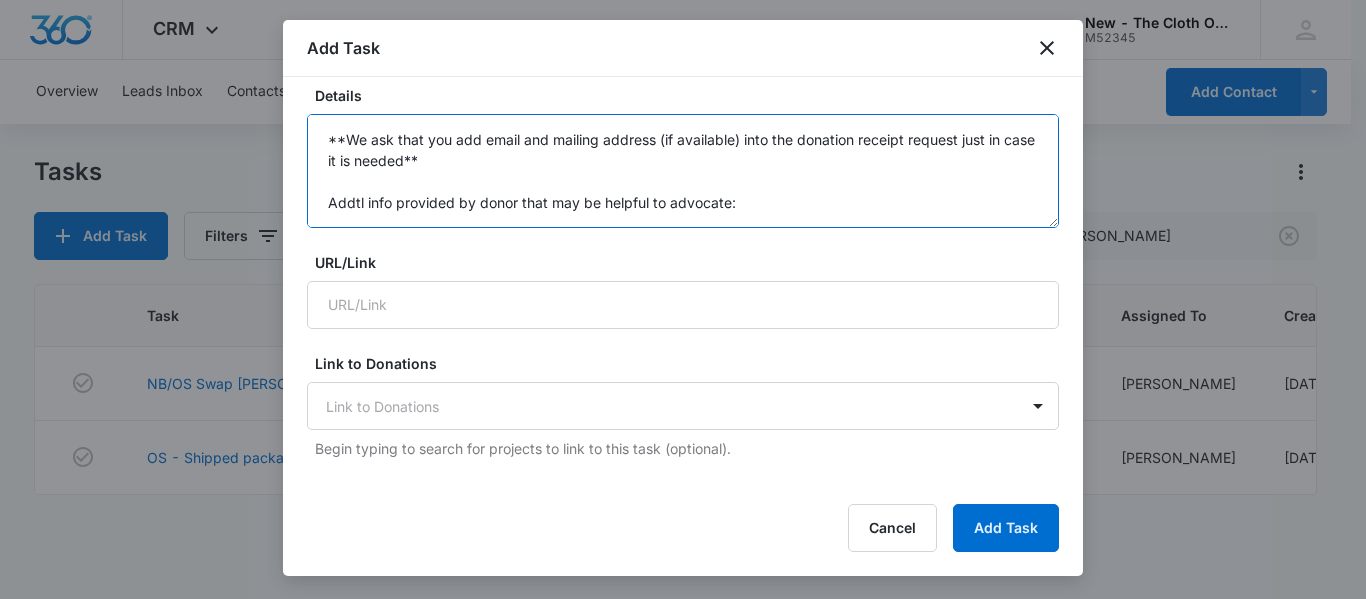 click on "You will be receiving a donation from the following family.  Please be sure to request a donation receipt upon receiving.
[URL][DOMAIN_NAME]
Tracking: Shipping on own - will update in task Comment if provided.
Name: [PERSON_NAME]
Email: [EMAIL_ADDRESS][DOMAIN_NAME]
Mailing Address: [STREET_ADDRESS][PERSON_NAME]
**We ask that you add email and mailing address (if available) into the donation receipt request just in case it is needed**
Addtl info provided by donor that may be helpful to advocate:" at bounding box center [683, 171] 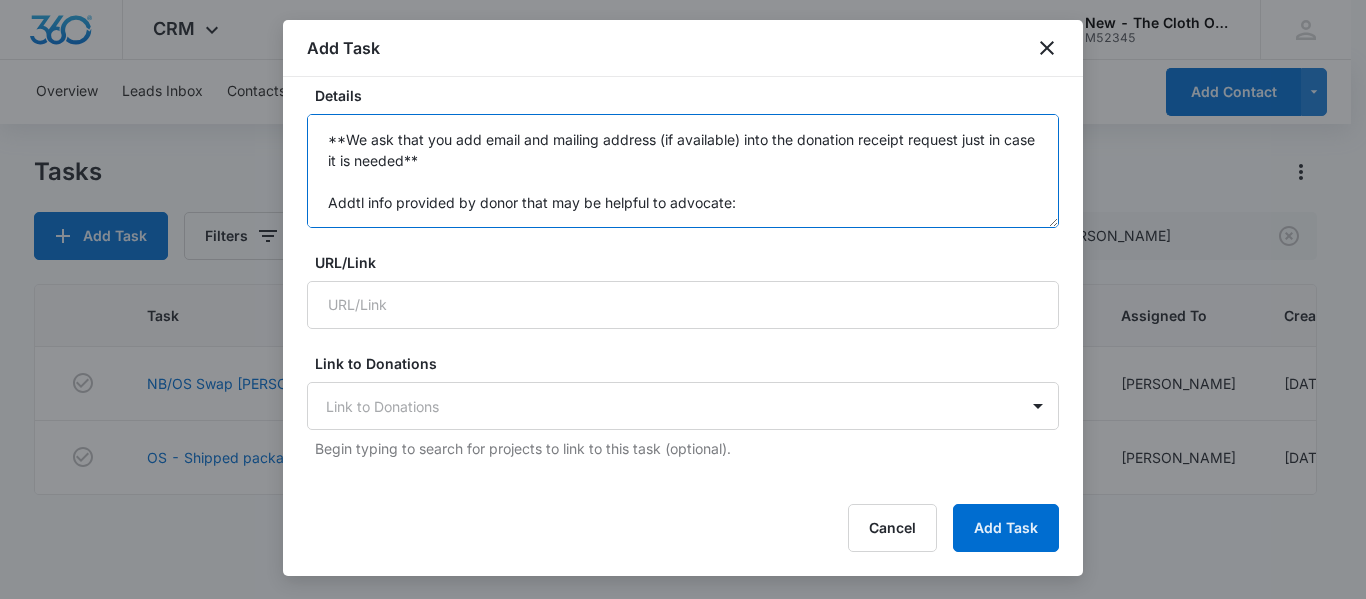 paste on "Thirsties stay dry inserts and natural fitted diapers, washed using Rockin Green “Hard Rock” detergent *STRIP*" 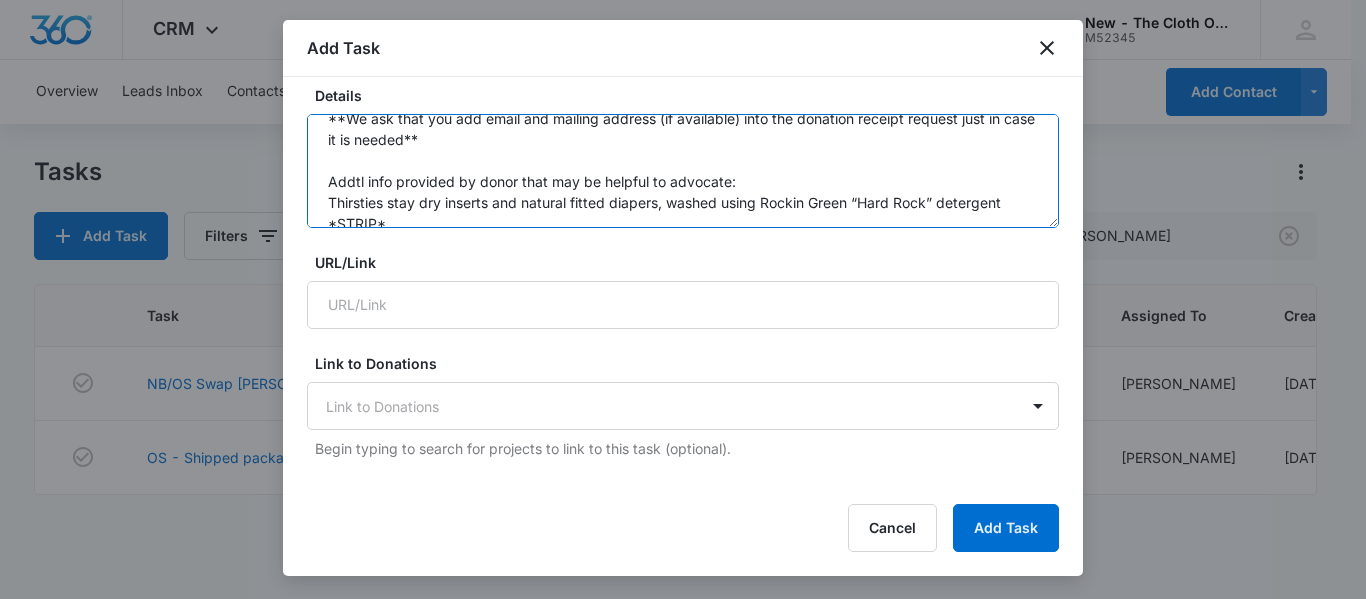 scroll, scrollTop: 215, scrollLeft: 0, axis: vertical 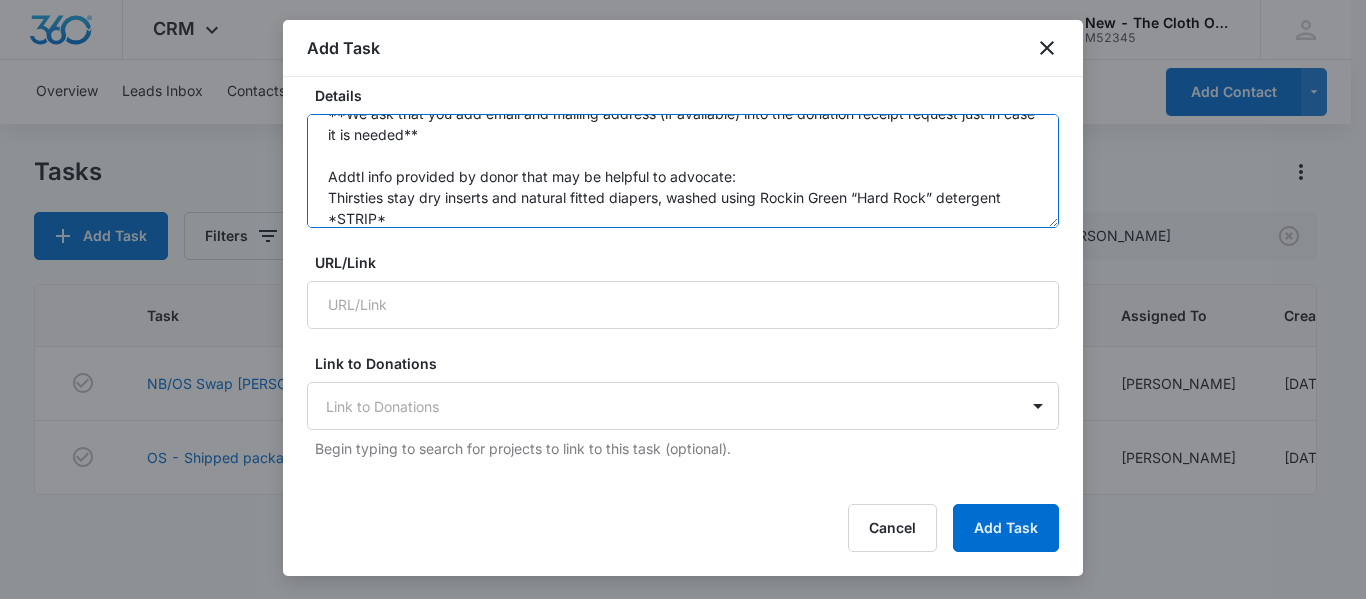 click on "You will be receiving a donation from the following family.  Please be sure to request a donation receipt upon receiving.
[URL][DOMAIN_NAME]
Tracking: Shipping on own - will update in task Comment if provided.
Name: [PERSON_NAME]
Email: [EMAIL_ADDRESS][DOMAIN_NAME]
Mailing Address: [STREET_ADDRESS][PERSON_NAME]
**We ask that you add email and mailing address (if available) into the donation receipt request just in case it is needed**
Addtl info provided by donor that may be helpful to advocate:
Thirsties stay dry inserts and natural fitted diapers, washed using Rockin Green “Hard Rock” detergent *STRIP*" at bounding box center (683, 171) 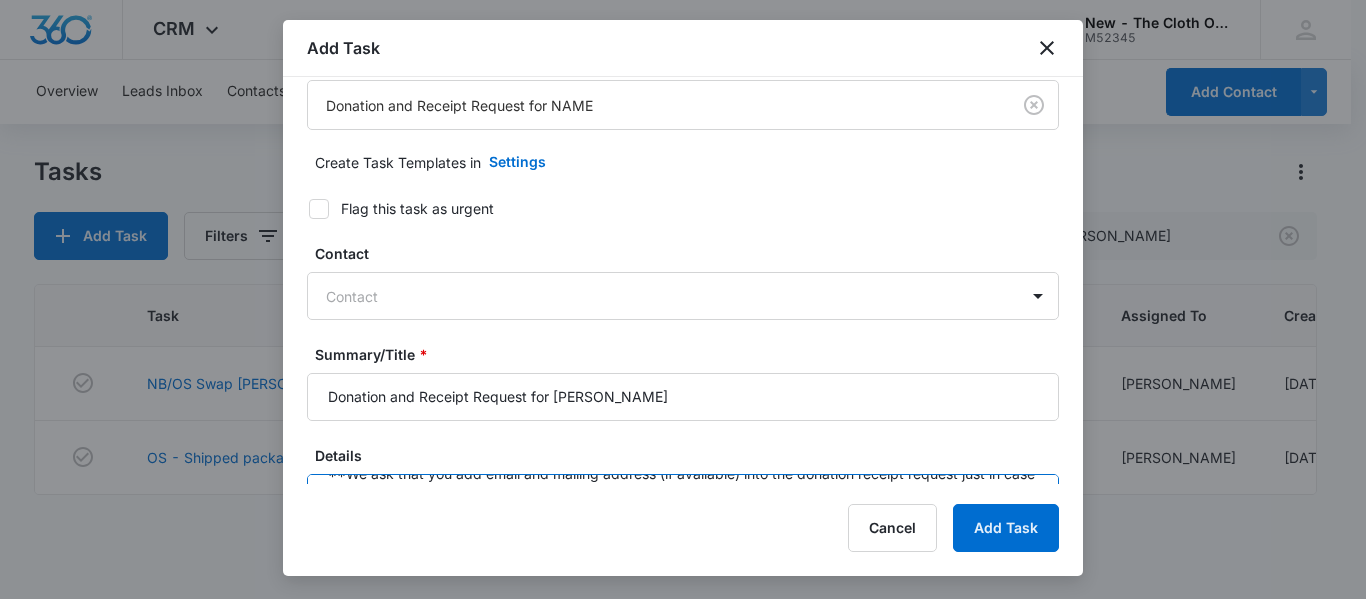 scroll, scrollTop: 0, scrollLeft: 0, axis: both 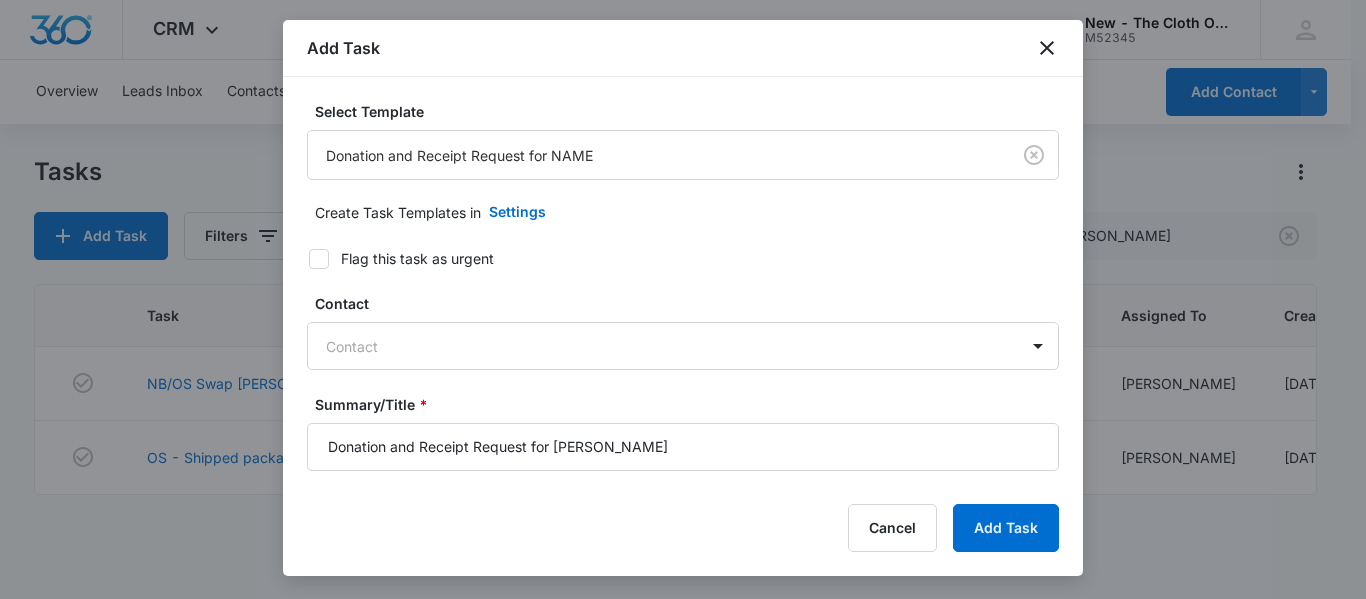 type on "You will be receiving a donation from the following family.  Please be sure to request a donation receipt upon receiving.
[URL][DOMAIN_NAME]
Tracking: Shipping on own - will update in task Comment if provided.
Name: [PERSON_NAME]
Email: [EMAIL_ADDRESS][DOMAIN_NAME]
Mailing Address: [STREET_ADDRESS][PERSON_NAME]
**We ask that you add email and mailing address (if available) into the donation receipt request just in case it is needed**
Addtl info provided by donor that may be helpful to advocate:
Thirsties stay dry inserts and natural fitted diapers, washed using Rockin Green “Hard Rock” detergent *STRIP ALL ABSORBENT ITEMS*" 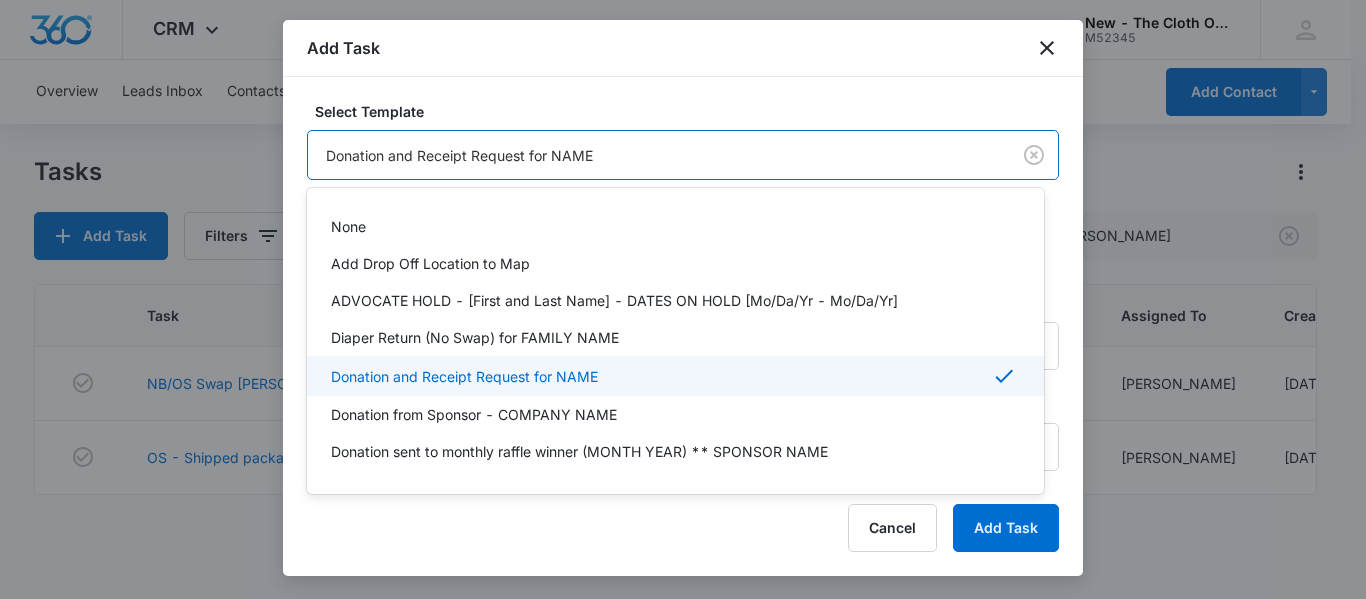 click on "Select Template 22 results available. Use Up and Down to choose options, press Enter to select the currently focused option, press Escape to exit the menu, press Tab to select the option and exit the menu. Donation and Receipt Request for NAME Create Task Templates in  Settings Flag this task as urgent Contact Contact Summary/Title * Donation and Receipt Request for [PERSON_NAME] Details URL/Link Link to Donations Link to Donations Begin typing to search for projects to link to this task (optional). Link to Applications Link to Applications Begin typing to search for deals to link to this task (optional). Assign a specific color to this task for the Calendar view Color Tag Current Color: Attachments Click or drag files to this area to upload Max upload size: 30.0  MB; Must be a file with the extension: .txt, .csv, .png, .jpg, .jpeg, .pdf, .svg.   Assigned to * Assigned to Time span * [DATE] [DATE] This is an all day event Repeat every Frequency Day Repeating Ends On Day of the Week Day of the Week" at bounding box center (683, 280) 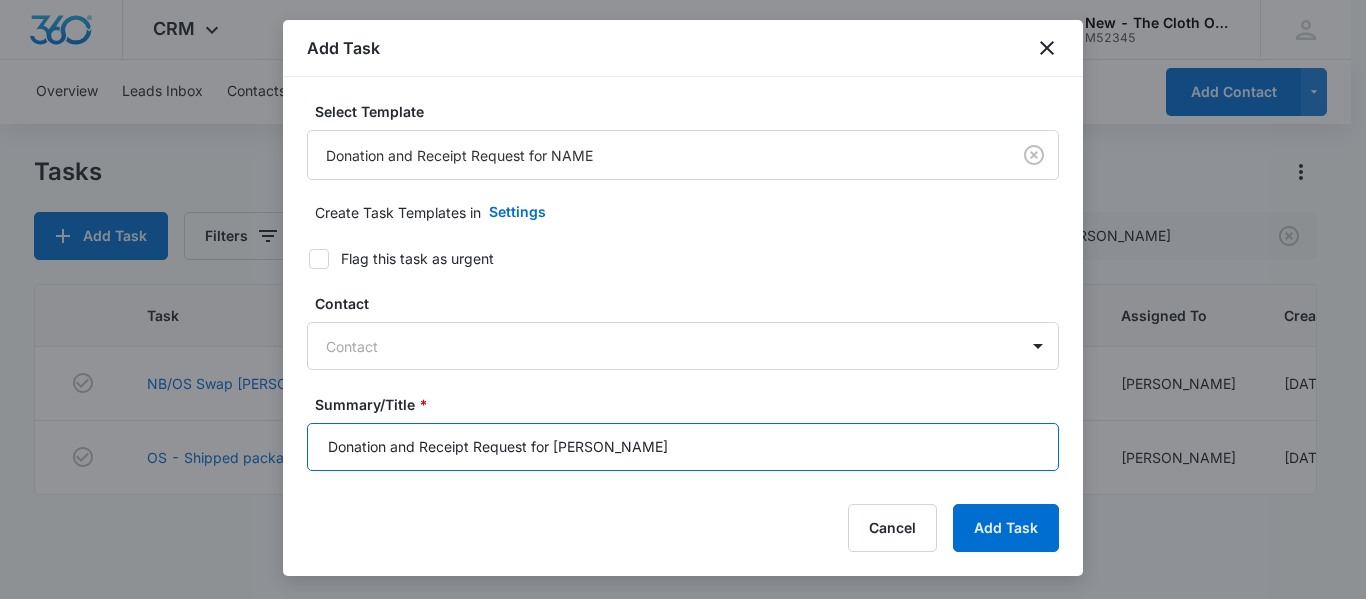 click on "Donation and Receipt Request for [PERSON_NAME]" at bounding box center [683, 447] 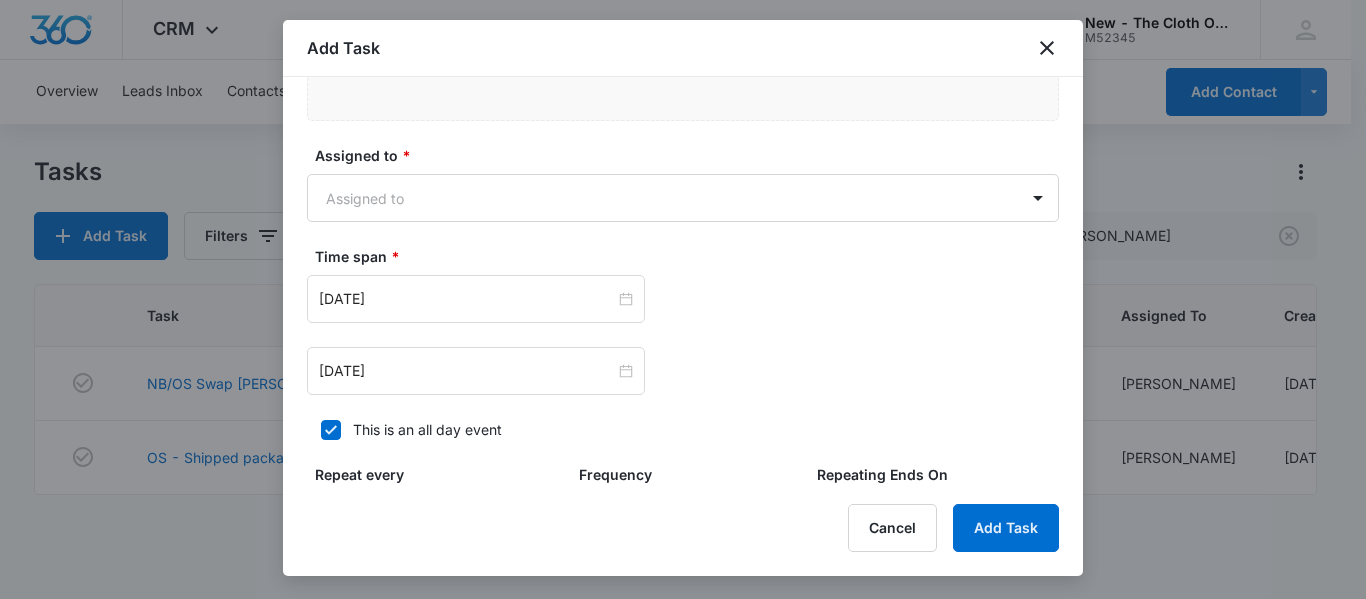 scroll, scrollTop: 1134, scrollLeft: 0, axis: vertical 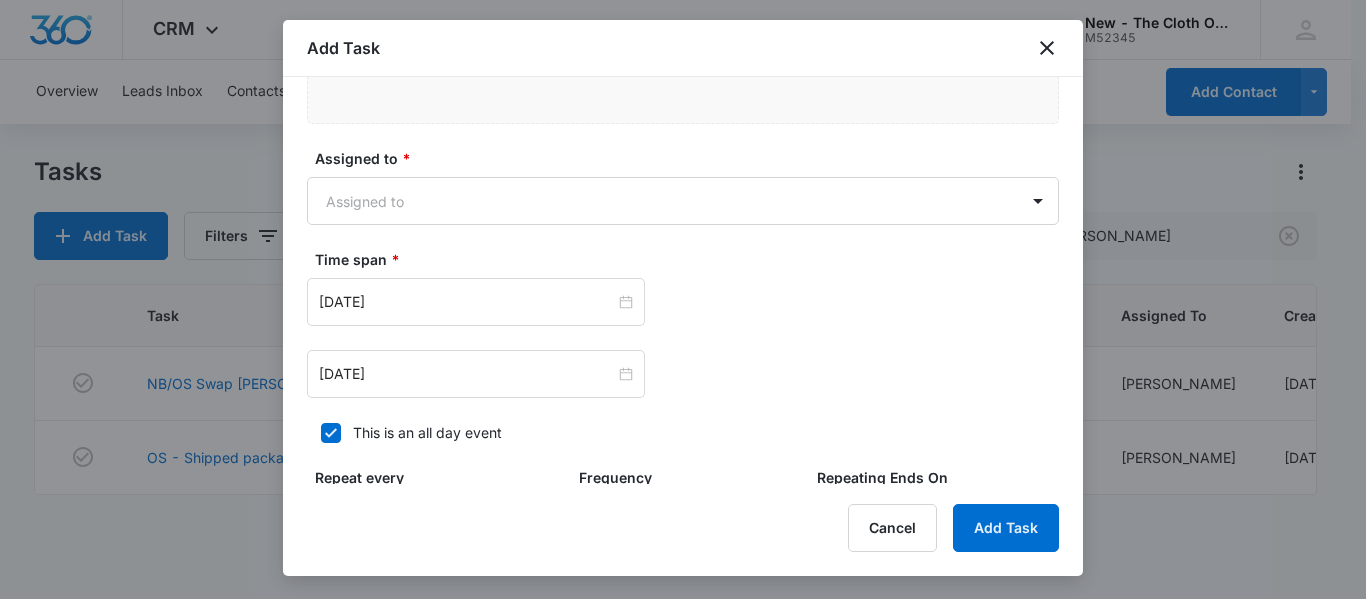 type on "Donation and Receipt Request for [PERSON_NAME] (see note at bottom)" 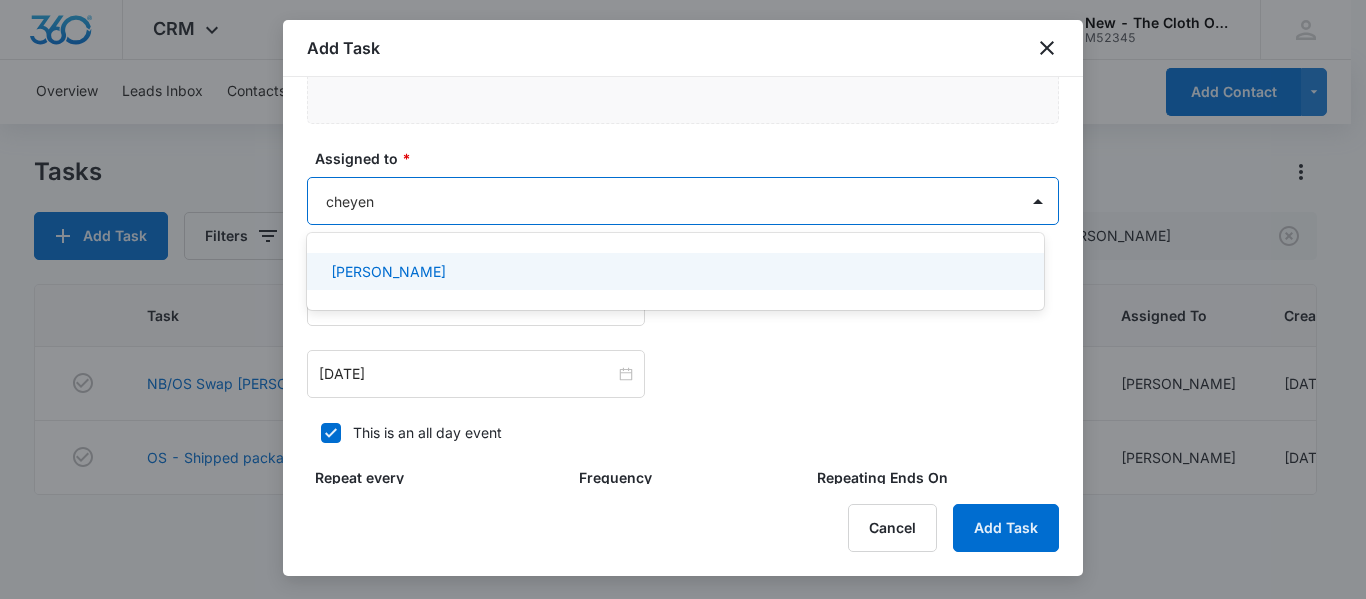 type on "cheyenn" 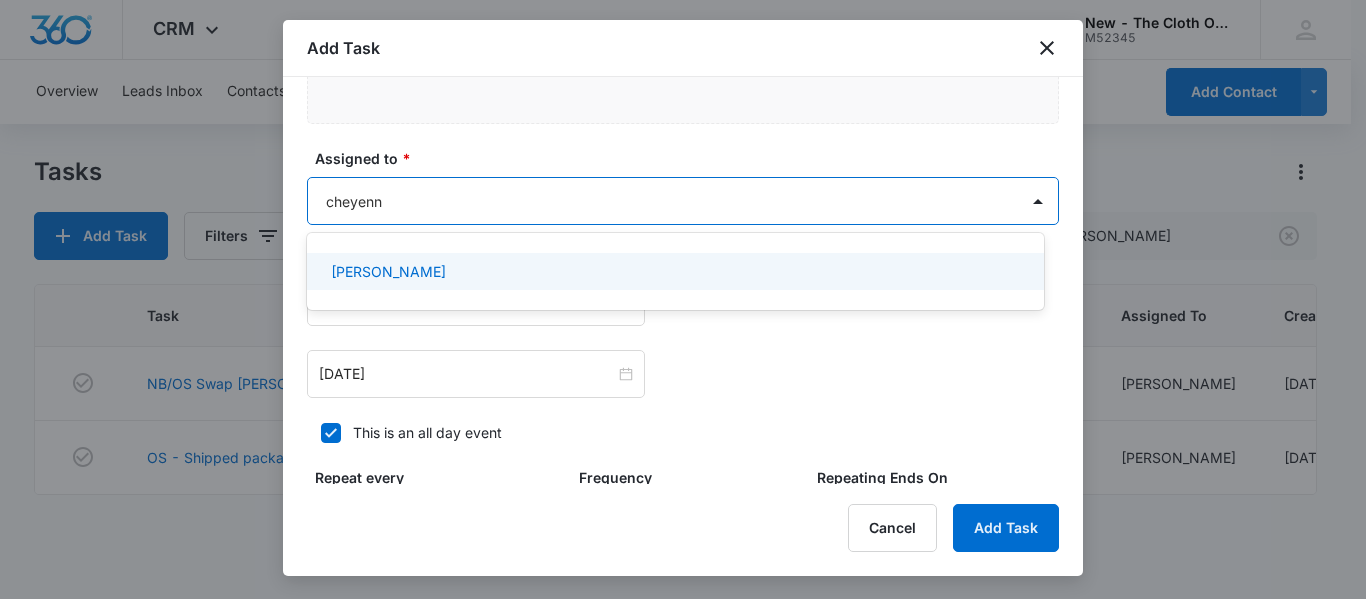 click on "[PERSON_NAME]" at bounding box center (673, 271) 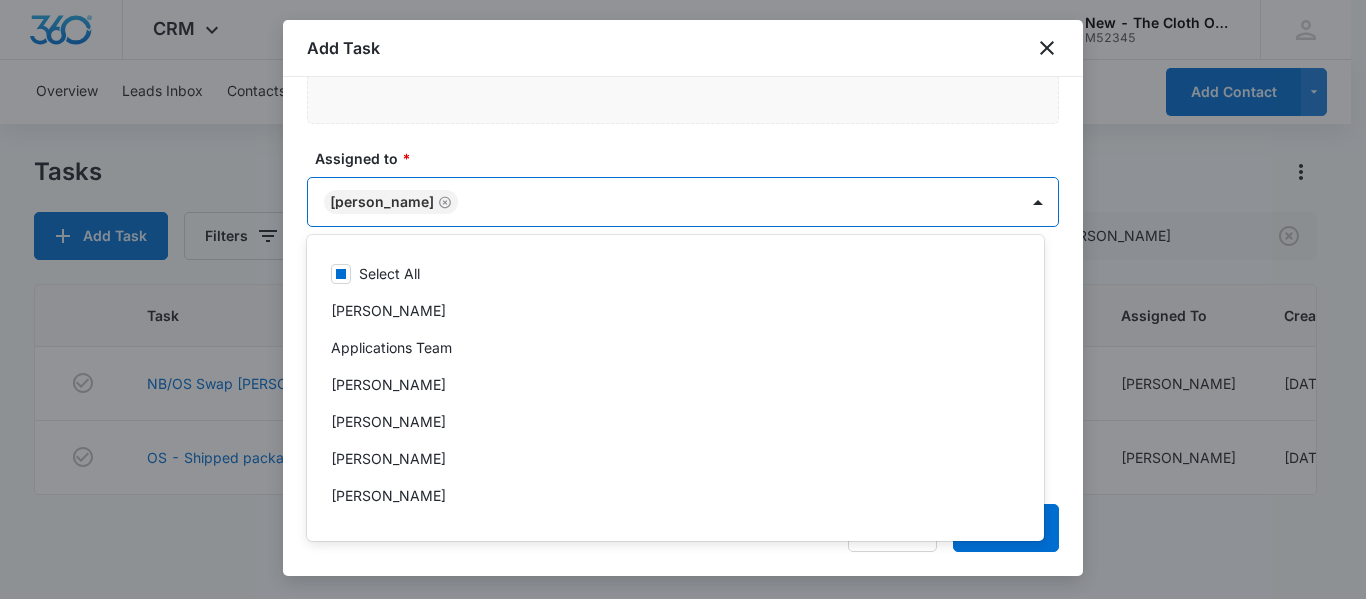 click on "Assigned to *" at bounding box center [691, 158] 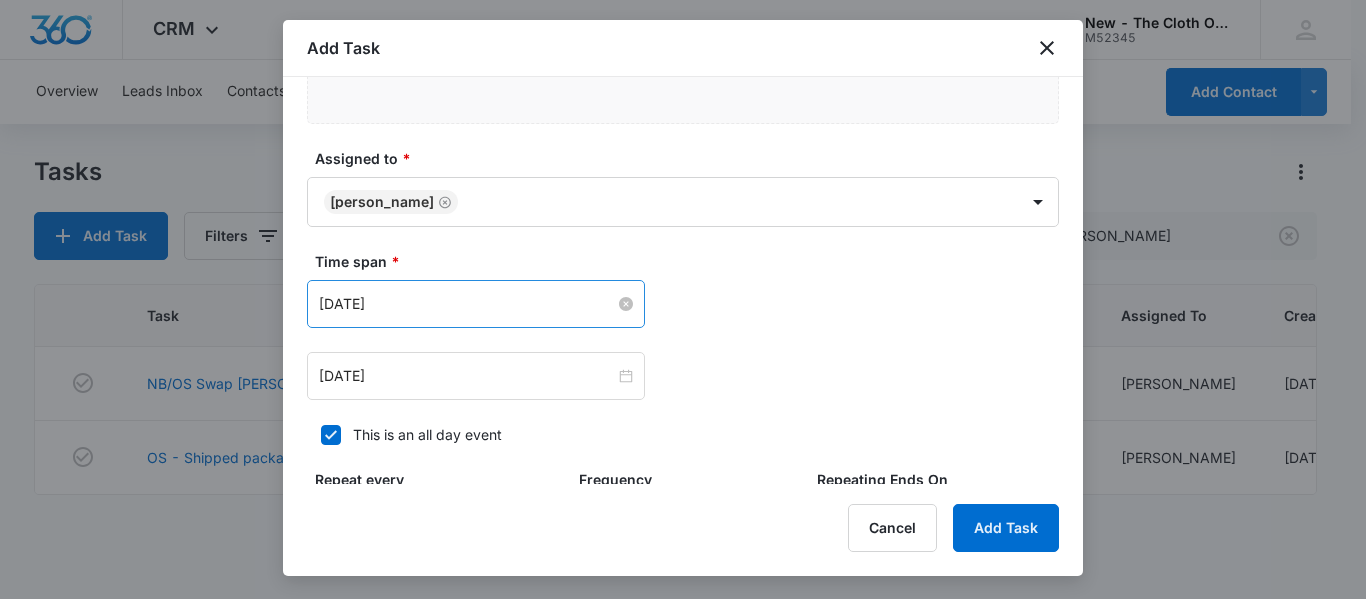 click on "[DATE]" at bounding box center (467, 304) 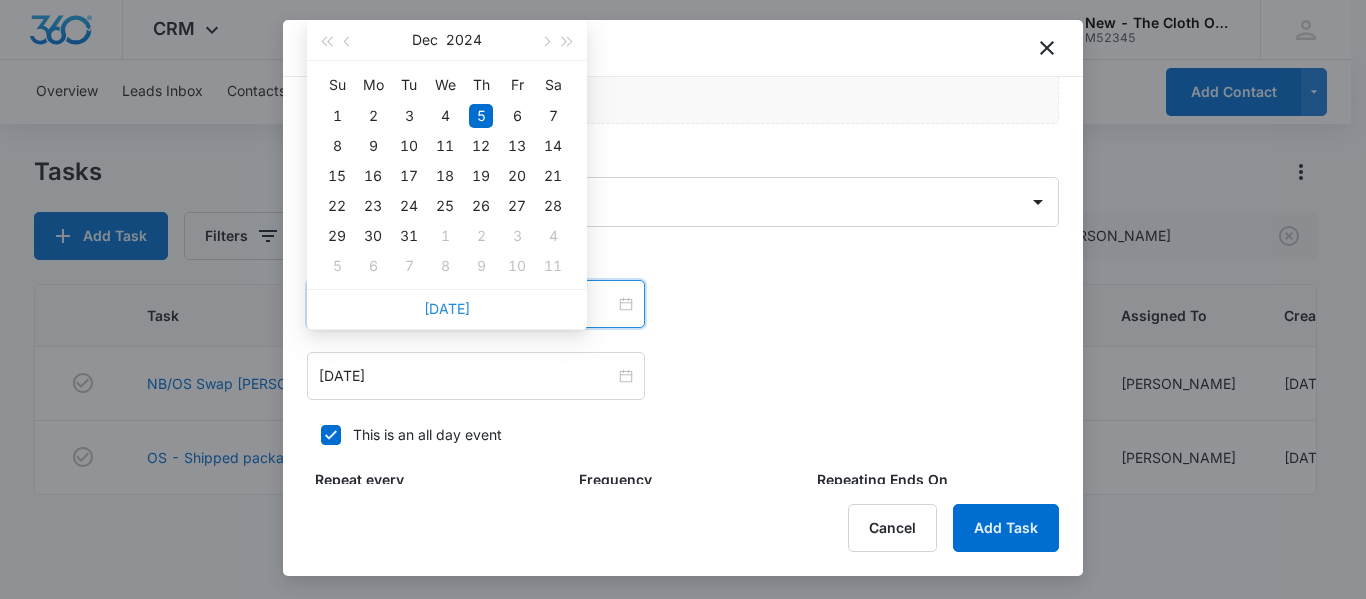 click on "[DATE]" at bounding box center (447, 308) 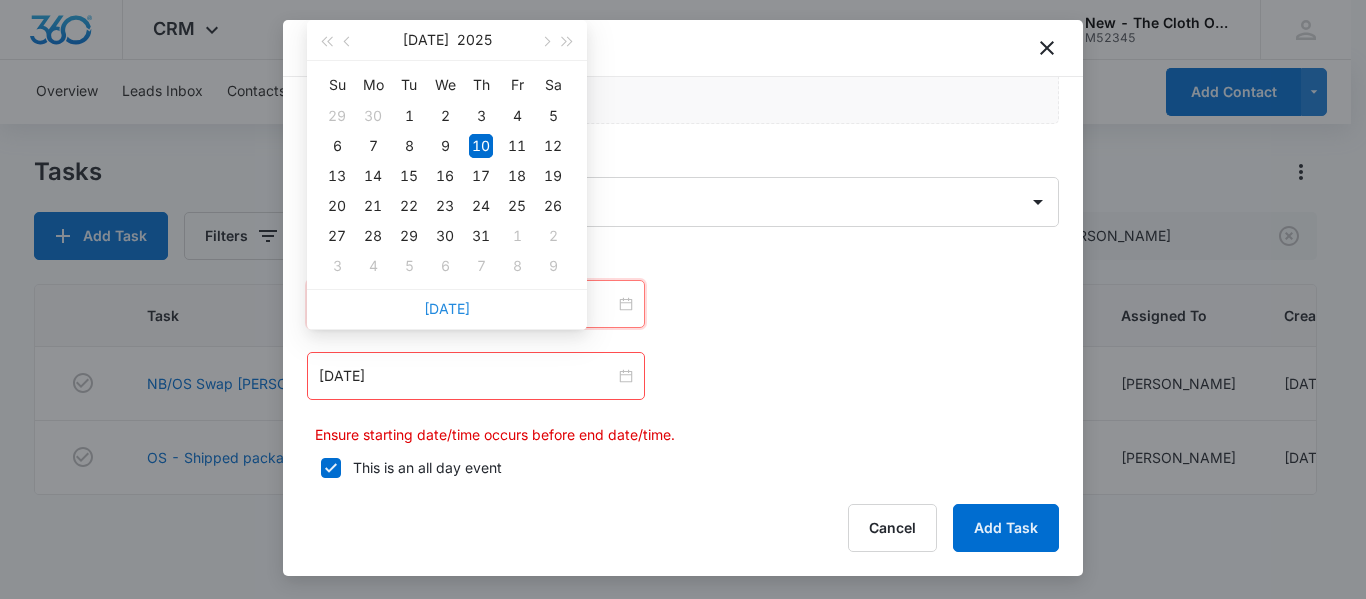 type on "[DATE]" 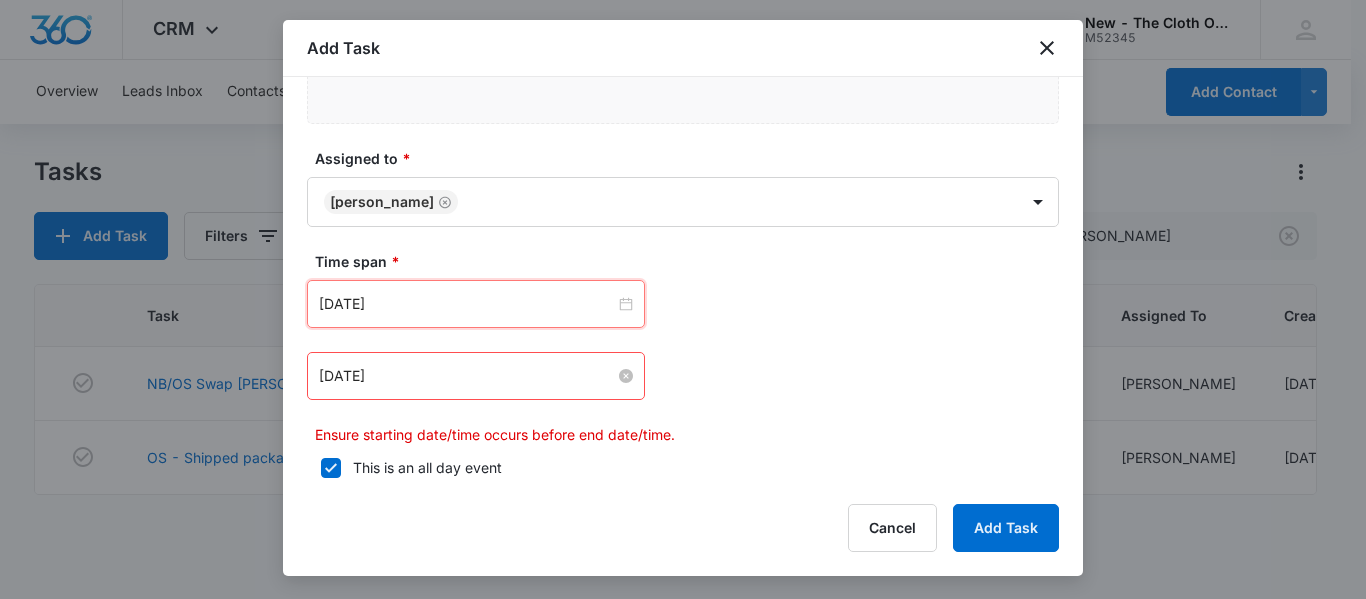 click on "[DATE]" at bounding box center [467, 376] 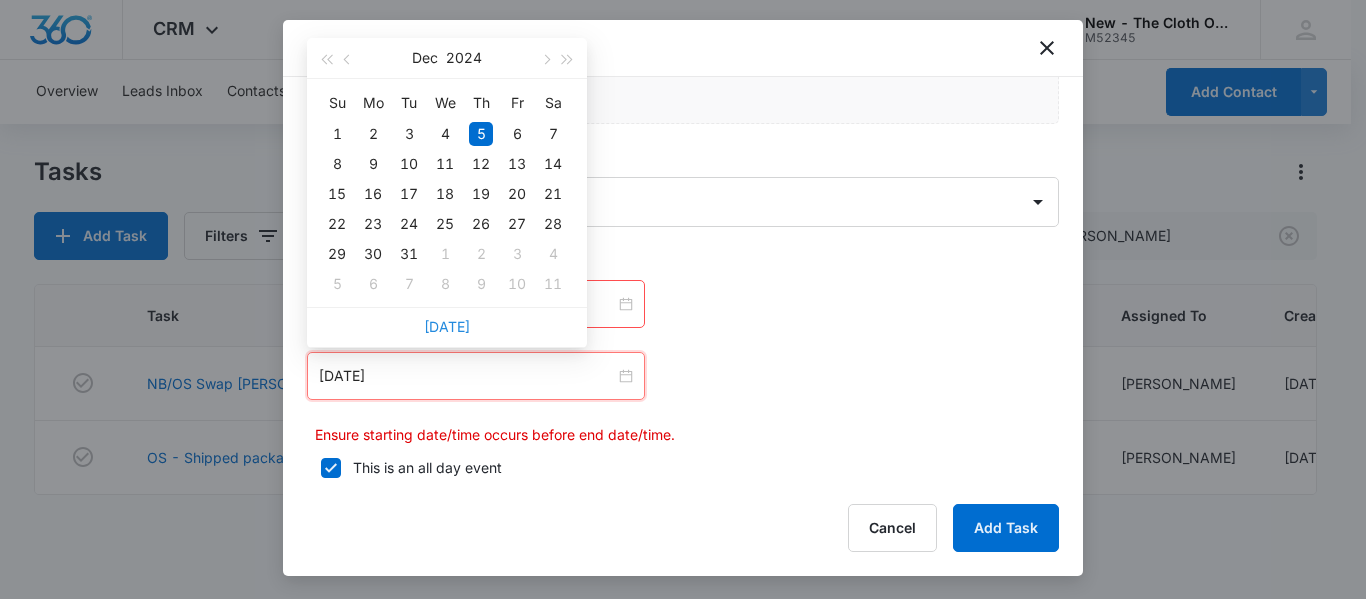 click on "[DATE]" at bounding box center (447, 326) 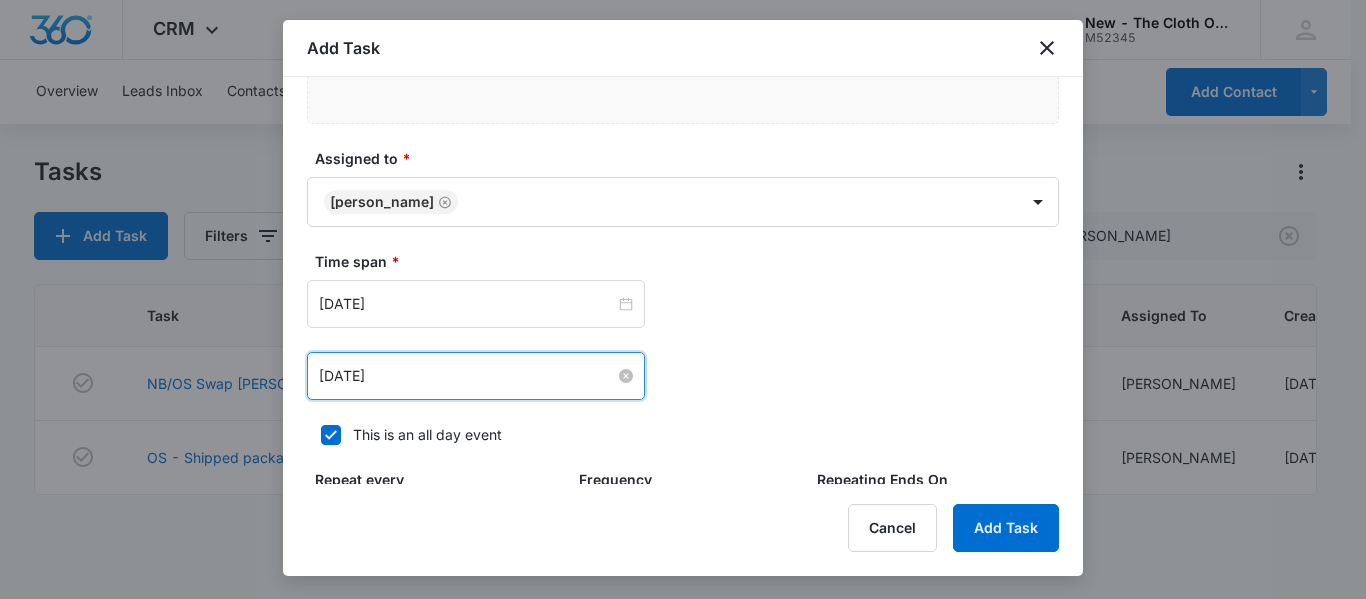click on "[DATE]" at bounding box center [467, 376] 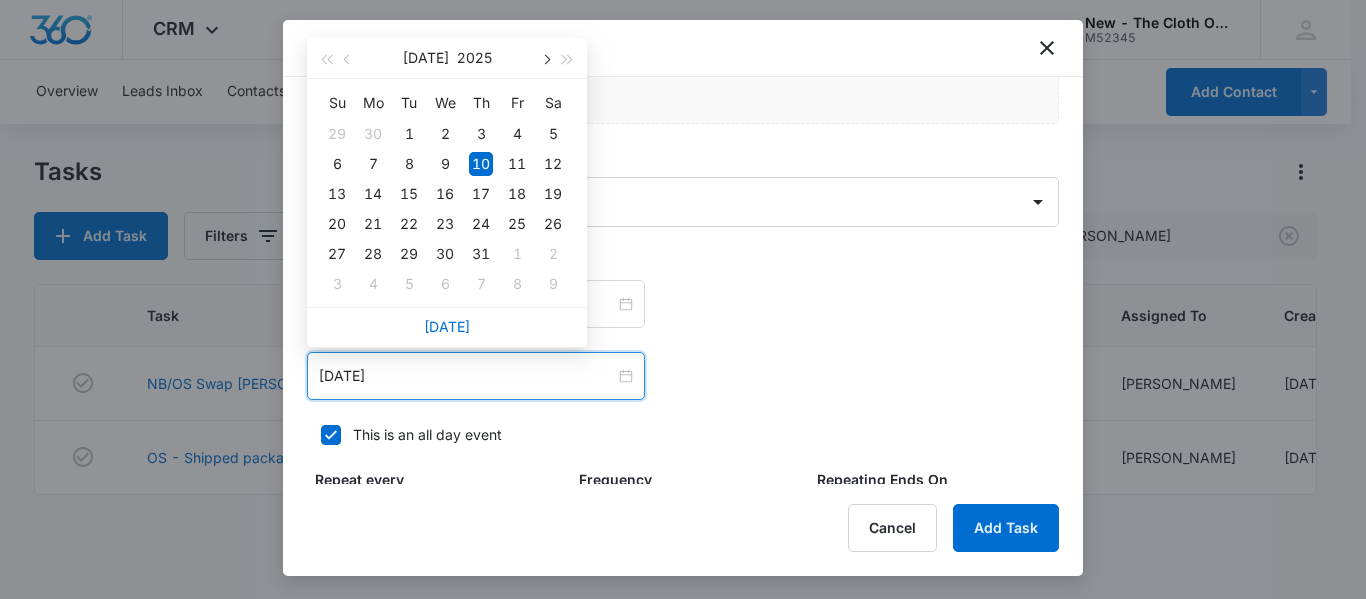 click at bounding box center [545, 60] 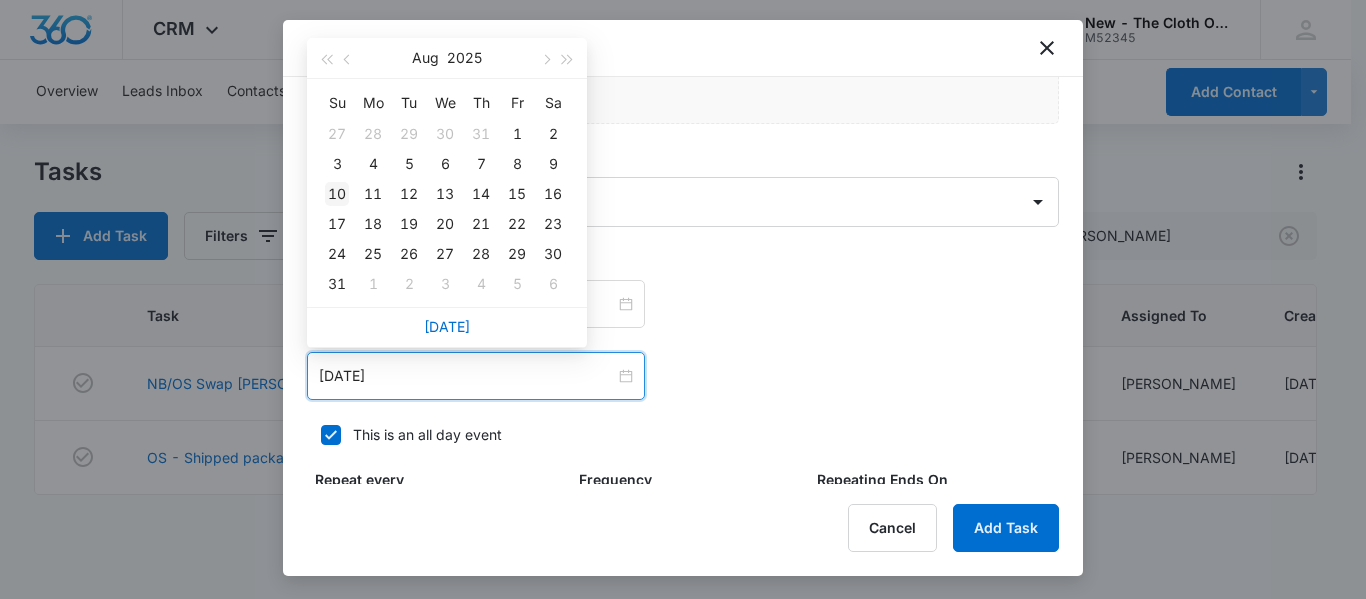 click on "10" at bounding box center [337, 194] 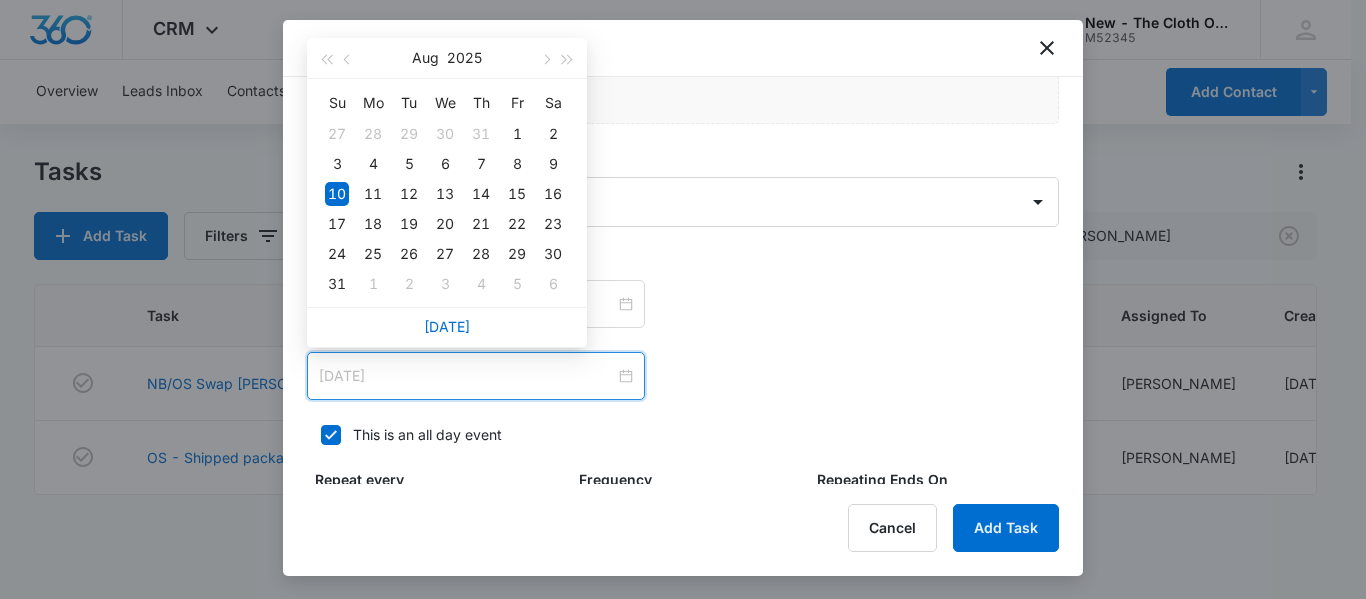 type on "[DATE]" 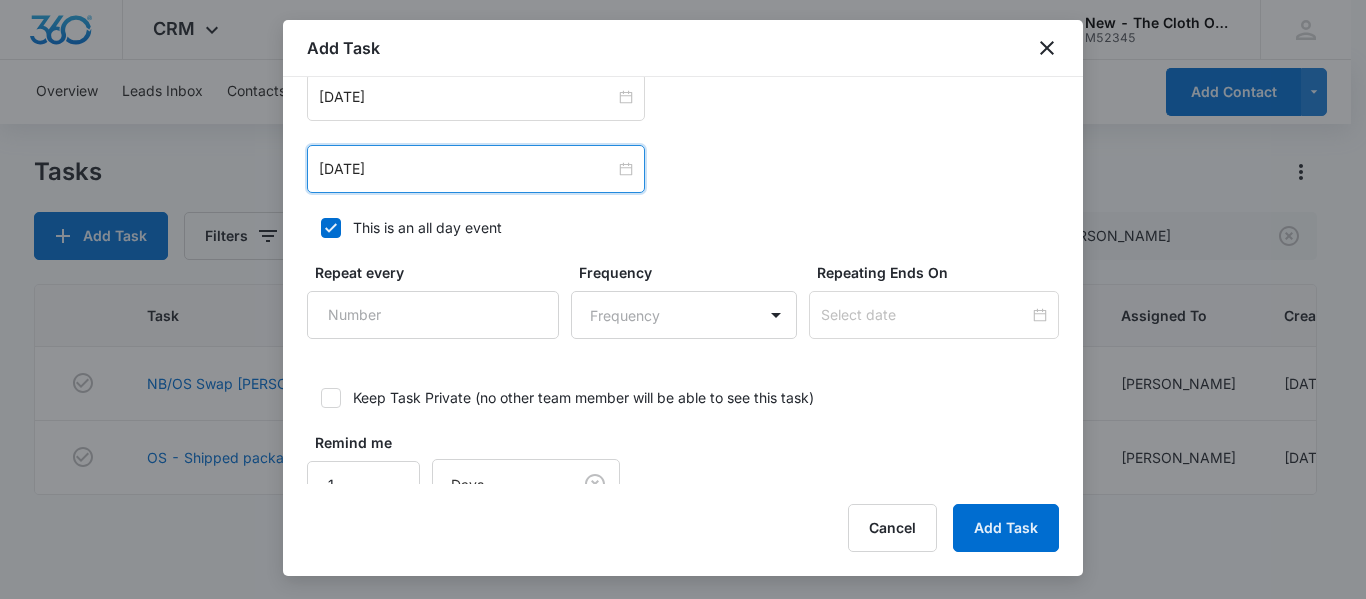 scroll, scrollTop: 1390, scrollLeft: 0, axis: vertical 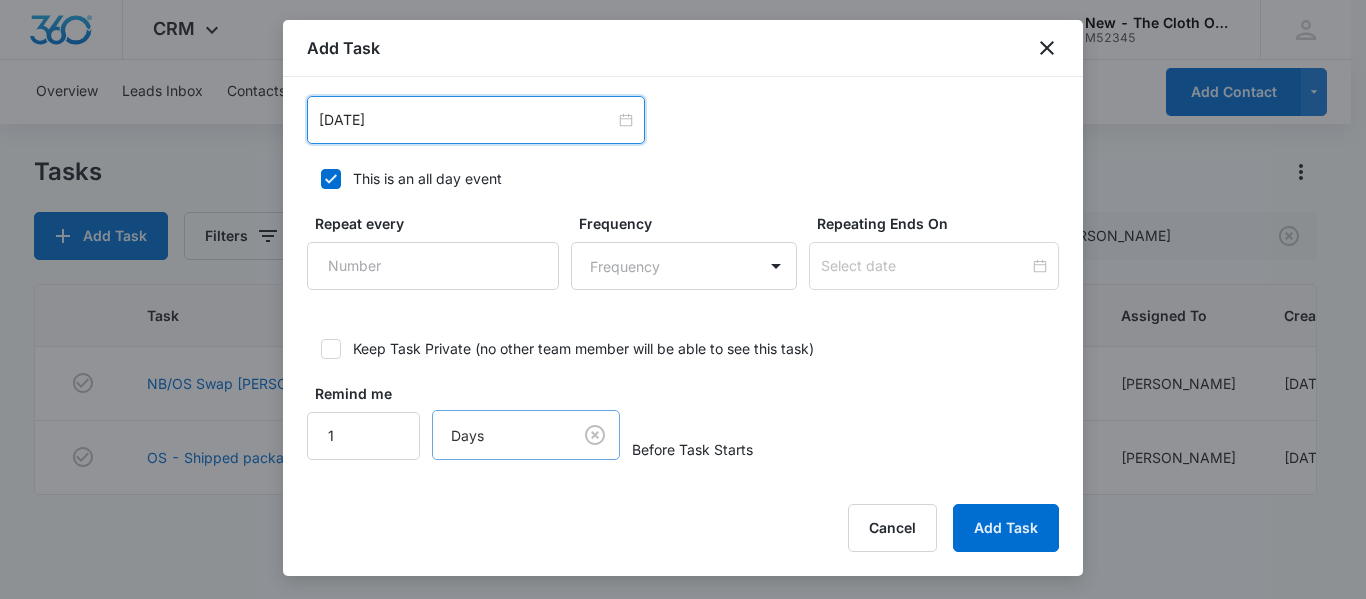 click on "CRM Apps Reputation CRM Email Social Ads Intelligence Brand Settings New - The Cloth Option M52345 Your Accounts View All SN [PERSON_NAME] [DOMAIN_NAME][EMAIL_ADDRESS][DOMAIN_NAME] My Profile Notifications Support Logout Terms & Conditions   •   Privacy Policy Overview Leads Inbox Contacts Organizations History Applications Donations Tasks Calendar Lists Reports Settings Add Contact Tasks Add Task Filters [PERSON_NAME] Task Start End Contacts Assigned By Assigned To Created Date NB/OS Swap [PERSON_NAME] **see details** (Zone 3) [DATE] [DATE] [PERSON_NAME] [PERSON_NAME] [PERSON_NAME] [DATE] OS - Shipped package for [PERSON_NAME] (zone #3) [DATE] [DATE] [PERSON_NAME] [PERSON_NAME] [PERSON_NAME] [DATE] Showing   1-2   of   2 New - The Cloth Option - CRM Tasks - Marketing 360®
Add Task Select Template Donation and Receipt Request for NAME Create Task Templates in  Settings Flag this task as urgent Contact Contact Summary/Title * Donation and Receipt Request for [PERSON_NAME] (see note at bottom) Details   * * 1" at bounding box center (683, 299) 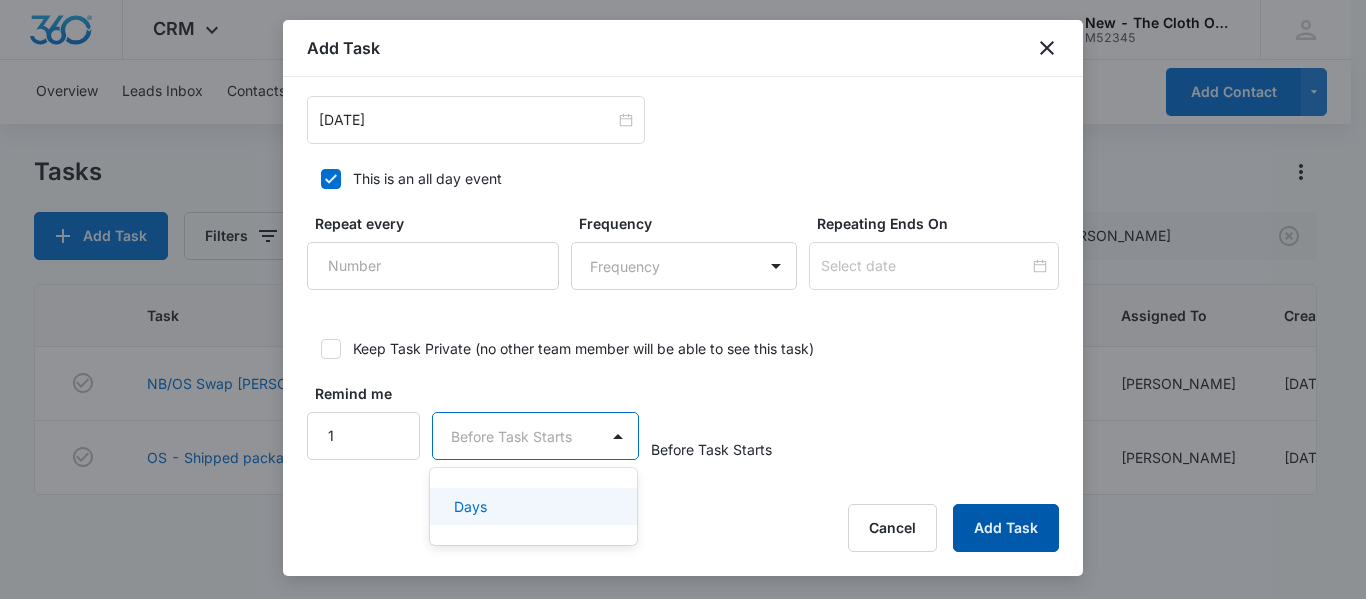 click on "Add Task" at bounding box center (1006, 528) 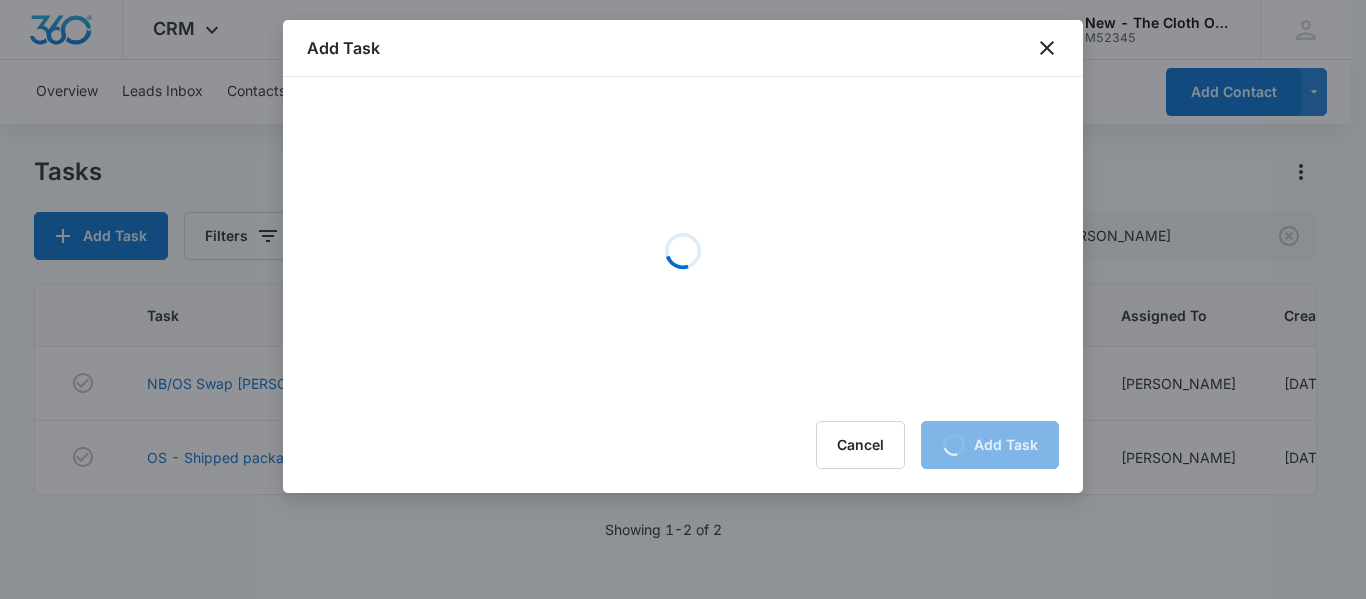 scroll, scrollTop: 0, scrollLeft: 0, axis: both 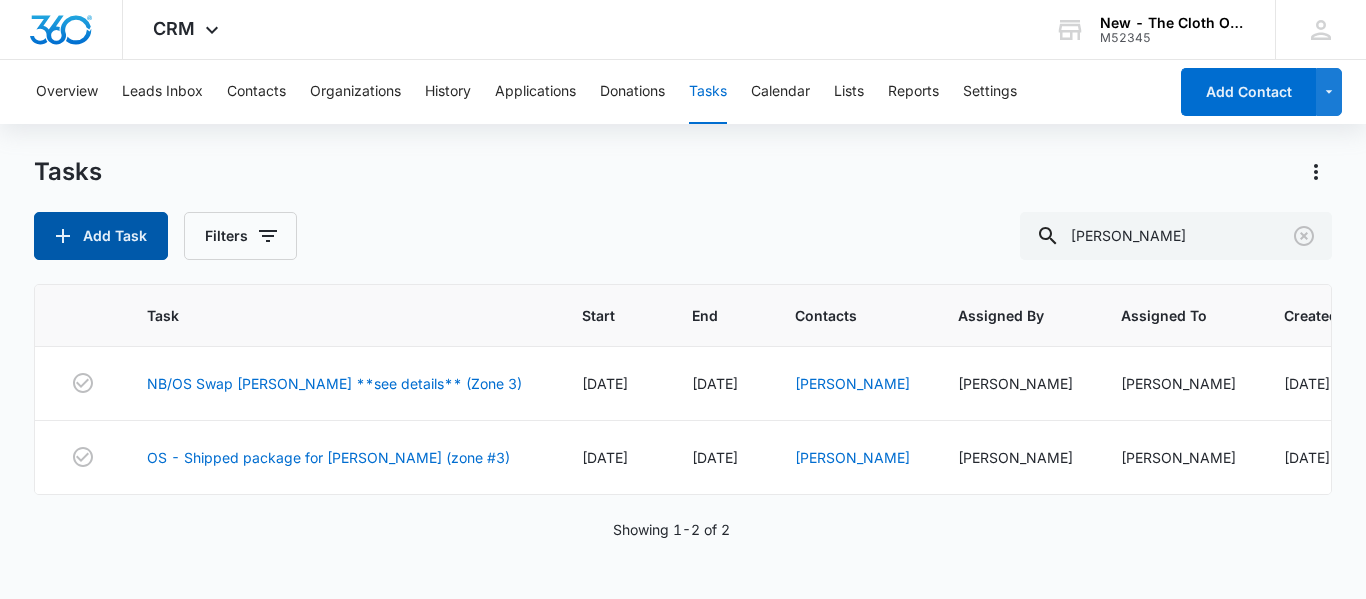 click on "Add Task" at bounding box center [101, 236] 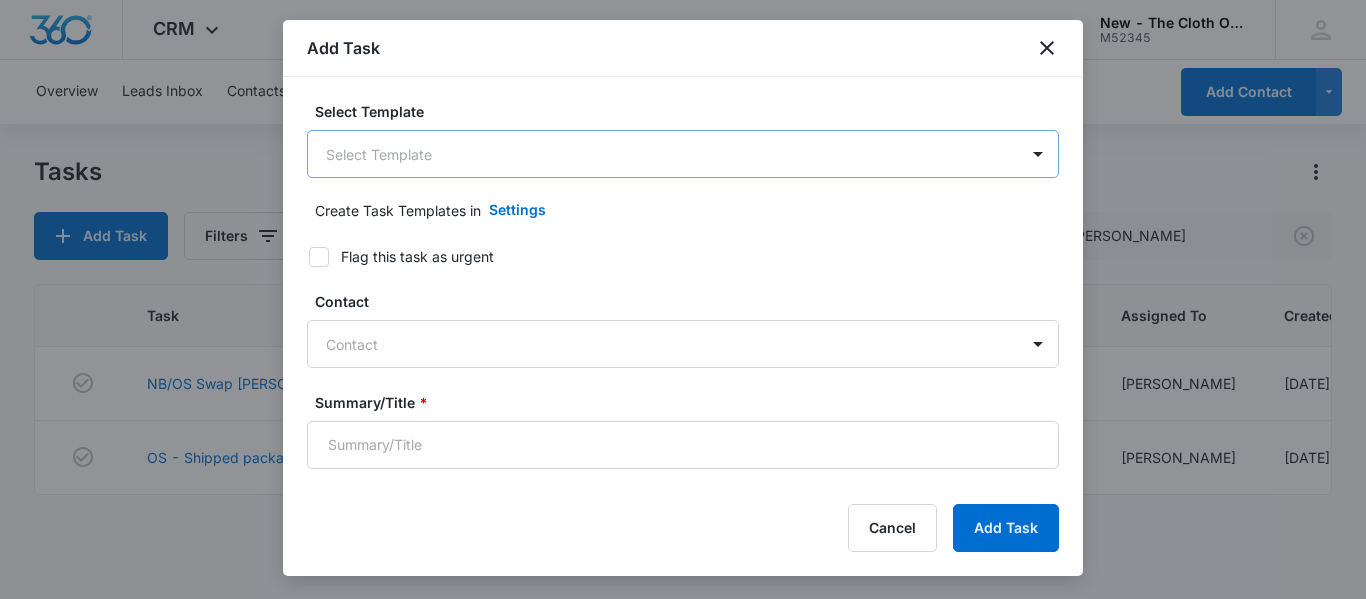 click on "CRM Apps Reputation CRM Email Social Ads Intelligence Brand Settings New - The Cloth Option M52345 Your Accounts View All SN [PERSON_NAME] [DOMAIN_NAME][EMAIL_ADDRESS][DOMAIN_NAME] My Profile Notifications Support Logout Terms & Conditions   •   Privacy Policy Overview Leads Inbox Contacts Organizations History Applications Donations Tasks Calendar Lists Reports Settings Add Contact Tasks Add Task Filters [PERSON_NAME] Task Start End Contacts Assigned By Assigned To Created Date NB/OS Swap [PERSON_NAME] **see details** (Zone 3) [DATE] [DATE] [PERSON_NAME] [PERSON_NAME] [PERSON_NAME] [DATE] OS - Shipped package for [PERSON_NAME] (zone #3) [DATE] [DATE] [PERSON_NAME] [PERSON_NAME] [PERSON_NAME] [DATE] Showing   1-2   of   2 New - The Cloth Option - CRM Tasks - Marketing 360®
Add Task Select Template Select Template Create Task Templates in  Settings Flag this task as urgent Contact Contact Summary/Title * Details URL/Link Link to Donations Link to Donations Link to Applications Link to Applications Color Tag" at bounding box center [683, 299] 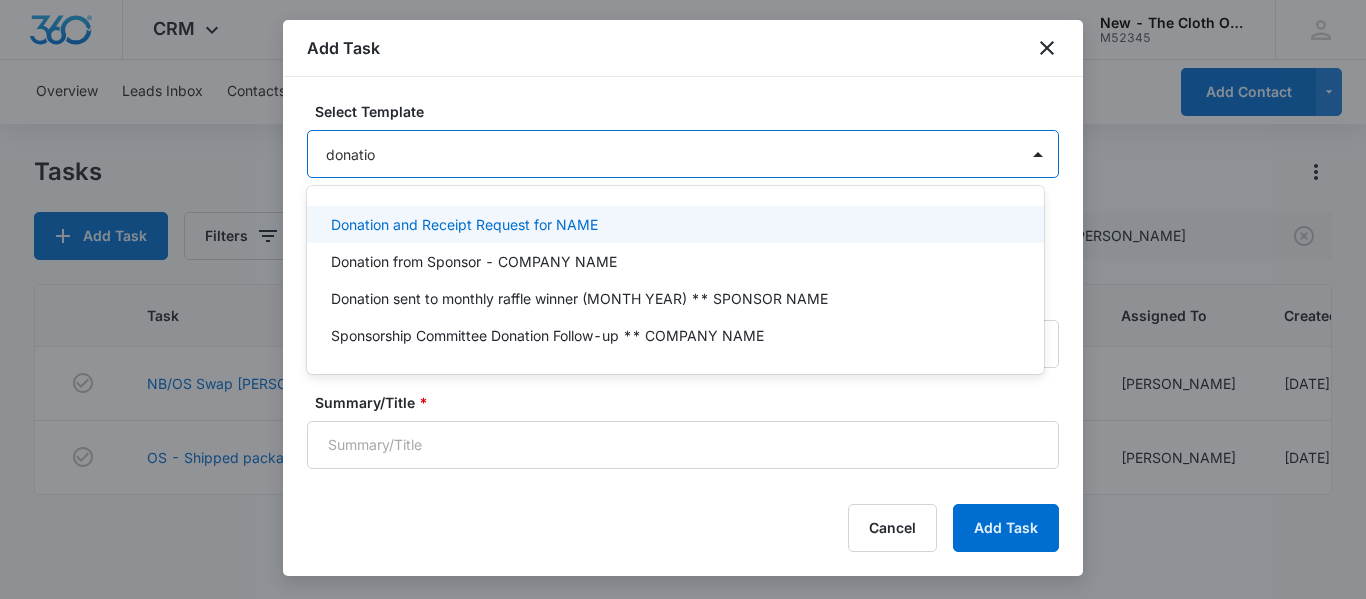 type on "donation" 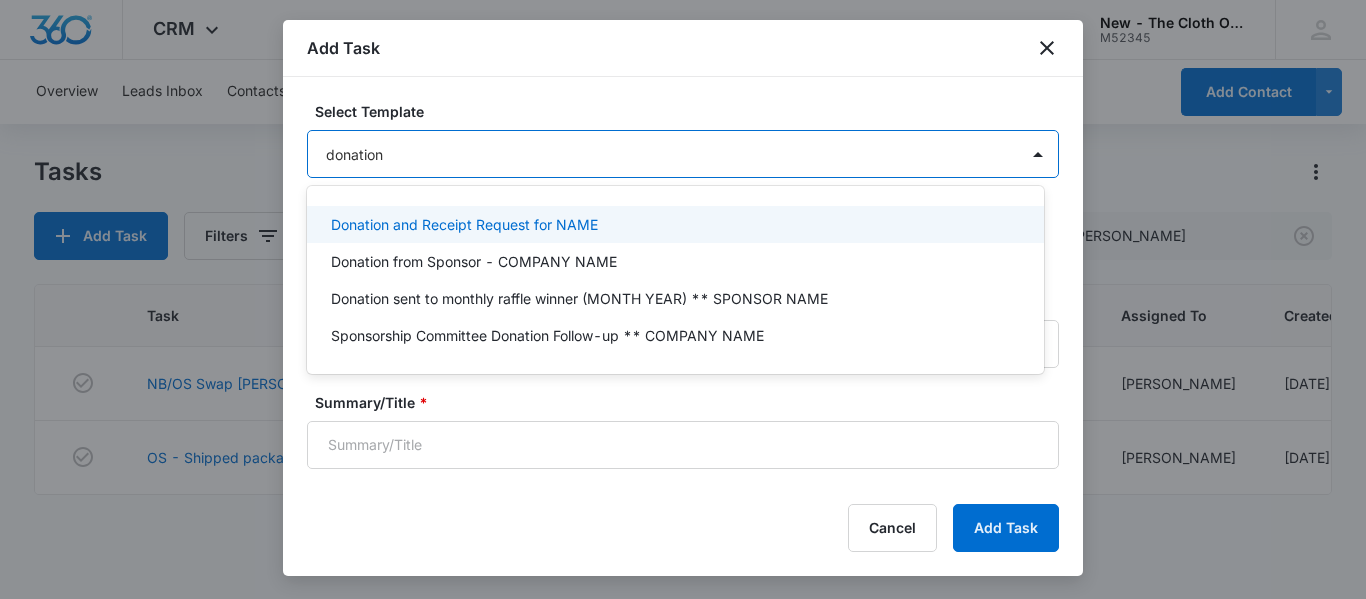click on "Donation and Receipt Request for NAME" at bounding box center (464, 224) 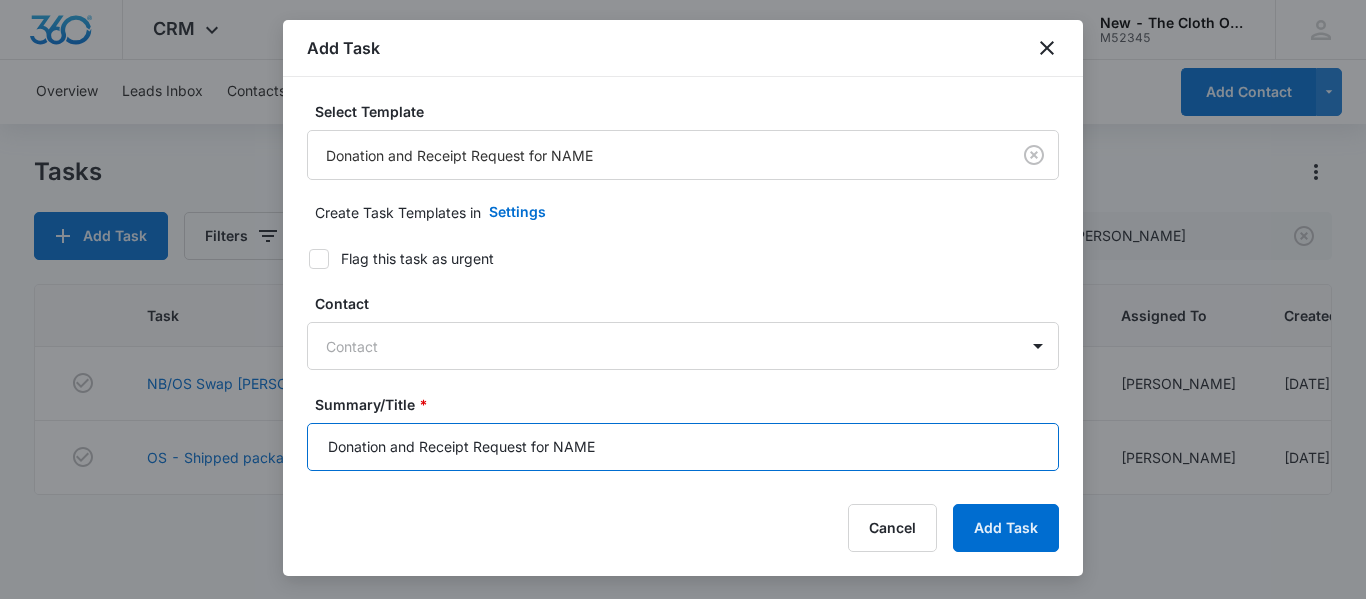 click on "Donation and Receipt Request for NAME" at bounding box center (683, 447) 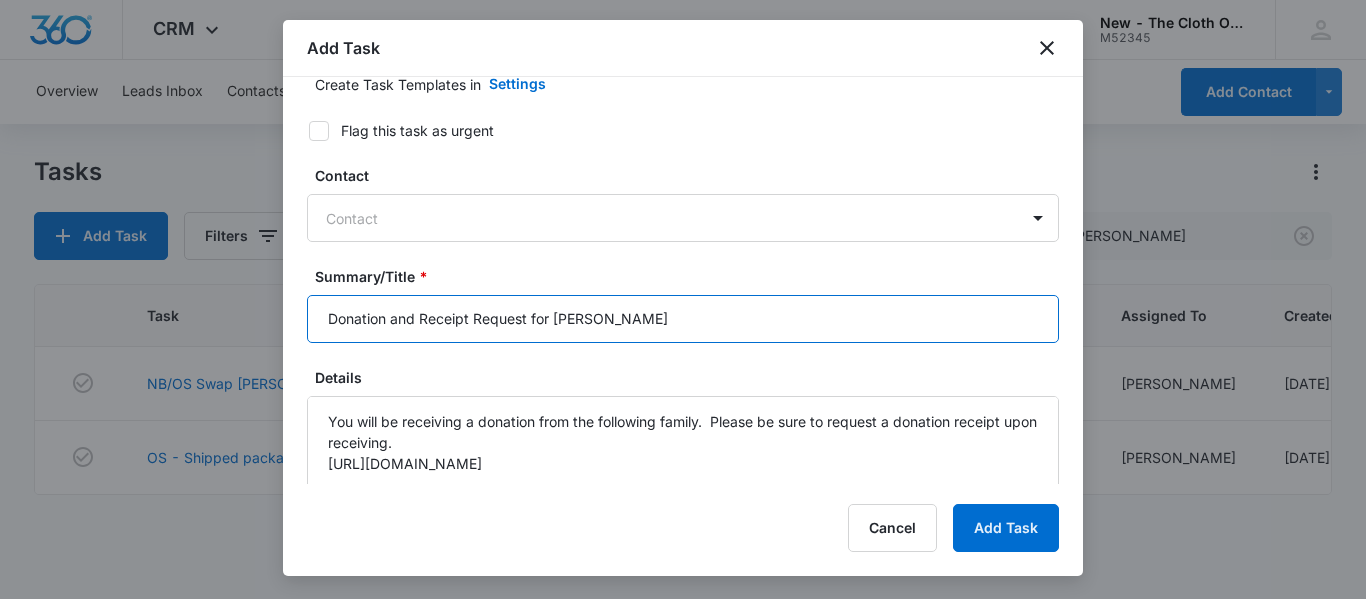 scroll, scrollTop: 236, scrollLeft: 0, axis: vertical 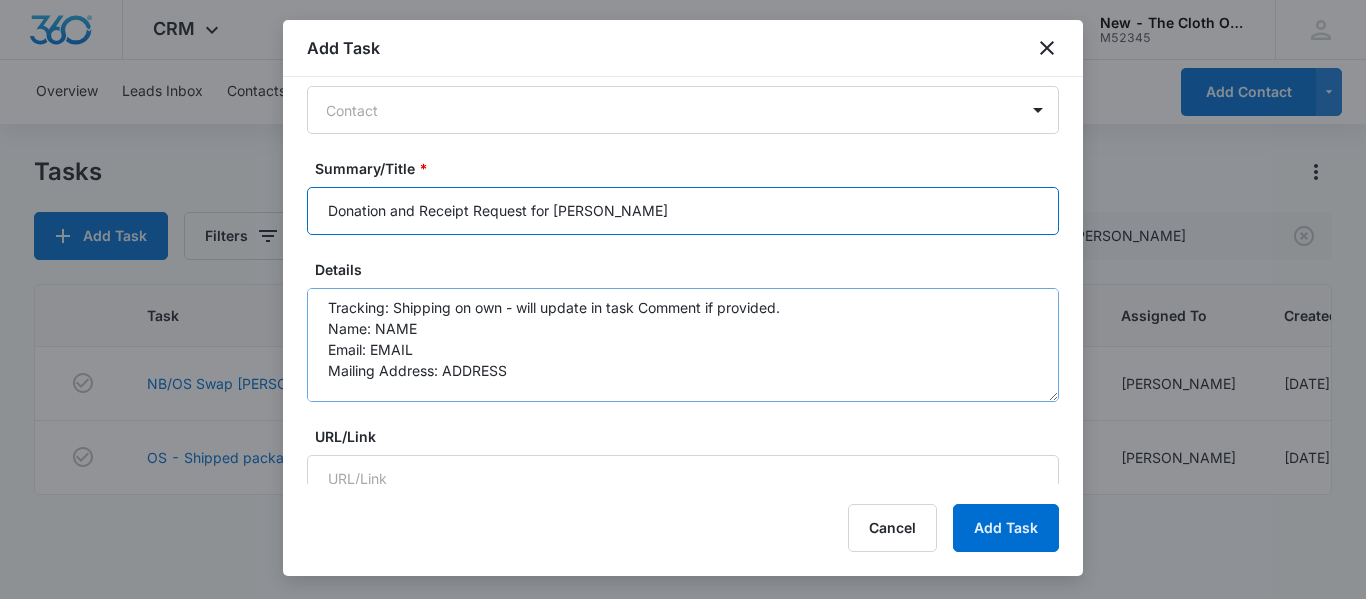 type on "Donation and Receipt Request for [PERSON_NAME]" 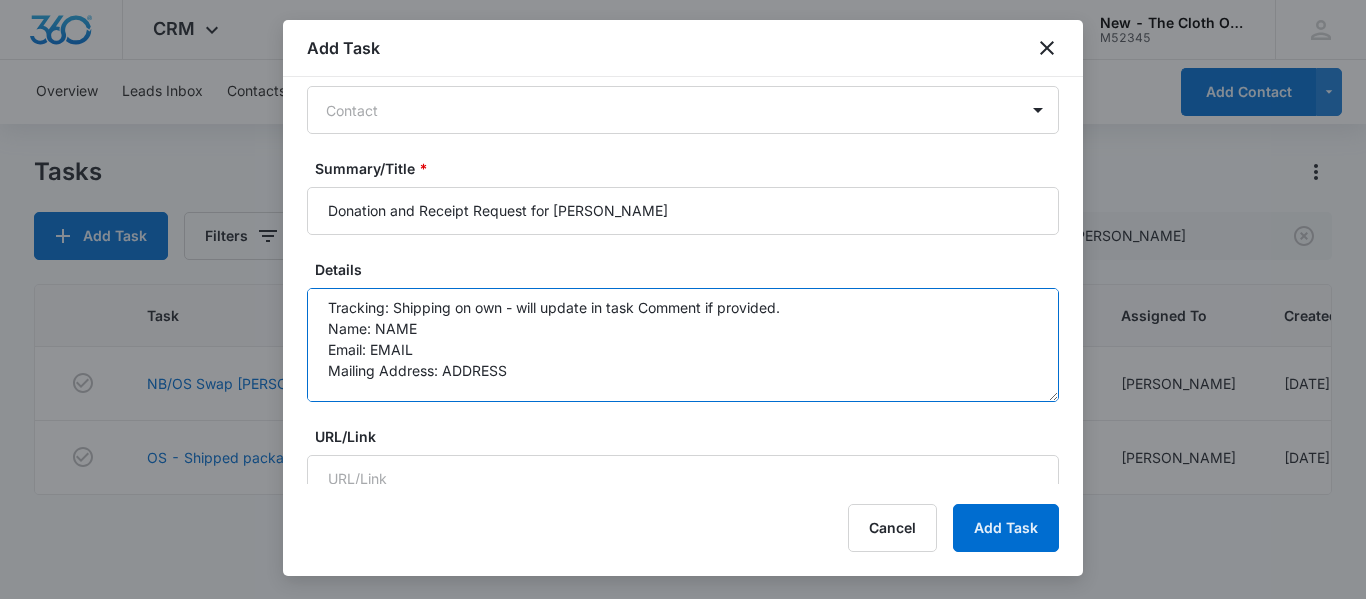 click on "You will be receiving a donation from the following family.  Please be sure to request a donation receipt upon receiving.
[URL][DOMAIN_NAME]
Tracking: Shipping on own - will update in task Comment if provided.
Name: NAME
Email: EMAIL
Mailing Address: ADDRESS
**We ask that you add email and mailing address (if available) into the donation receipt request just in case it is needed**
Addtl info provided by donor that may be helpful to advocate:" at bounding box center [683, 345] 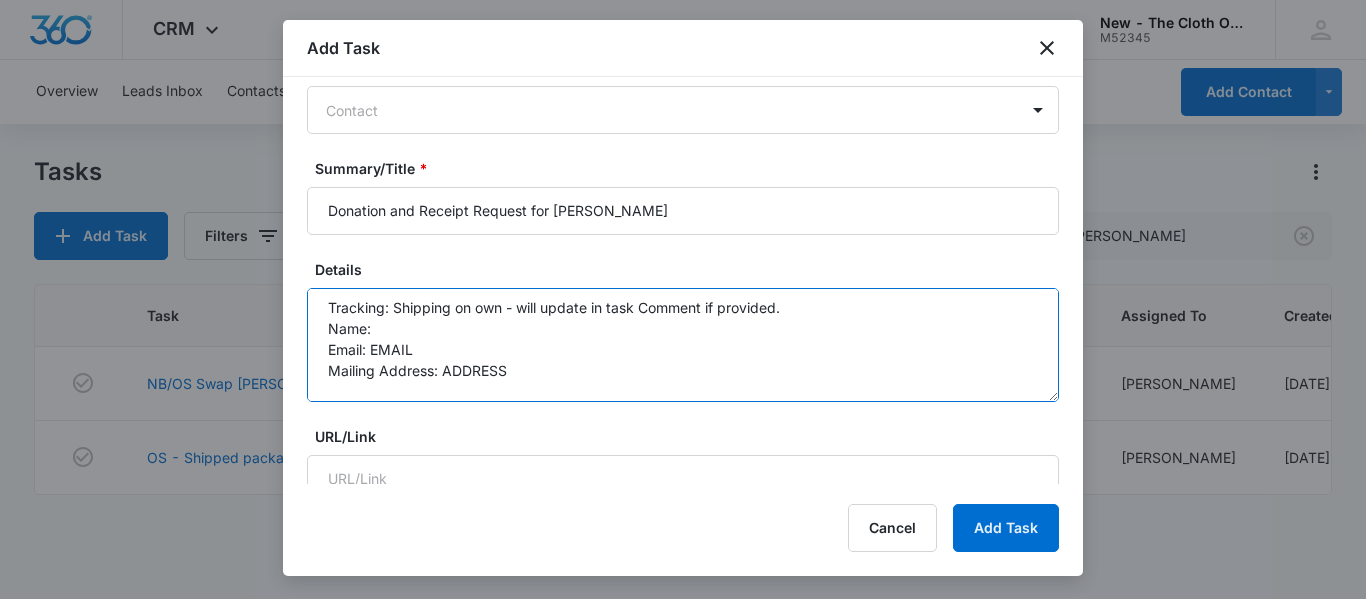 paste on "[PERSON_NAME]" 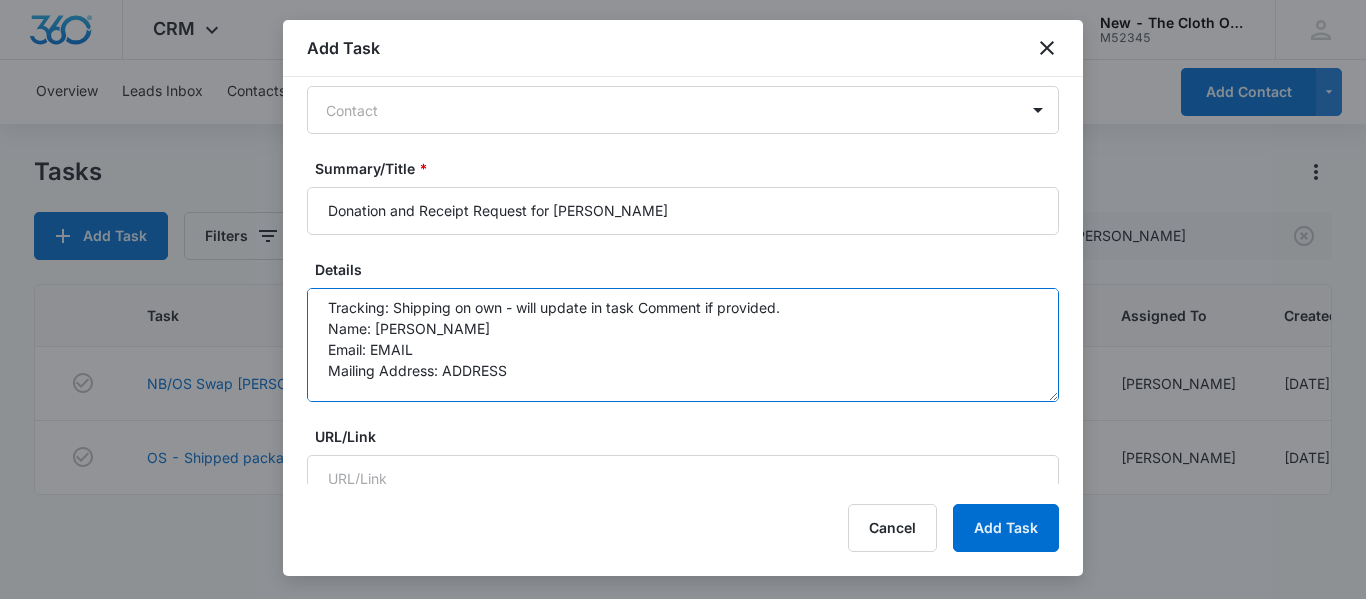 click on "You will be receiving a donation from the following family.  Please be sure to request a donation receipt upon receiving.
[URL][DOMAIN_NAME]
Tracking: Shipping on own - will update in task Comment if provided.
Name: [PERSON_NAME]
Email: EMAIL
Mailing Address: ADDRESS
**We ask that you add email and mailing address (if available) into the donation receipt request just in case it is needed**
Addtl info provided by donor that may be helpful to advocate:" at bounding box center (683, 345) 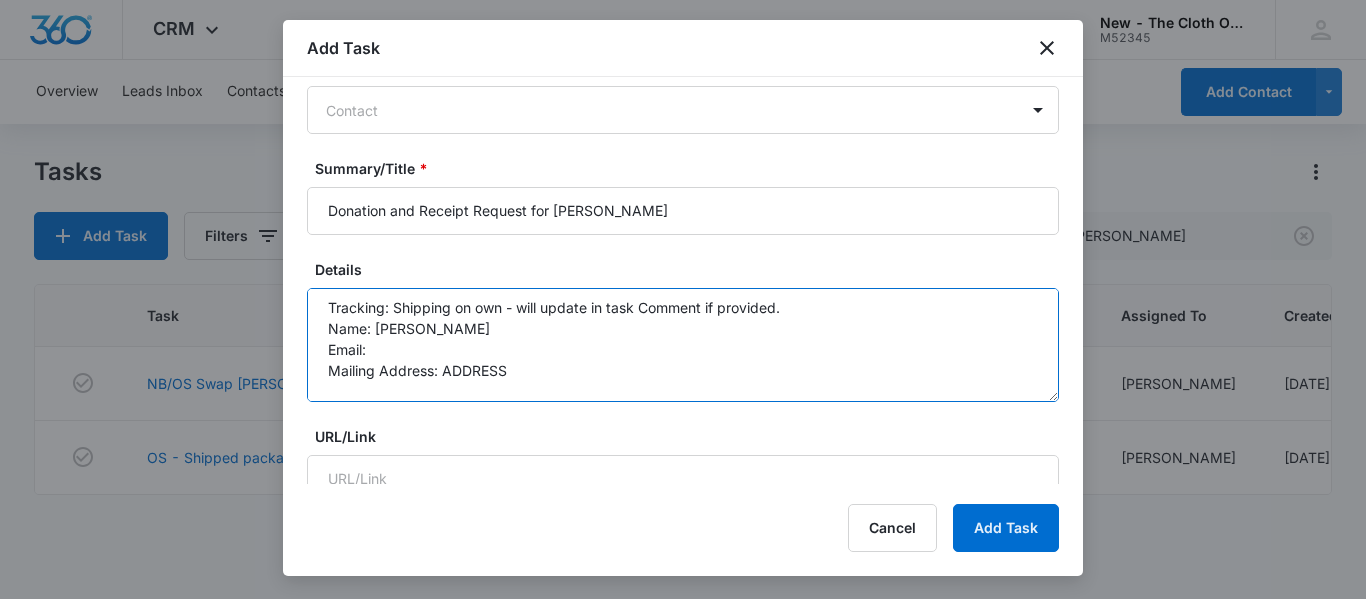 paste on "[PERSON_NAME][EMAIL_ADDRESS][PERSON_NAME][DOMAIN_NAME]" 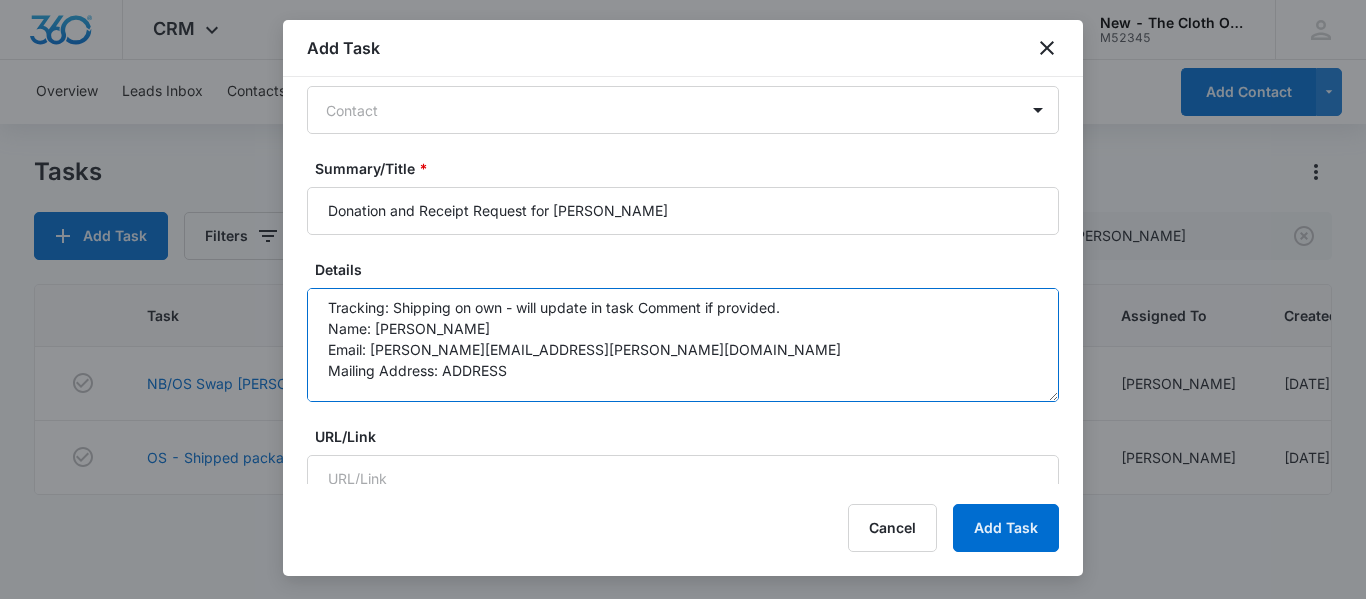 click on "You will be receiving a donation from the following family.  Please be sure to request a donation receipt upon receiving.
[URL][DOMAIN_NAME]
Tracking: Shipping on own - will update in task Comment if provided.
Name: [PERSON_NAME]
Email: [PERSON_NAME][EMAIL_ADDRESS][PERSON_NAME][DOMAIN_NAME]
Mailing Address: ADDRESS
**We ask that you add email and mailing address (if available) into the donation receipt request just in case it is needed**
Addtl info provided by donor that may be helpful to advocate:" at bounding box center [683, 345] 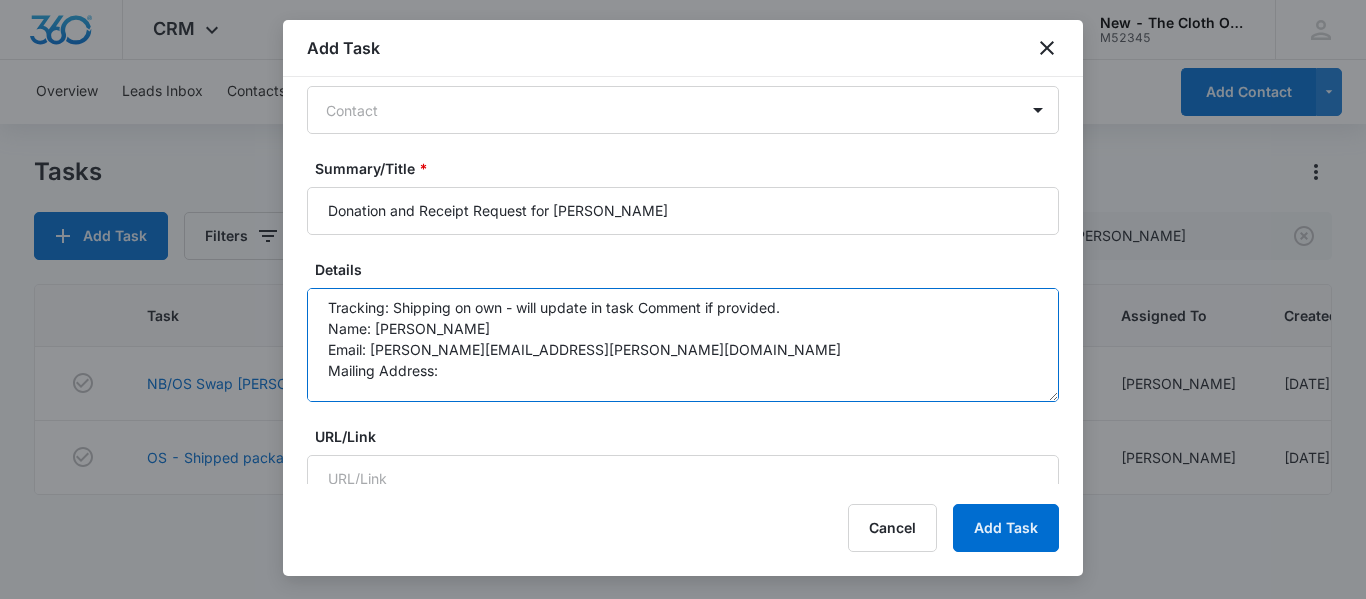 paste on "[STREET_ADDRESS][PERSON_NAME]" 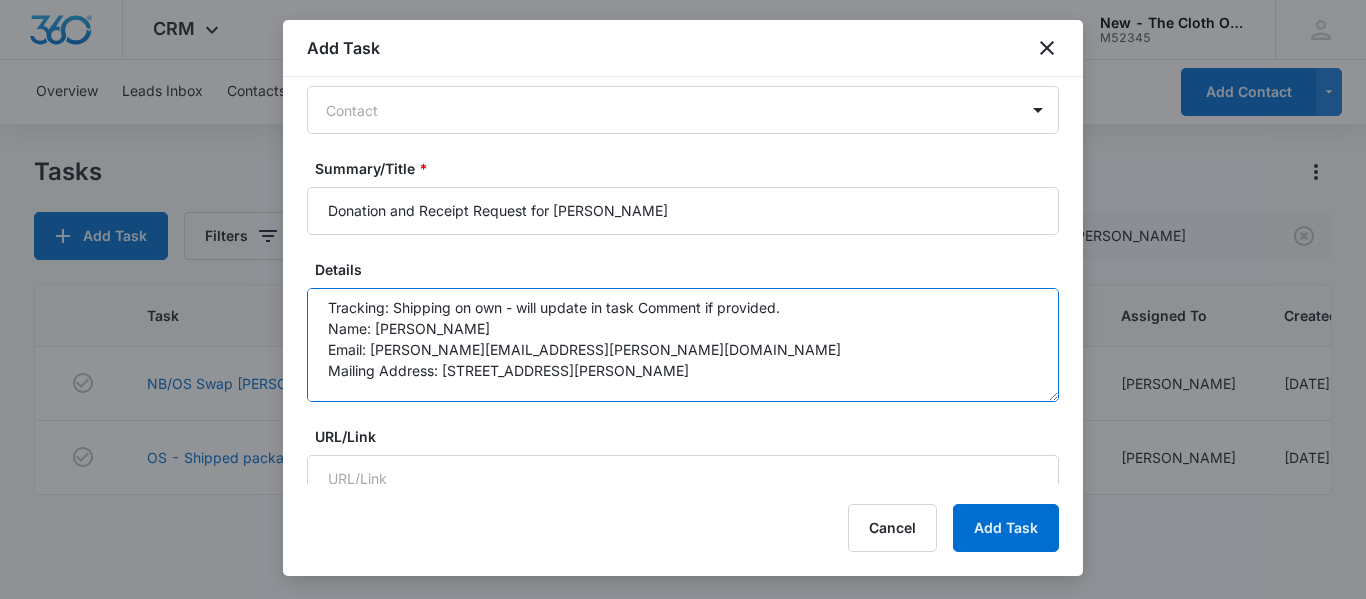 paste on "[PERSON_NAME] Ferry" 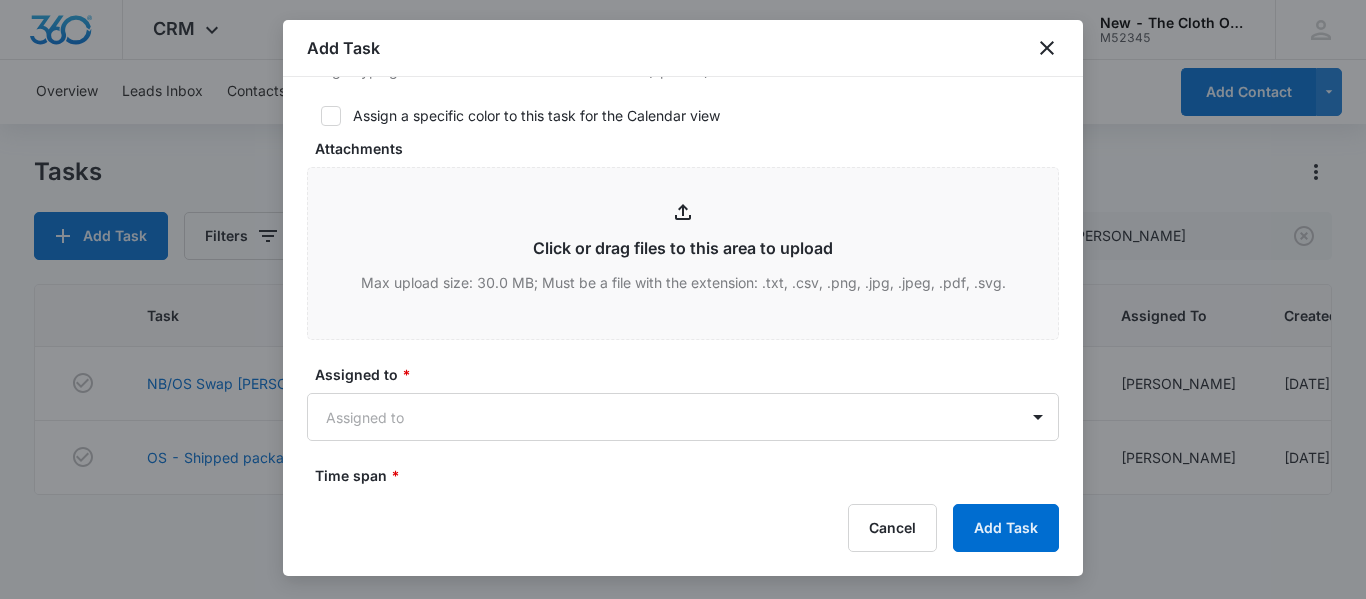 scroll, scrollTop: 936, scrollLeft: 0, axis: vertical 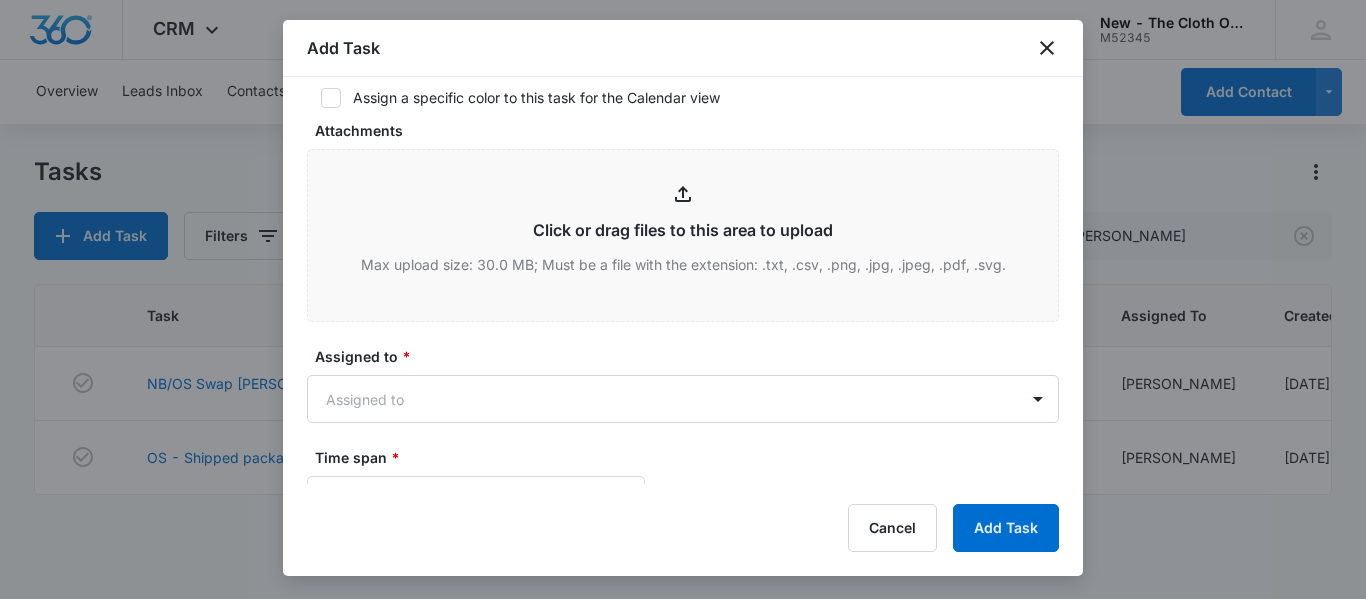 type on "You will be receiving a donation from the following family.  Please be sure to request a donation receipt upon receiving.
[URL][DOMAIN_NAME]
Tracking: Shipping on own - will update in task Comment if provided.
Name: [PERSON_NAME]
Email: [PERSON_NAME][EMAIL_ADDRESS][PERSON_NAME][DOMAIN_NAME]
Mailing Address: [STREET_ADDRESS][PERSON_NAME]
**We ask that you add email and mailing address (if available) into the donation receipt request just in case it is needed**
Addtl info provided by donor that may be helpful to advocate:" 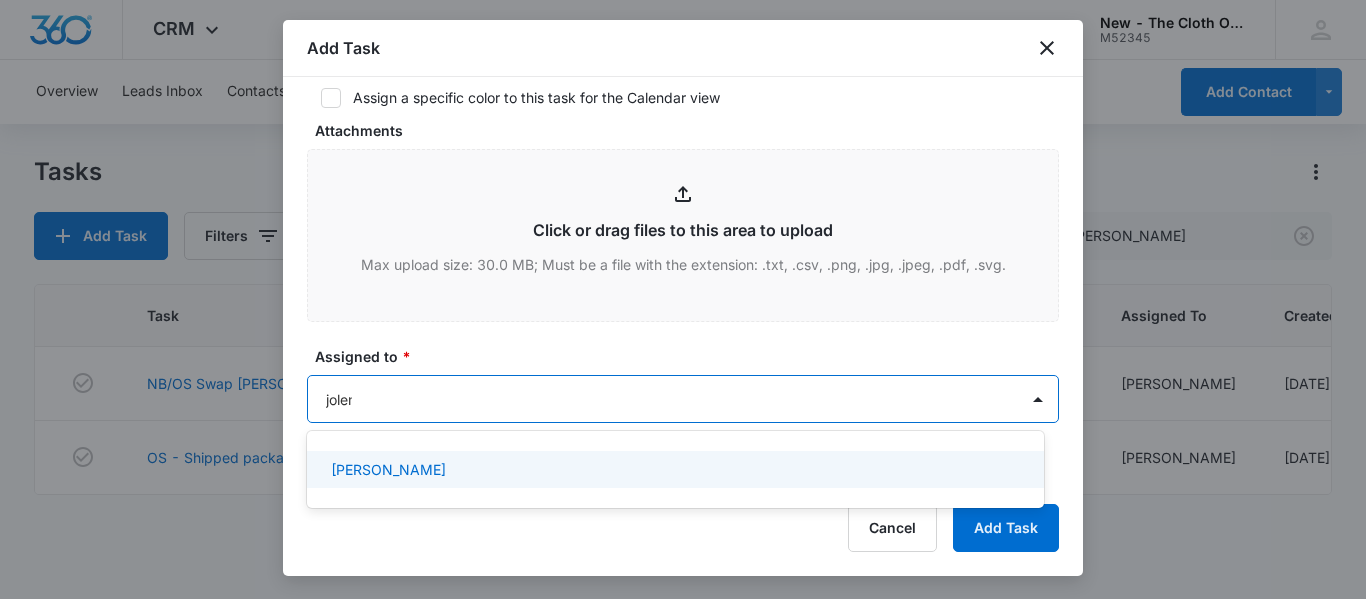 type on "[PERSON_NAME]" 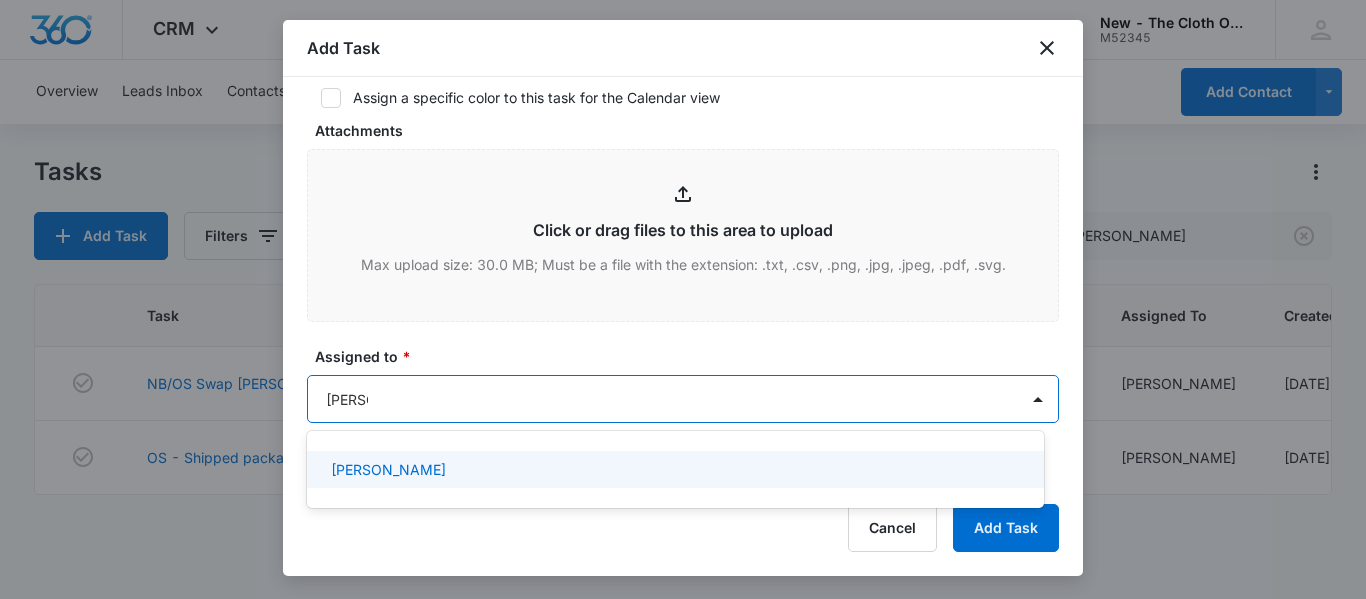 click on "[PERSON_NAME]" at bounding box center (673, 469) 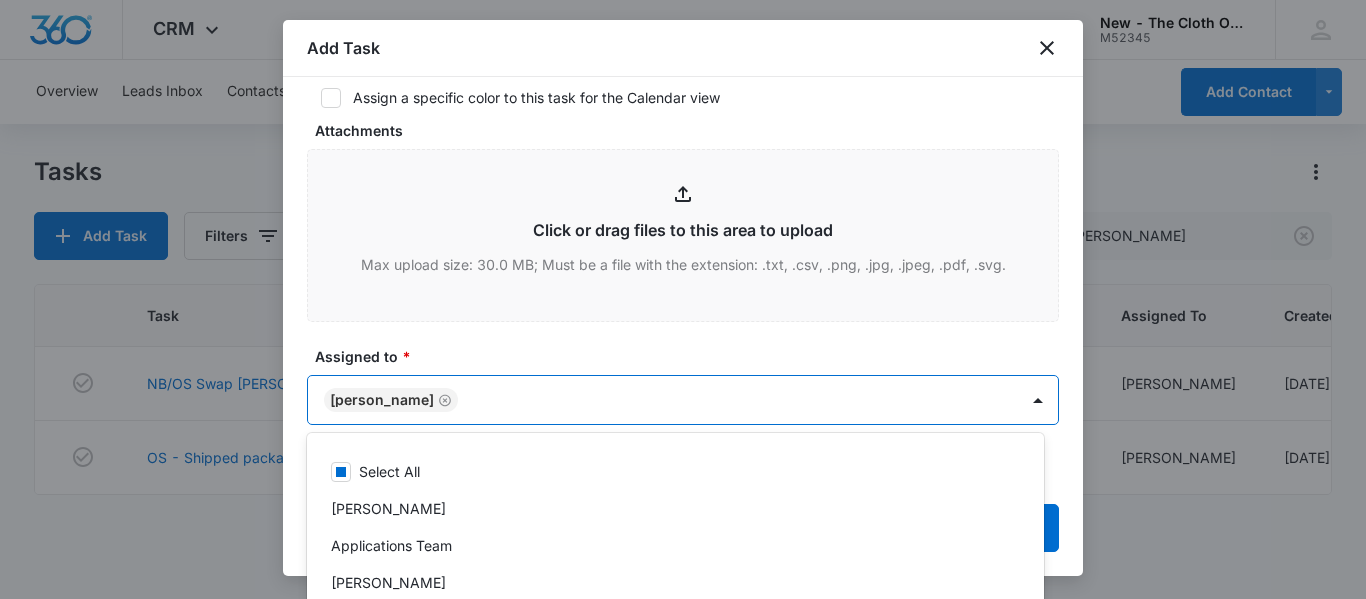 click on "Assigned to *" at bounding box center (691, 356) 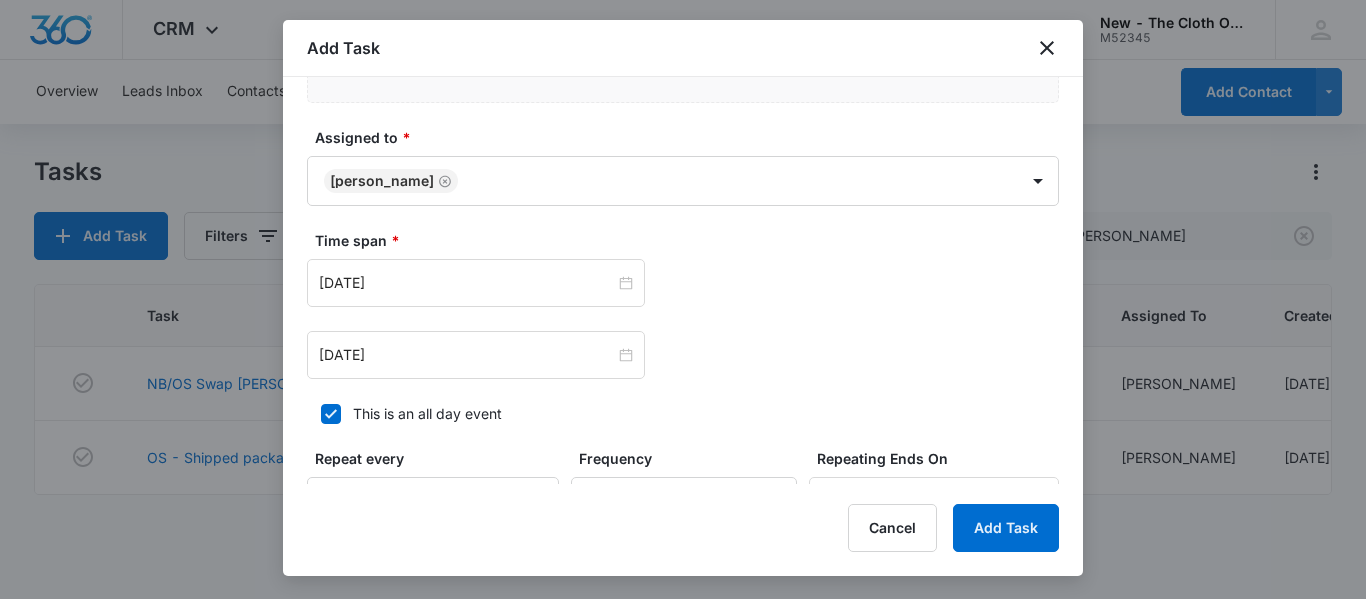scroll, scrollTop: 1159, scrollLeft: 0, axis: vertical 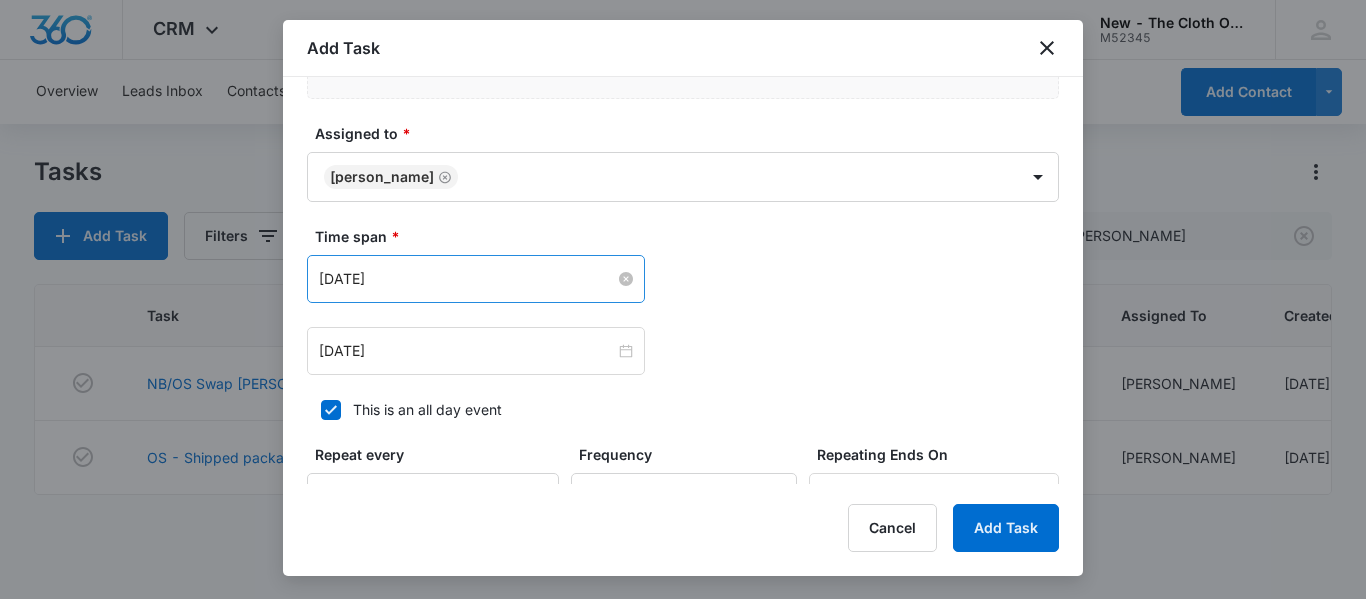 click on "[DATE]" at bounding box center [467, 279] 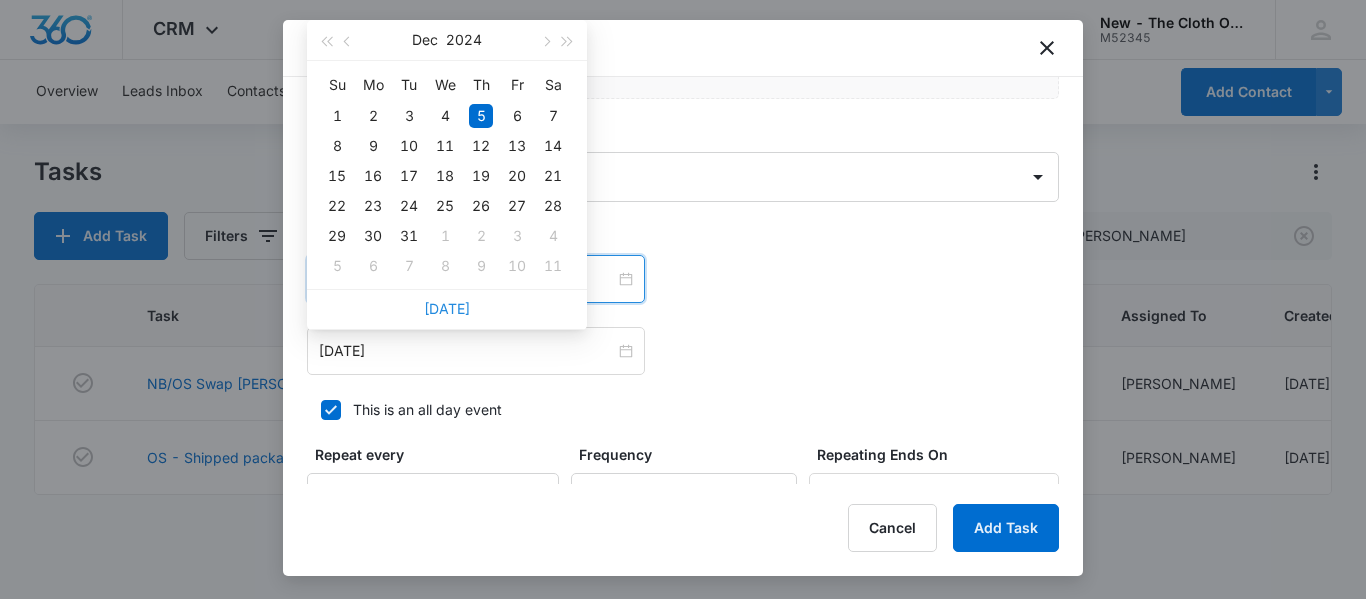 click on "[DATE]" at bounding box center [447, 308] 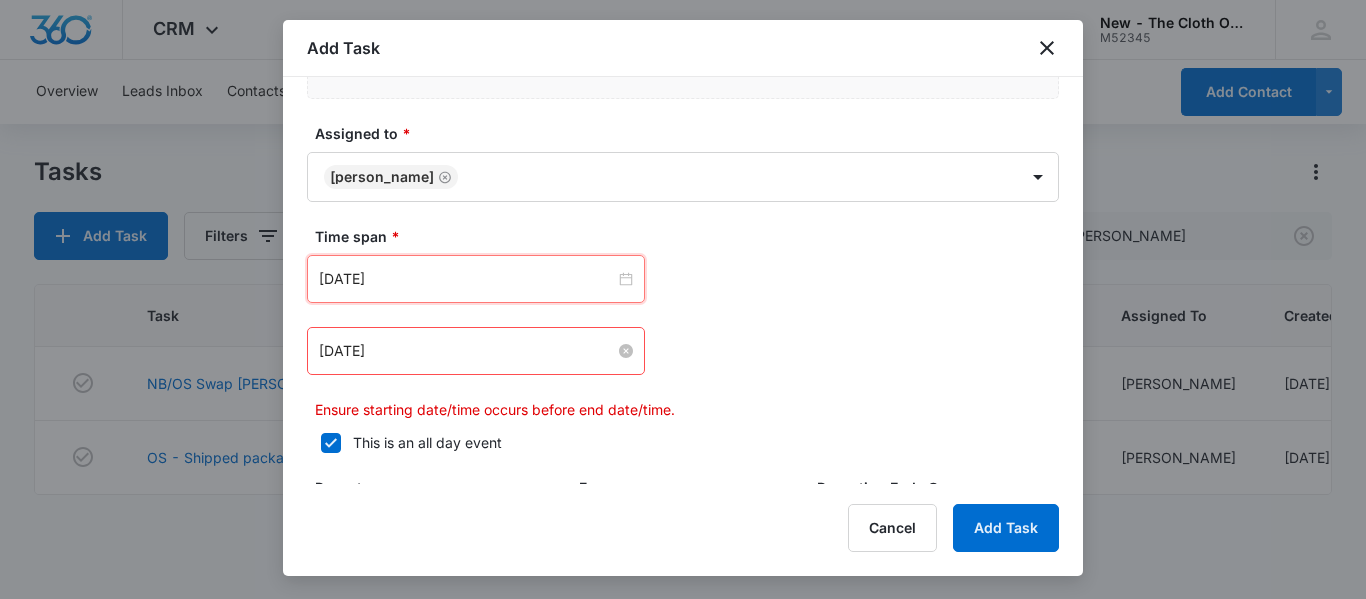click on "[DATE]" at bounding box center (467, 351) 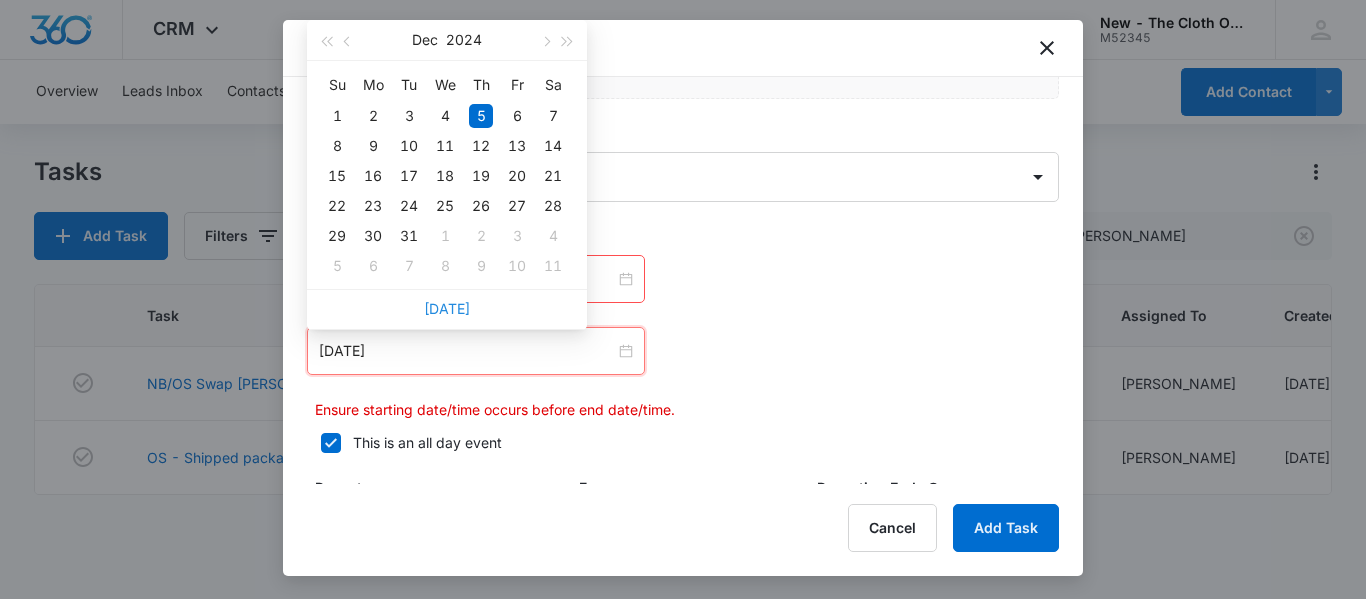 click on "[DATE]" at bounding box center [447, 308] 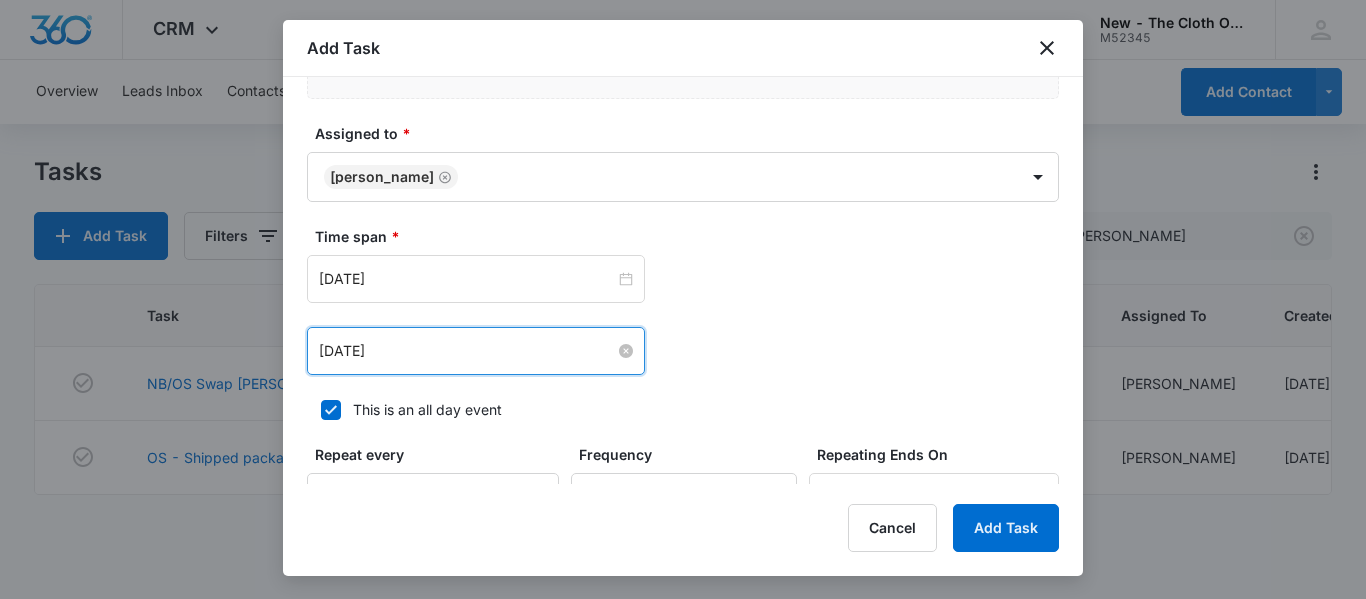 click on "[DATE]" at bounding box center (467, 351) 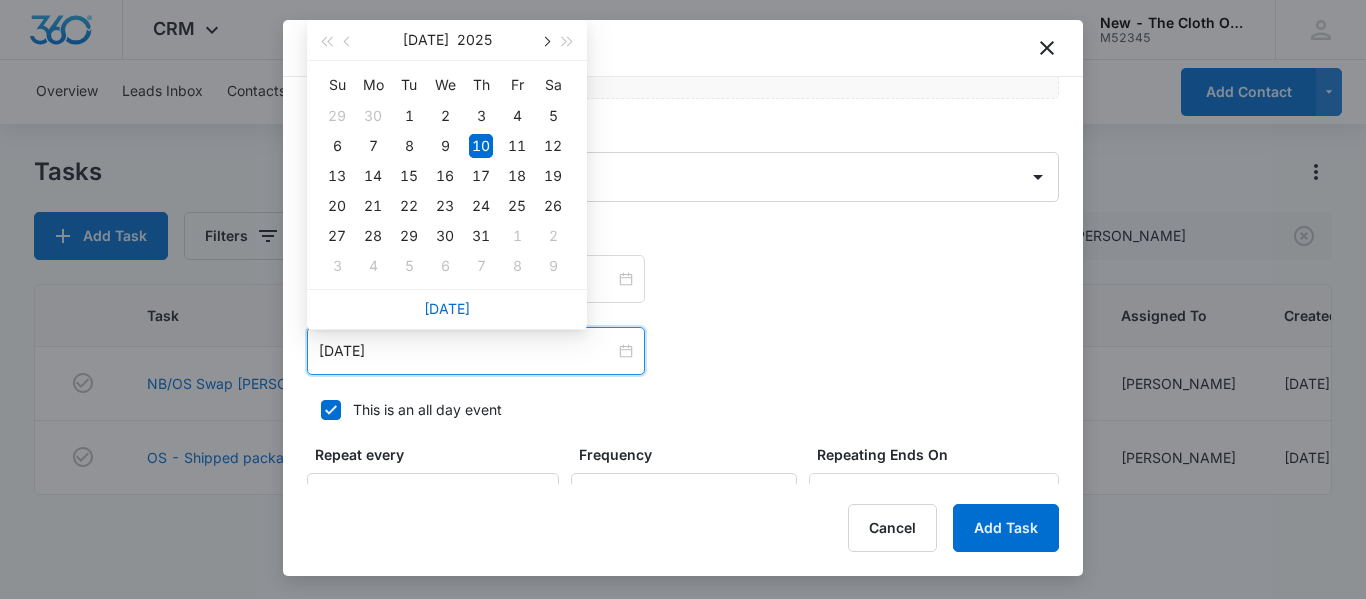 click at bounding box center [545, 42] 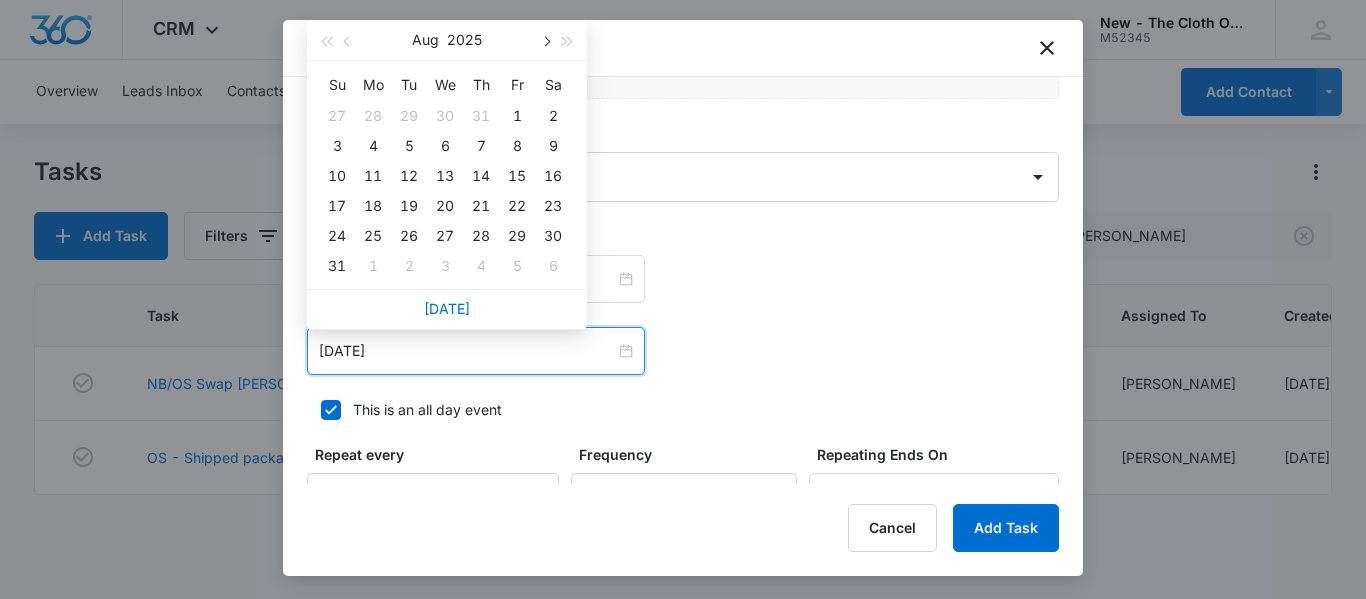 click on "10" at bounding box center (337, 176) 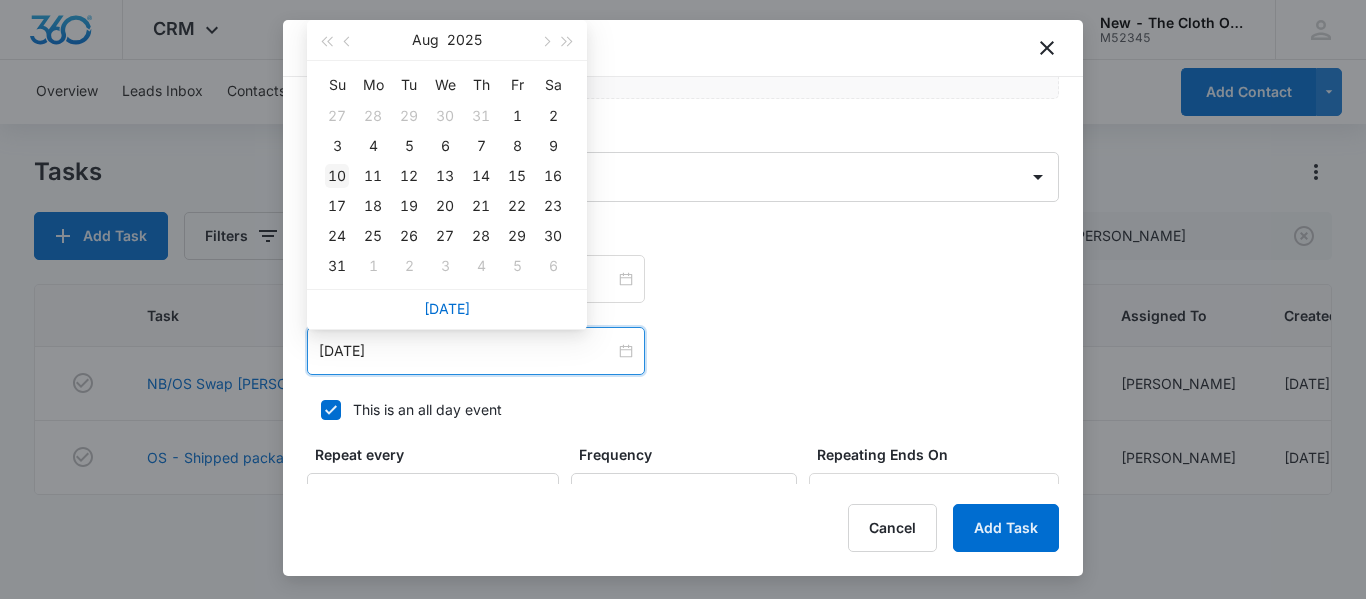 type on "[DATE]" 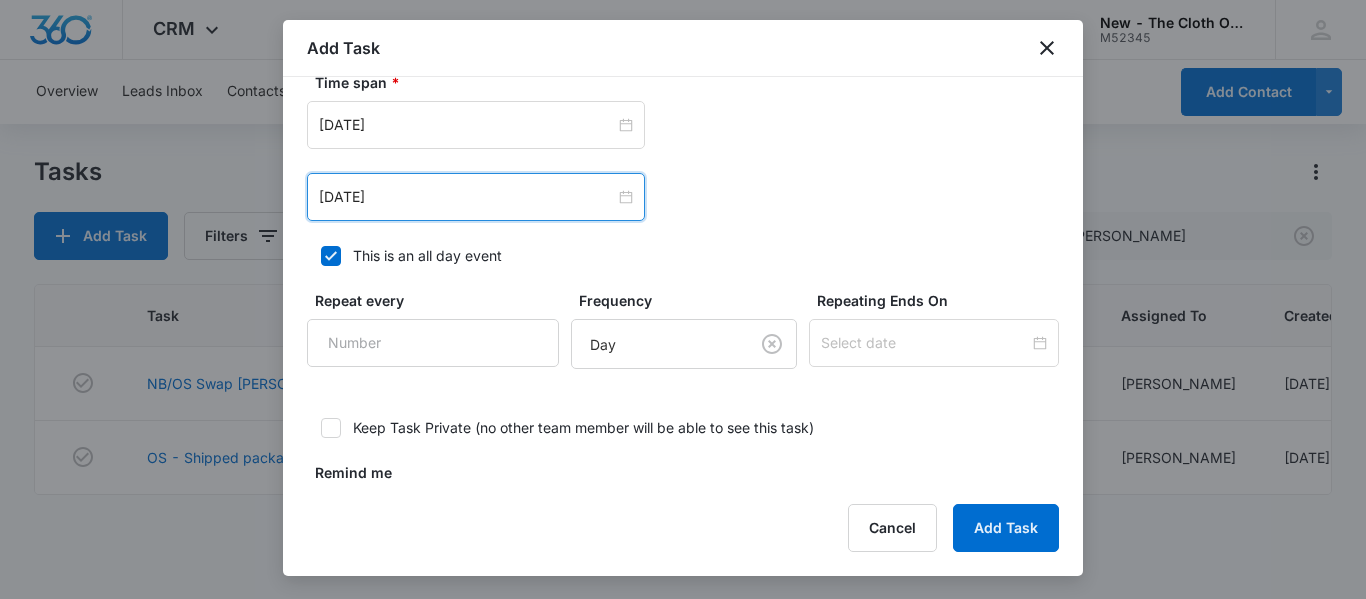 scroll, scrollTop: 1392, scrollLeft: 0, axis: vertical 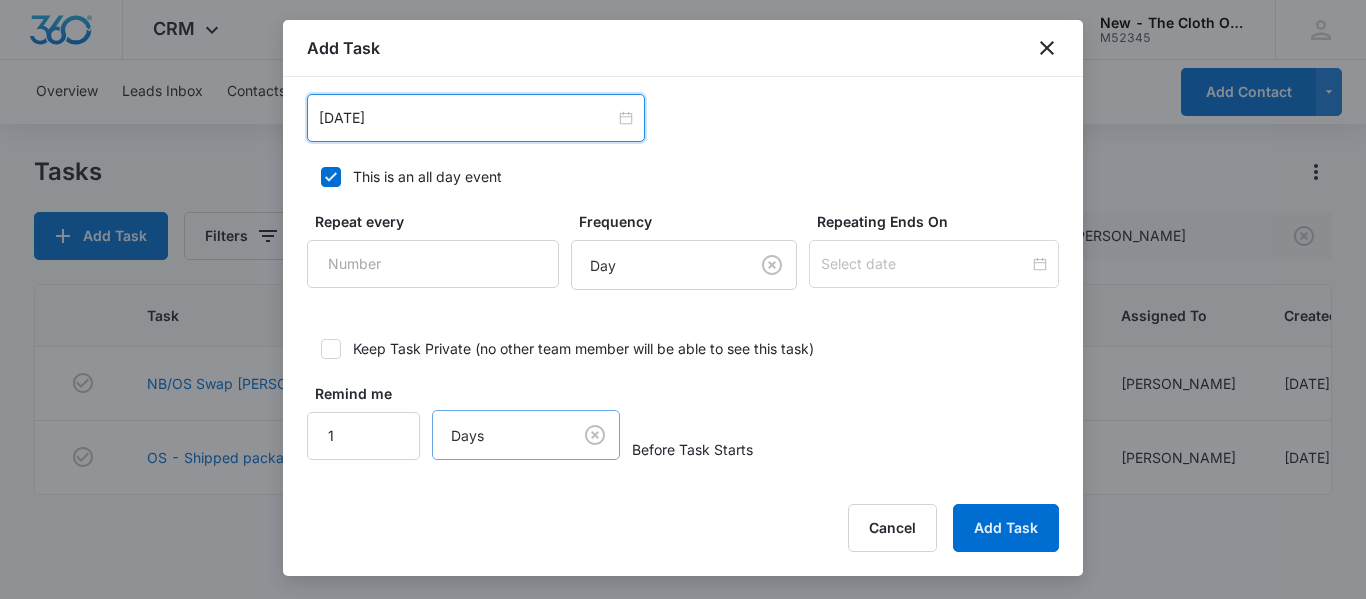 click on "CRM Apps Reputation CRM Email Social Ads Intelligence Brand Settings New - The Cloth Option M52345 Your Accounts View All SN [PERSON_NAME] [DOMAIN_NAME][EMAIL_ADDRESS][DOMAIN_NAME] My Profile Notifications Support Logout Terms & Conditions   •   Privacy Policy Overview Leads Inbox Contacts Organizations History Applications Donations Tasks Calendar Lists Reports Settings Add Contact Tasks Add Task Filters [PERSON_NAME] Task Start End Contacts Assigned By Assigned To Created Date NB/OS Swap [PERSON_NAME] **see details** (Zone 3) [DATE] [DATE] [PERSON_NAME] [PERSON_NAME] [PERSON_NAME] [DATE] OS - Shipped package for [PERSON_NAME] (zone #3) [DATE] [DATE] [PERSON_NAME] [PERSON_NAME] [PERSON_NAME] [DATE] Showing   1-2   of   2 New - The Cloth Option - CRM Tasks - Marketing 360®
Add Task Select Template Donation and Receipt Request for NAME Create Task Templates in  Settings Flag this task as urgent Contact Contact Summary/Title * Donation and Receipt Request for [PERSON_NAME] Details URL/Link Link to Donations   *" at bounding box center [683, 299] 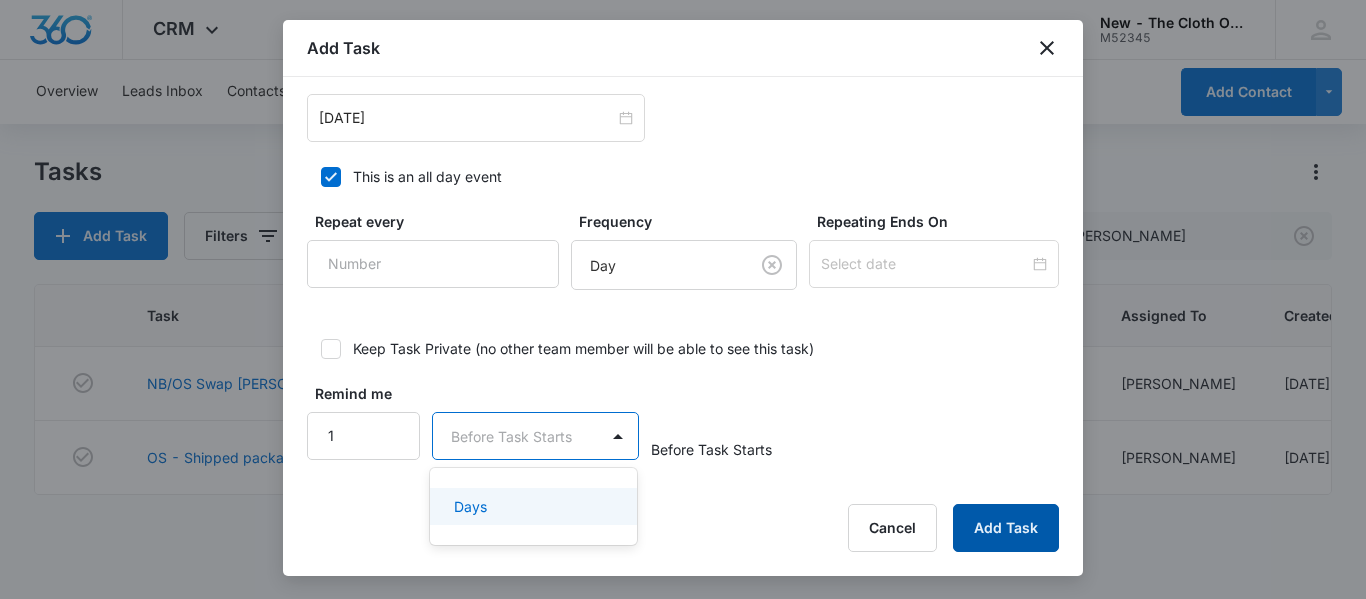 click on "Add Task" at bounding box center (1006, 528) 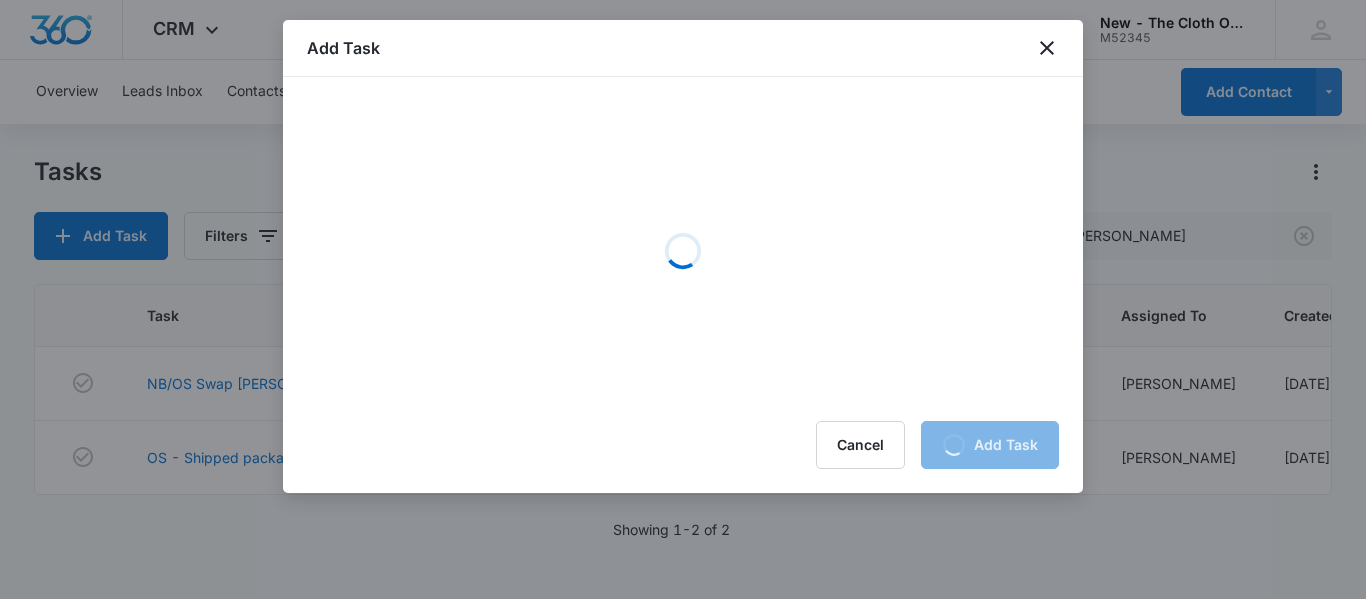 scroll, scrollTop: 0, scrollLeft: 0, axis: both 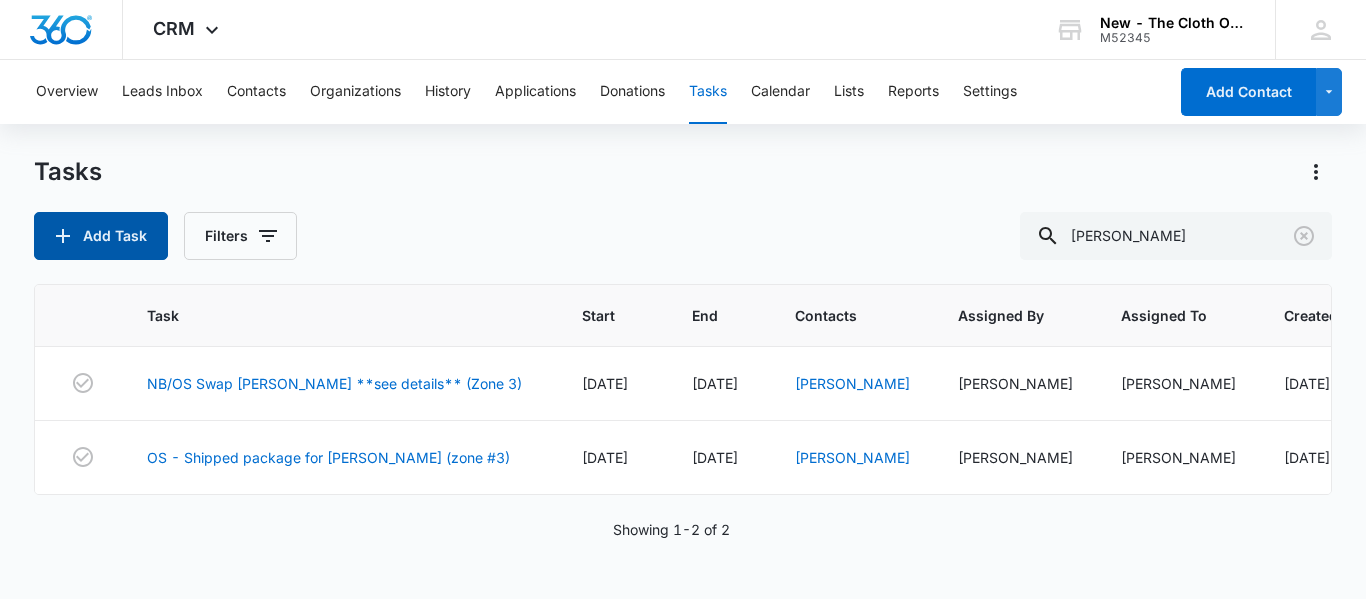 click on "Add Task" at bounding box center [101, 236] 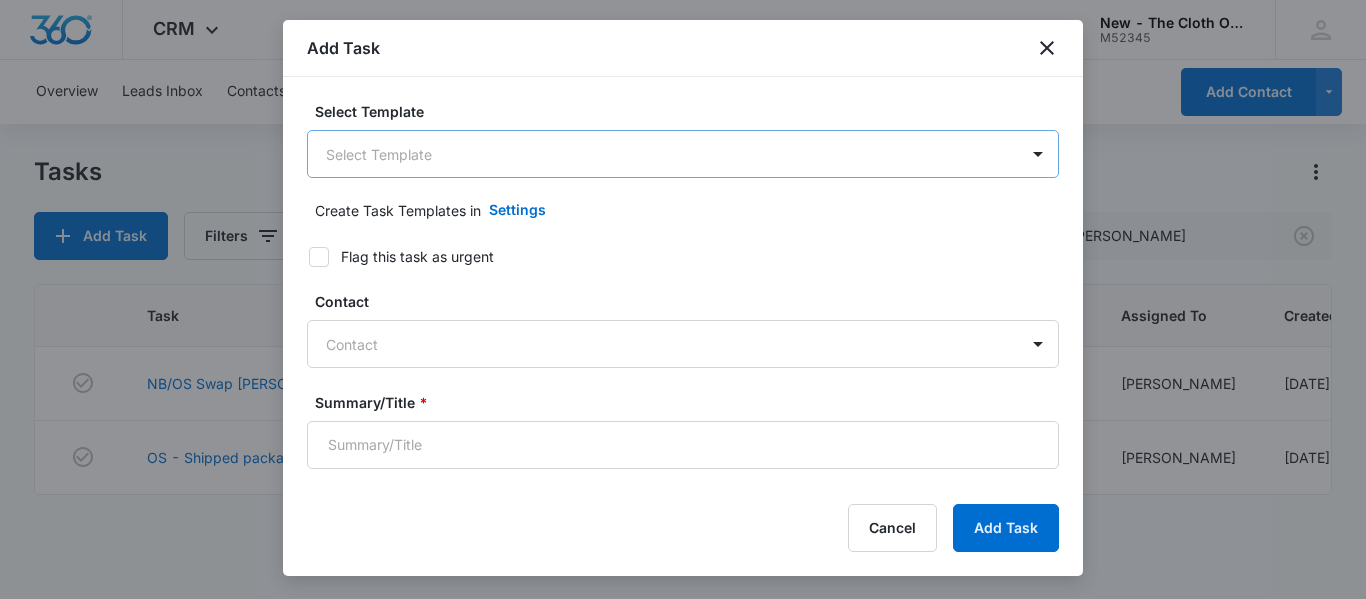 click on "CRM Apps Reputation CRM Email Social Ads Intelligence Brand Settings New - The Cloth Option M52345 Your Accounts View All SN [PERSON_NAME] [DOMAIN_NAME][EMAIL_ADDRESS][DOMAIN_NAME] My Profile Notifications Support Logout Terms & Conditions   •   Privacy Policy Overview Leads Inbox Contacts Organizations History Applications Donations Tasks Calendar Lists Reports Settings Add Contact Tasks Add Task Filters [PERSON_NAME] Task Start End Contacts Assigned By Assigned To Created Date NB/OS Swap [PERSON_NAME] **see details** (Zone 3) [DATE] [DATE] [PERSON_NAME] [PERSON_NAME] [PERSON_NAME] [DATE] OS - Shipped package for [PERSON_NAME] (zone #3) [DATE] [DATE] [PERSON_NAME] [PERSON_NAME] [PERSON_NAME] [DATE] Showing   1-2   of   2 New - The Cloth Option - CRM Tasks - Marketing 360®
Add Task Select Template Select Template Create Task Templates in  Settings Flag this task as urgent Contact Contact Summary/Title * Details URL/Link Link to Donations Link to Donations Link to Applications Link to Applications Color Tag" at bounding box center (683, 299) 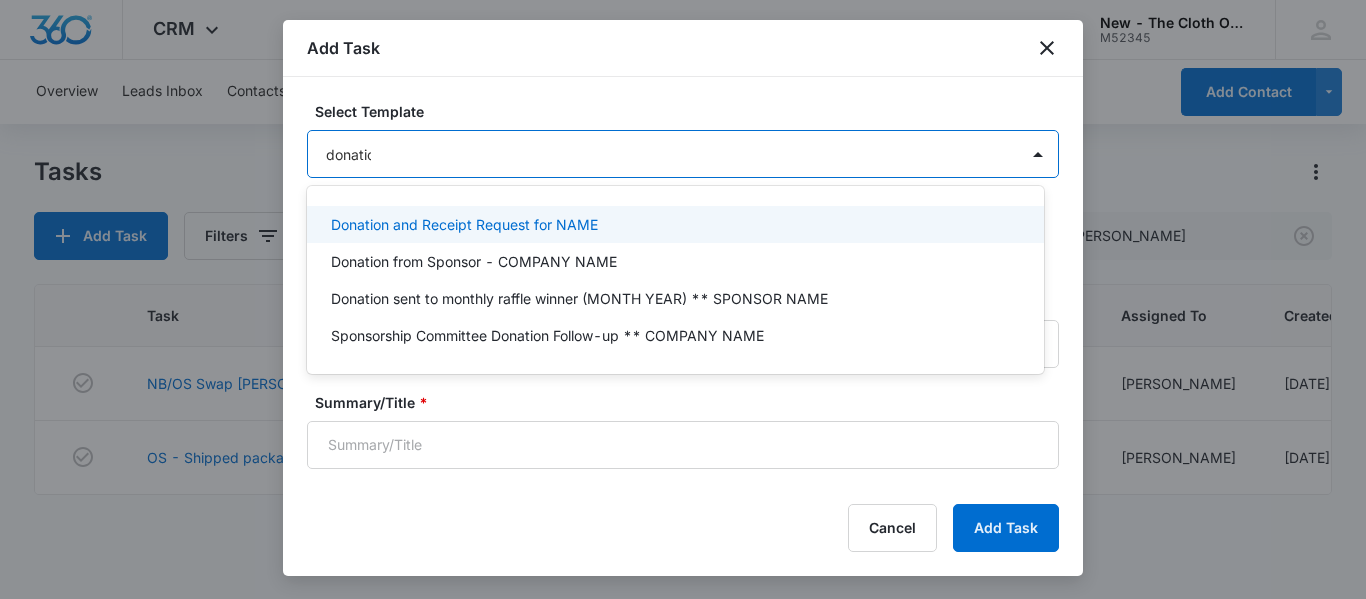 type on "donation" 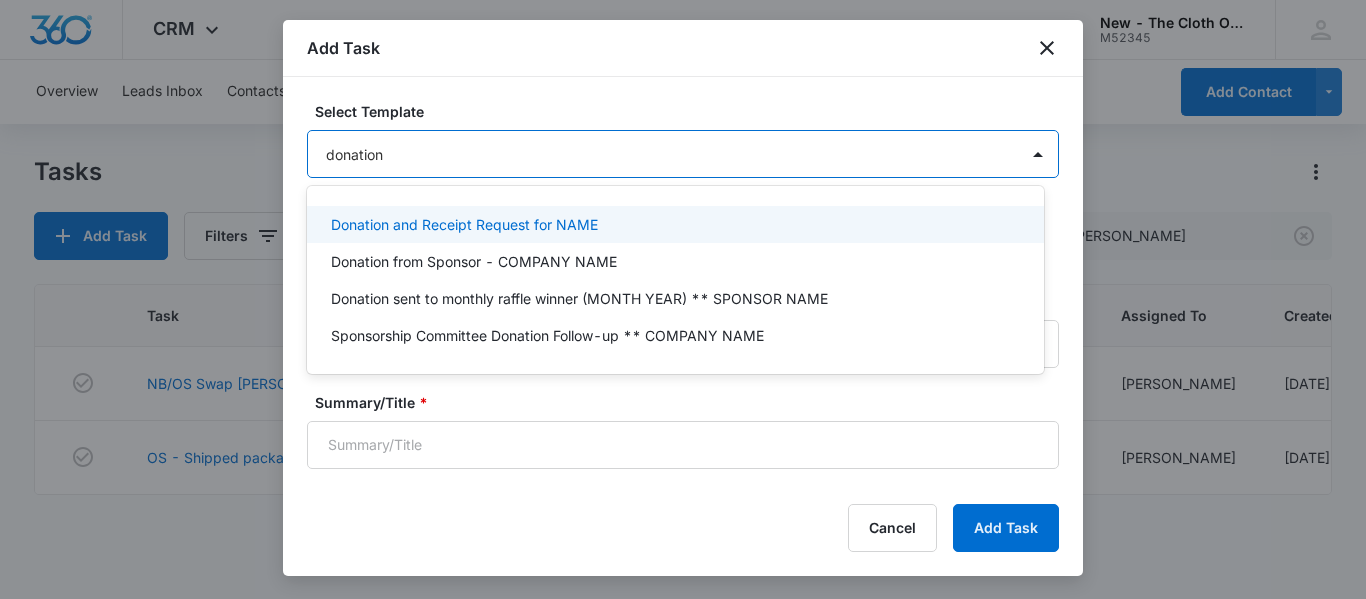 click on "Donation and Receipt Request for NAME" at bounding box center (464, 224) 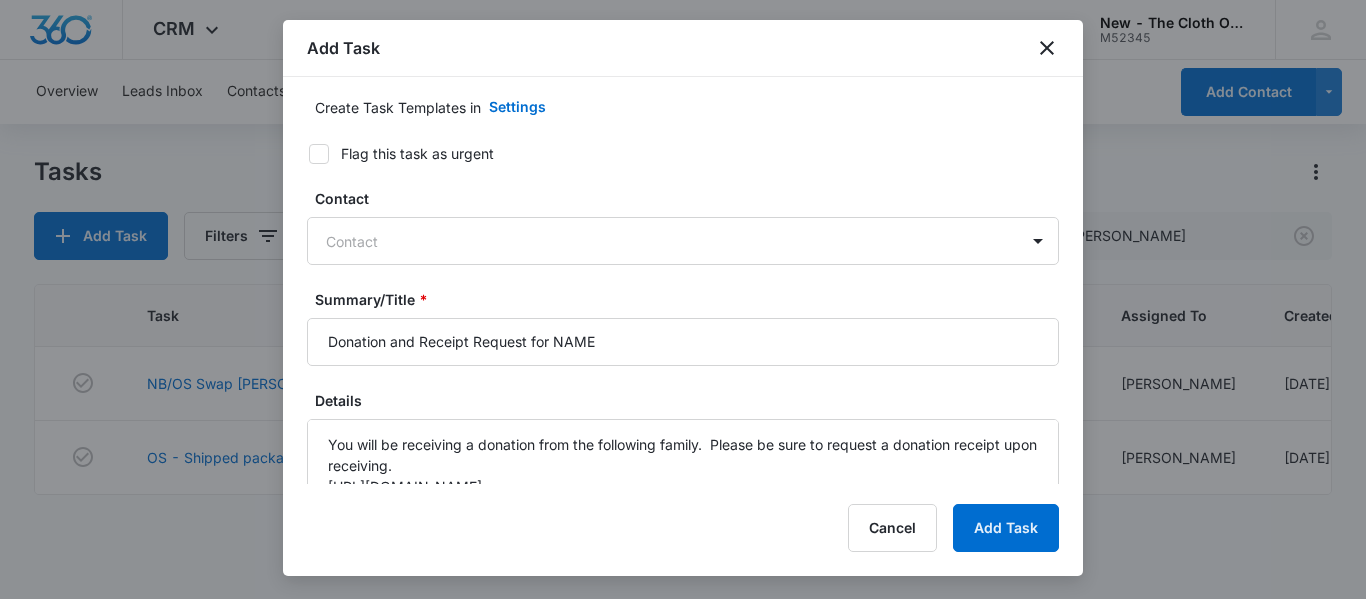 scroll, scrollTop: 118, scrollLeft: 0, axis: vertical 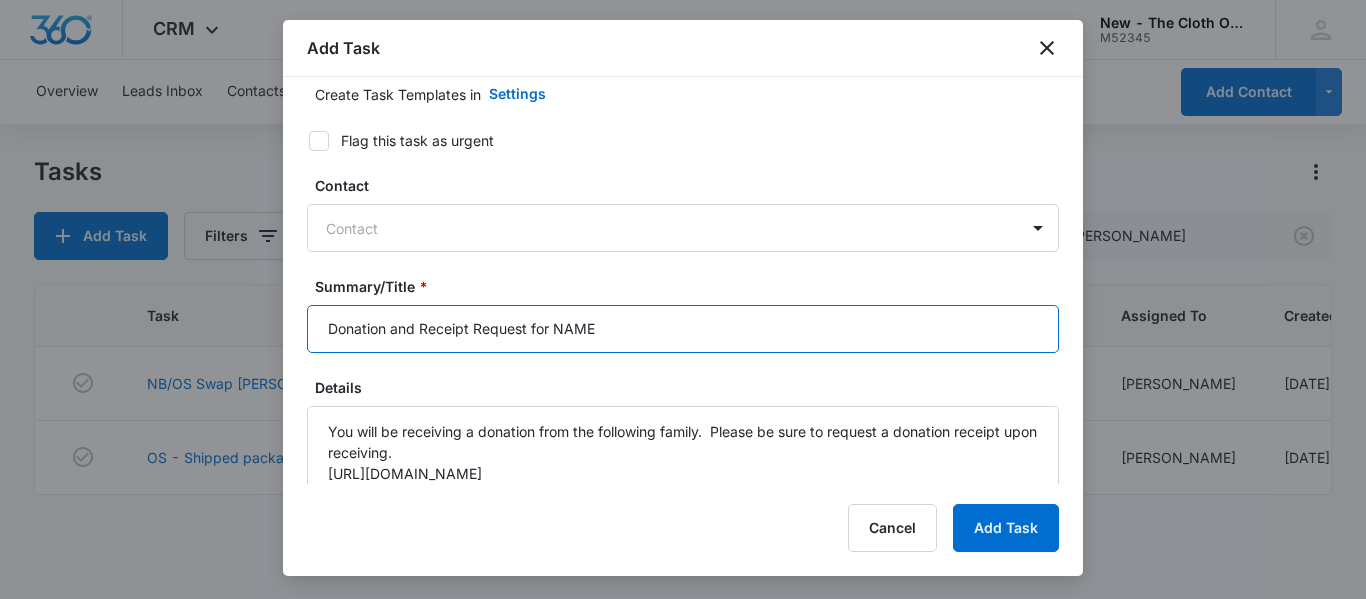 click on "Donation and Receipt Request for NAME" at bounding box center [683, 329] 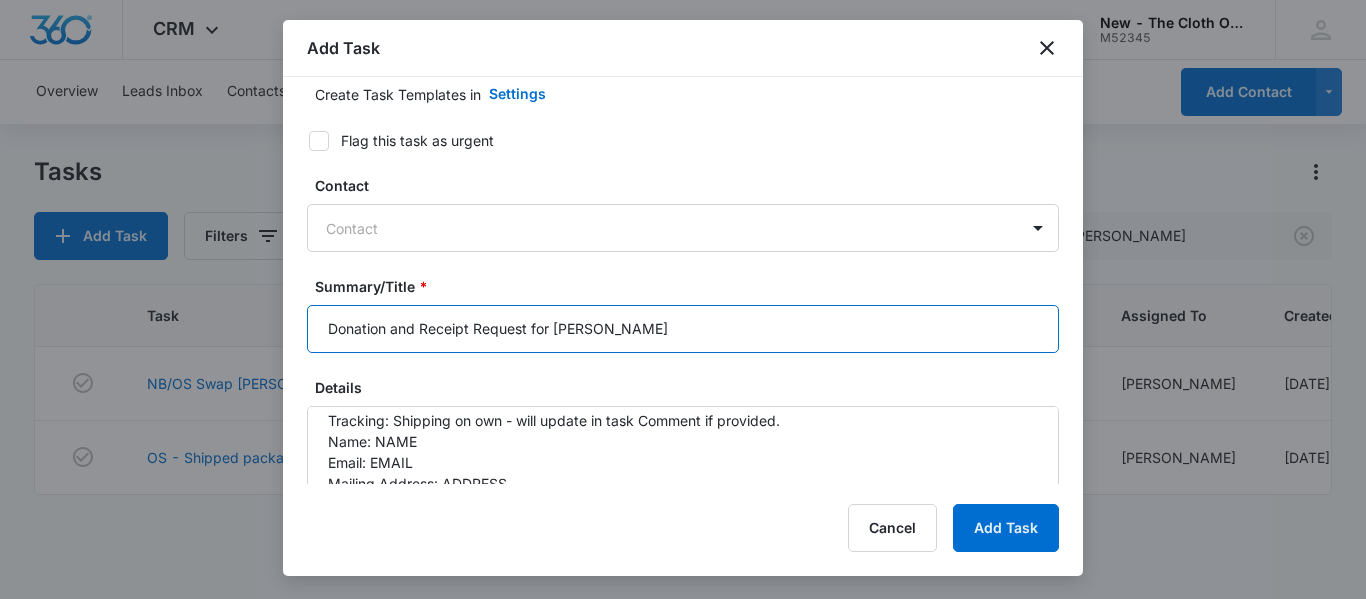 scroll, scrollTop: 77, scrollLeft: 0, axis: vertical 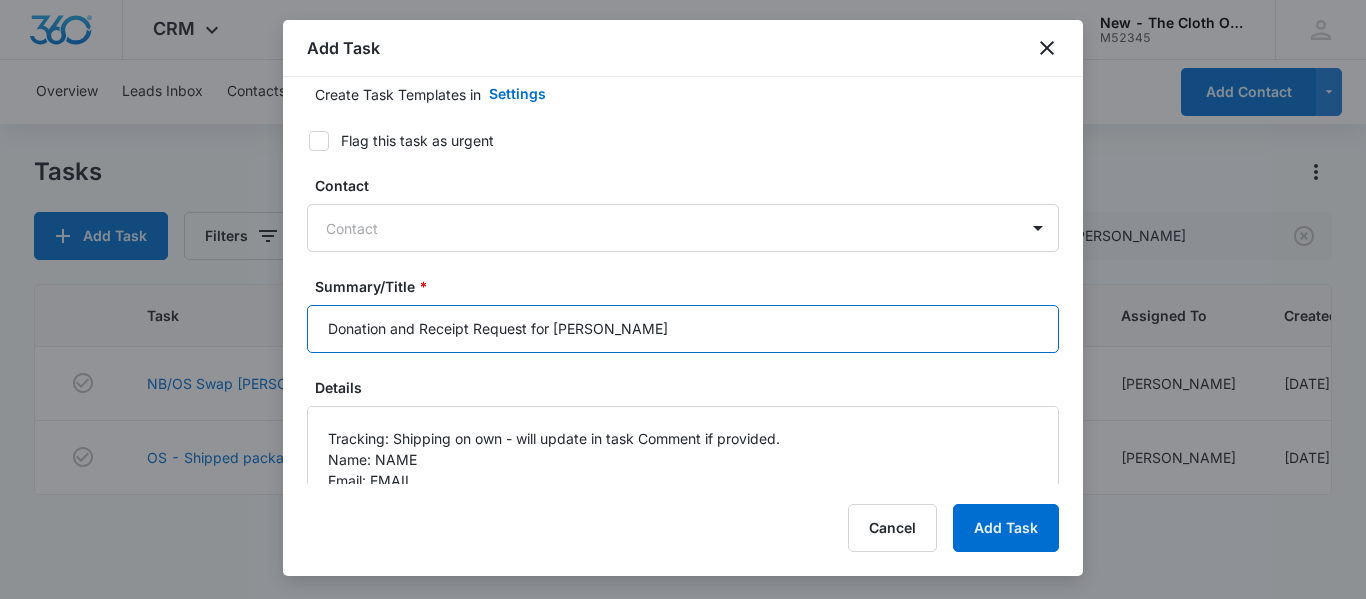 type on "Donation and Receipt Request for [PERSON_NAME]" 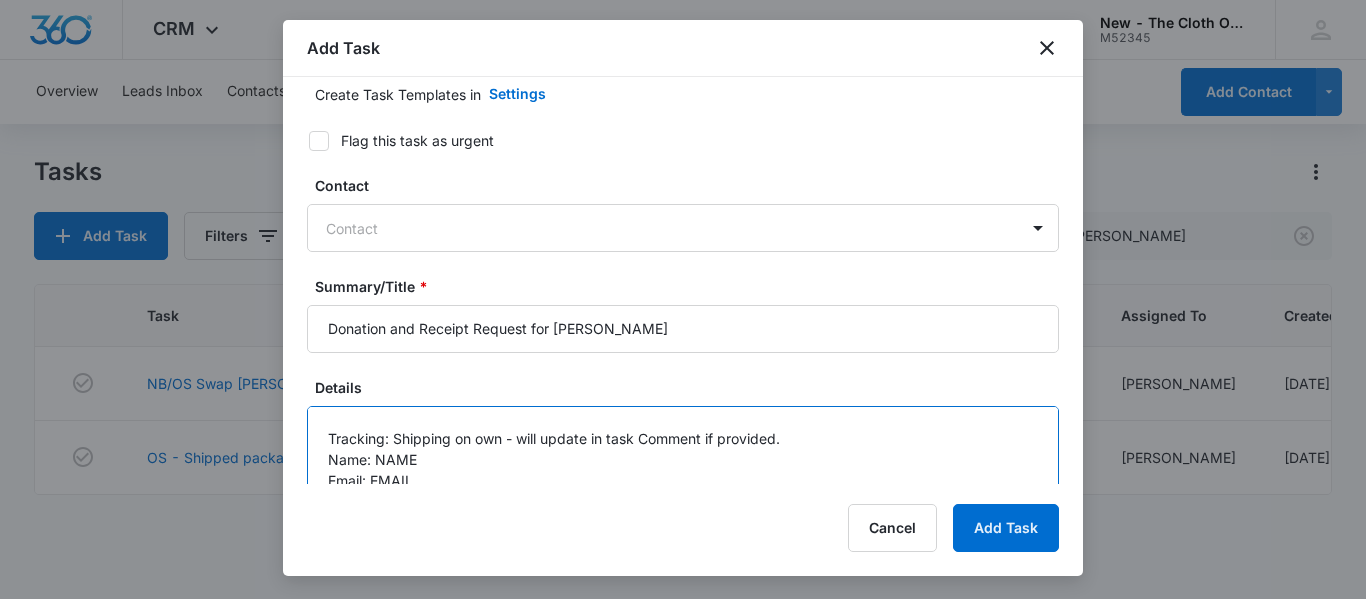 drag, startPoint x: 424, startPoint y: 463, endPoint x: 370, endPoint y: 456, distance: 54.451813 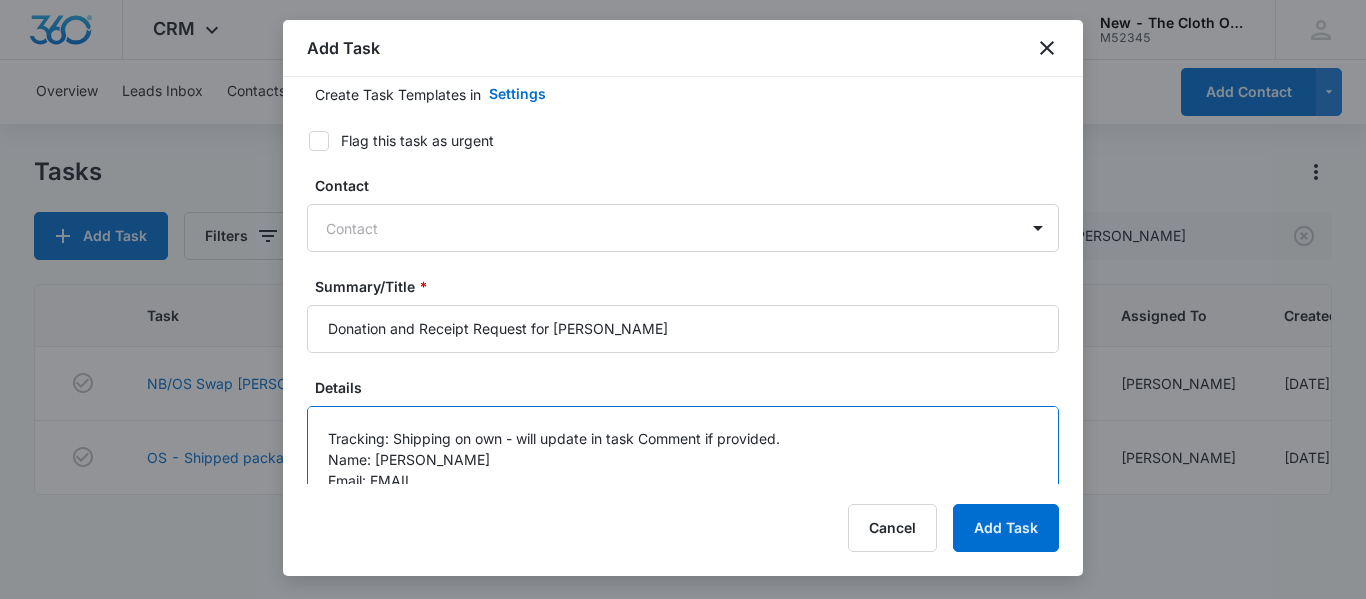 scroll, scrollTop: 123, scrollLeft: 0, axis: vertical 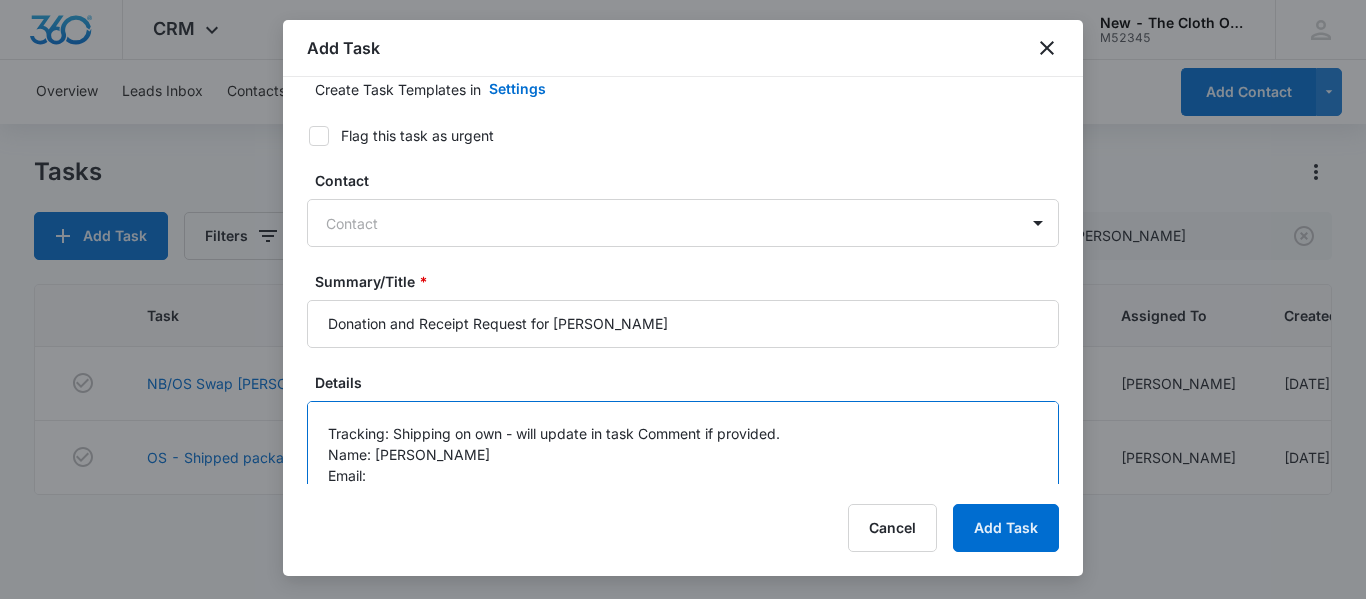 paste on "[EMAIL_ADDRESS][DOMAIN_NAME]" 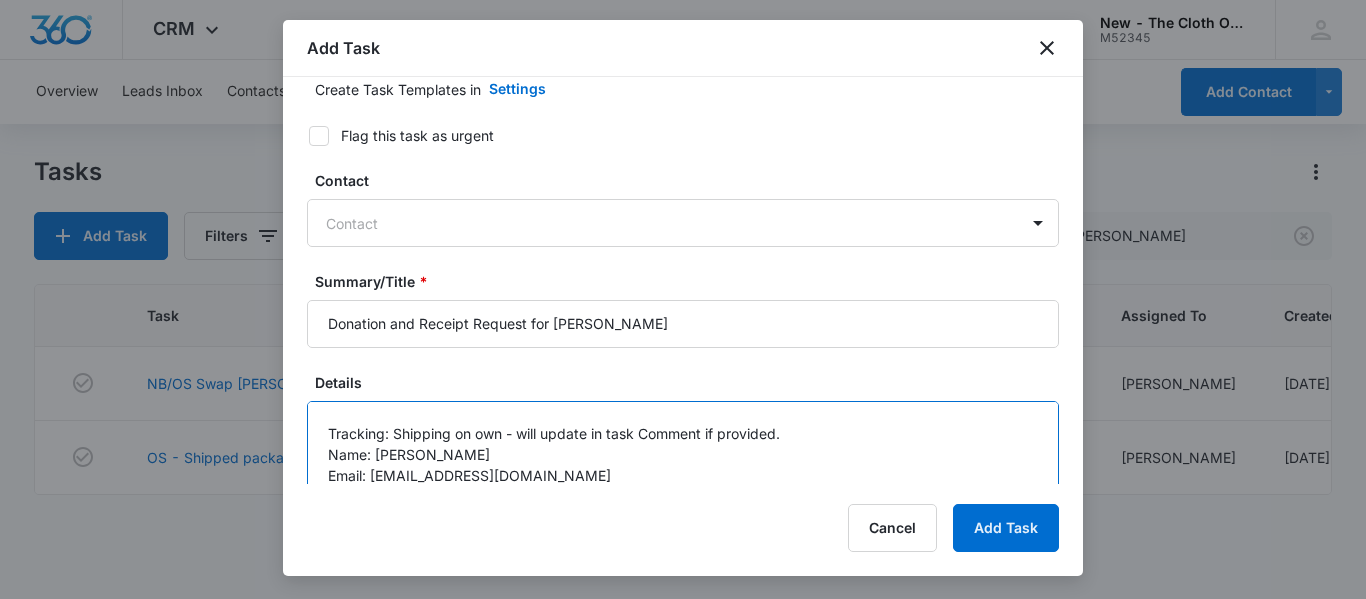 scroll, scrollTop: 144, scrollLeft: 0, axis: vertical 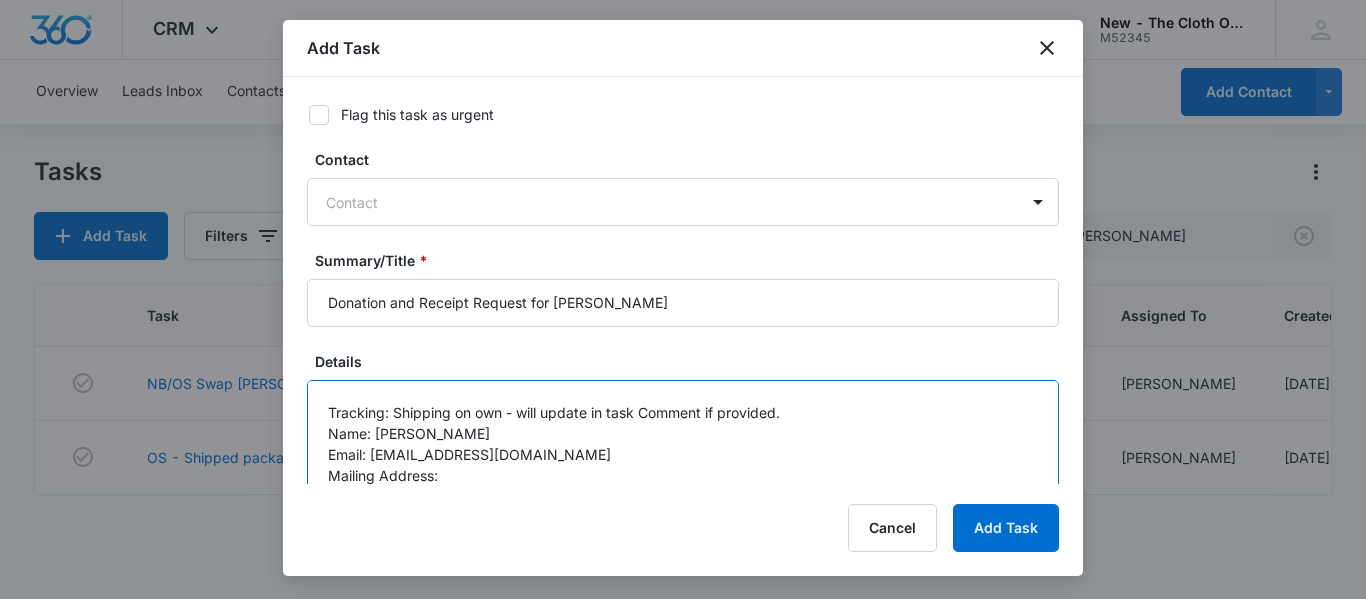 paste on "[STREET_ADDRESS]" 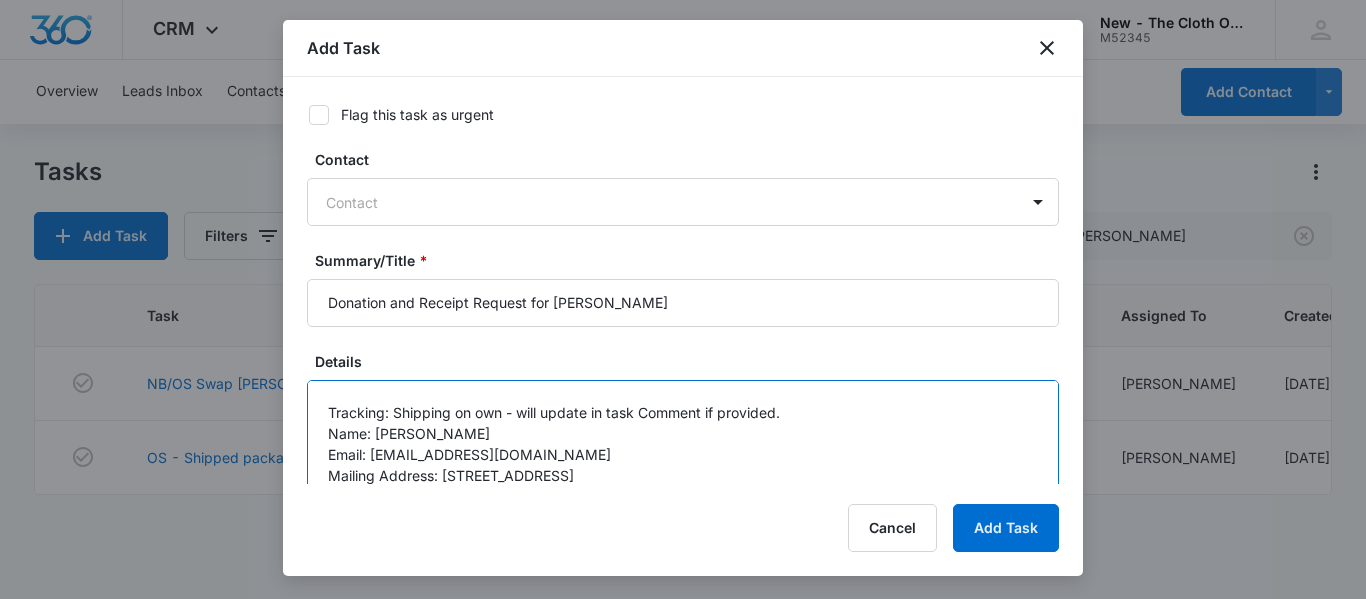 paste on "[GEOGRAPHIC_DATA]" 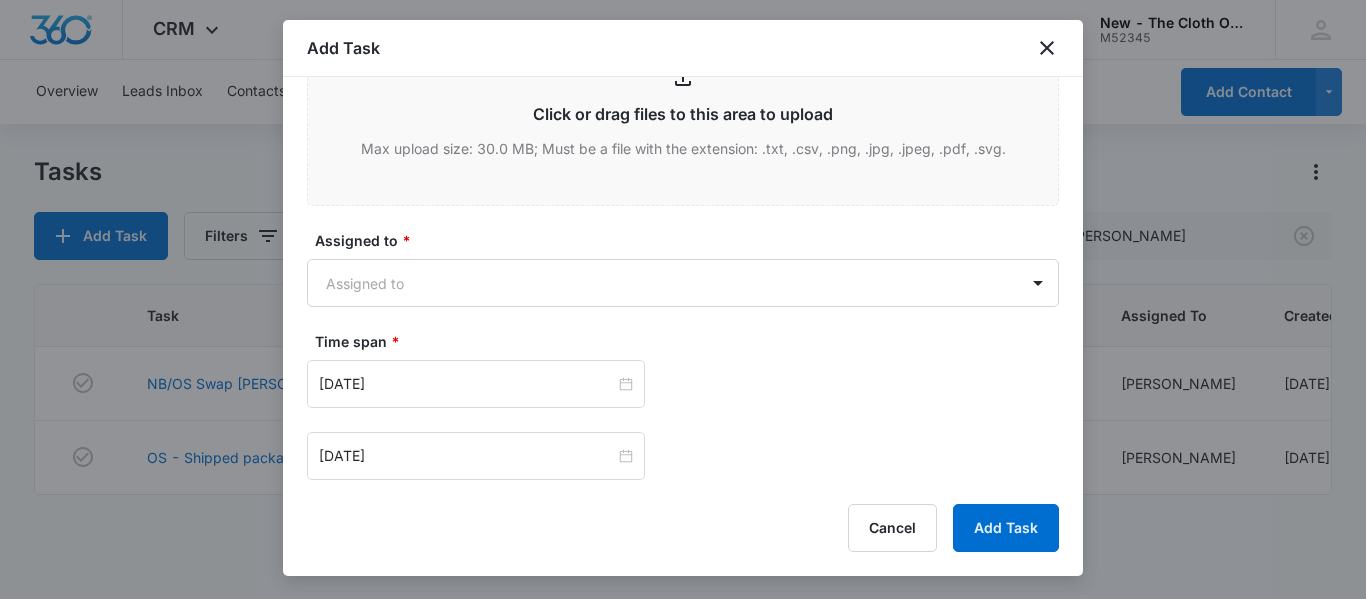 scroll, scrollTop: 1058, scrollLeft: 0, axis: vertical 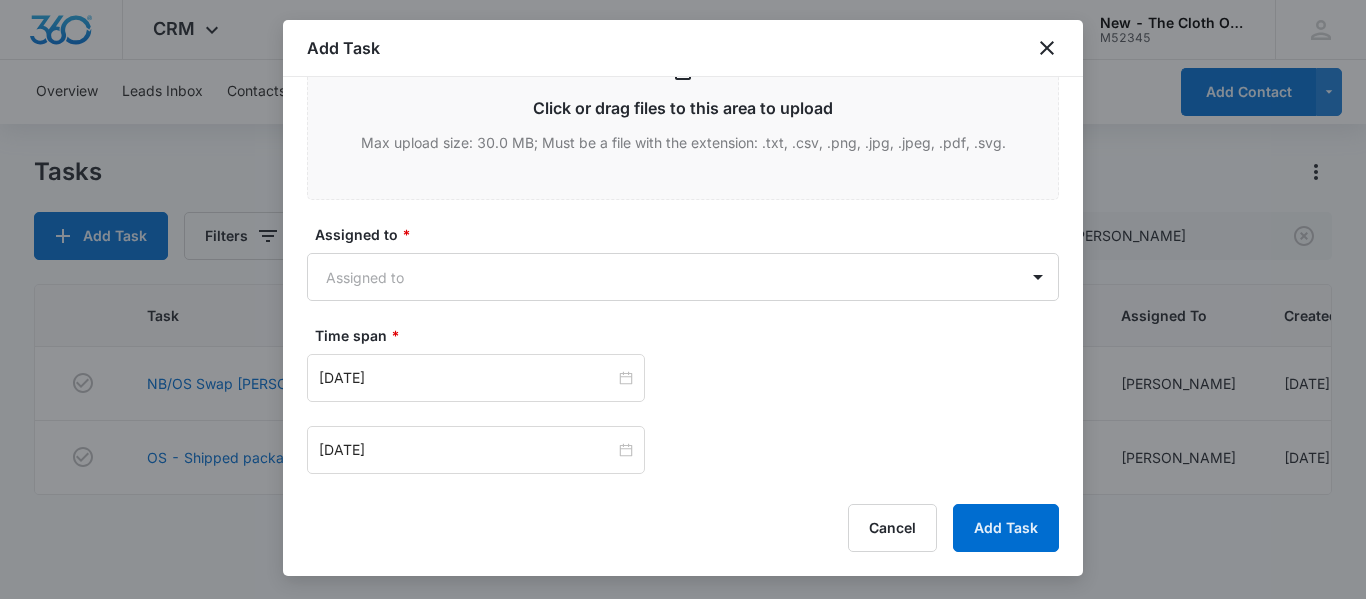 type on "You will be receiving a donation from the following family.  Please be sure to request a donation receipt upon receiving.
[URL][DOMAIN_NAME]
Tracking: Shipping on own - will update in task Comment if provided.
Name: [PERSON_NAME]
Email: [EMAIL_ADDRESS][DOMAIN_NAME]
Mailing Address: [STREET_ADDRESS]
**We ask that you add email and mailing address (if available) into the donation receipt request just in case it is needed**
Addtl info provided by donor that may be helpful to advocate:" 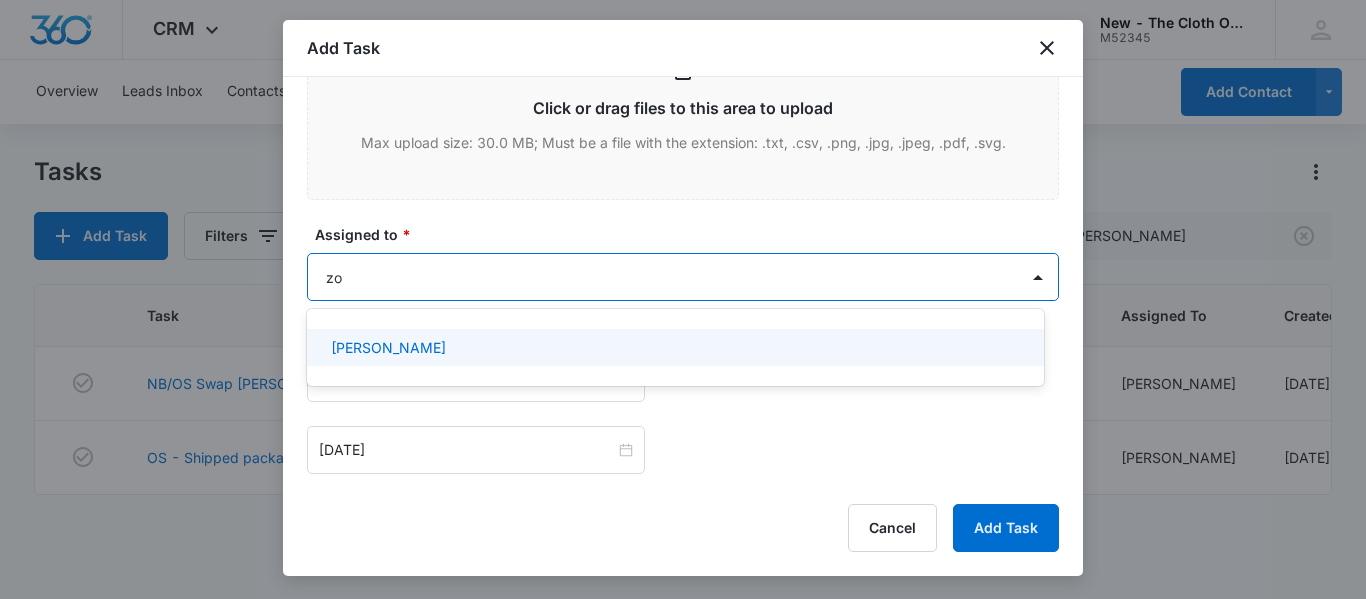 type on "zoe" 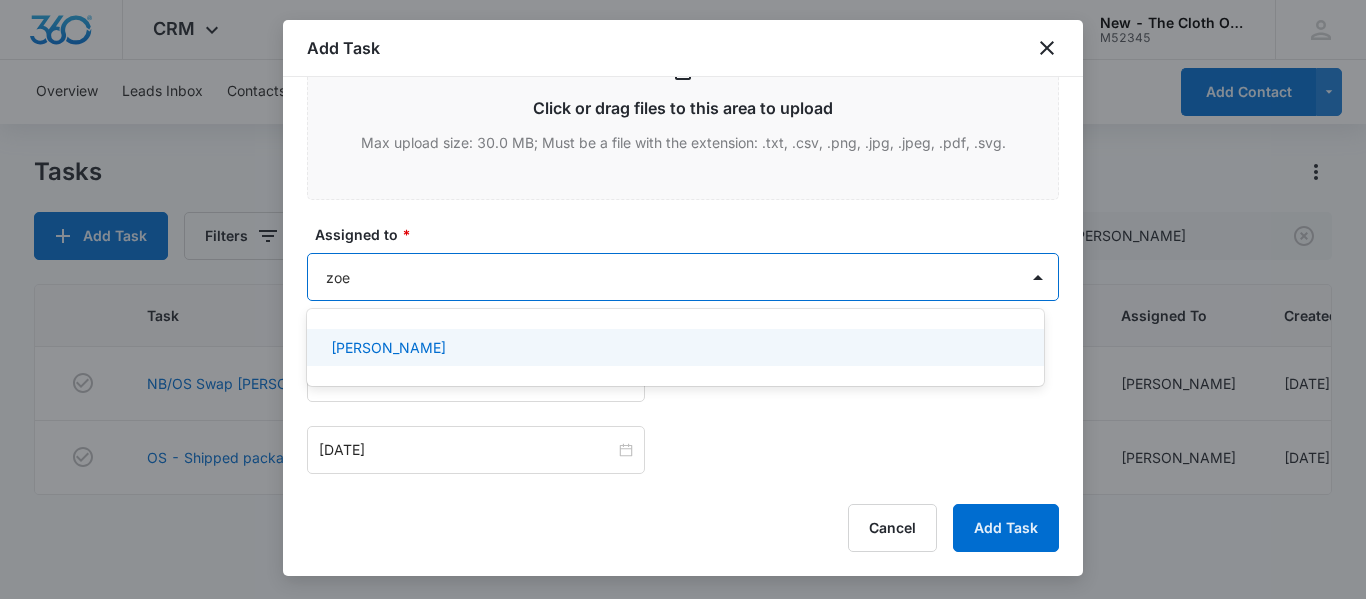 click on "[PERSON_NAME]" at bounding box center [673, 347] 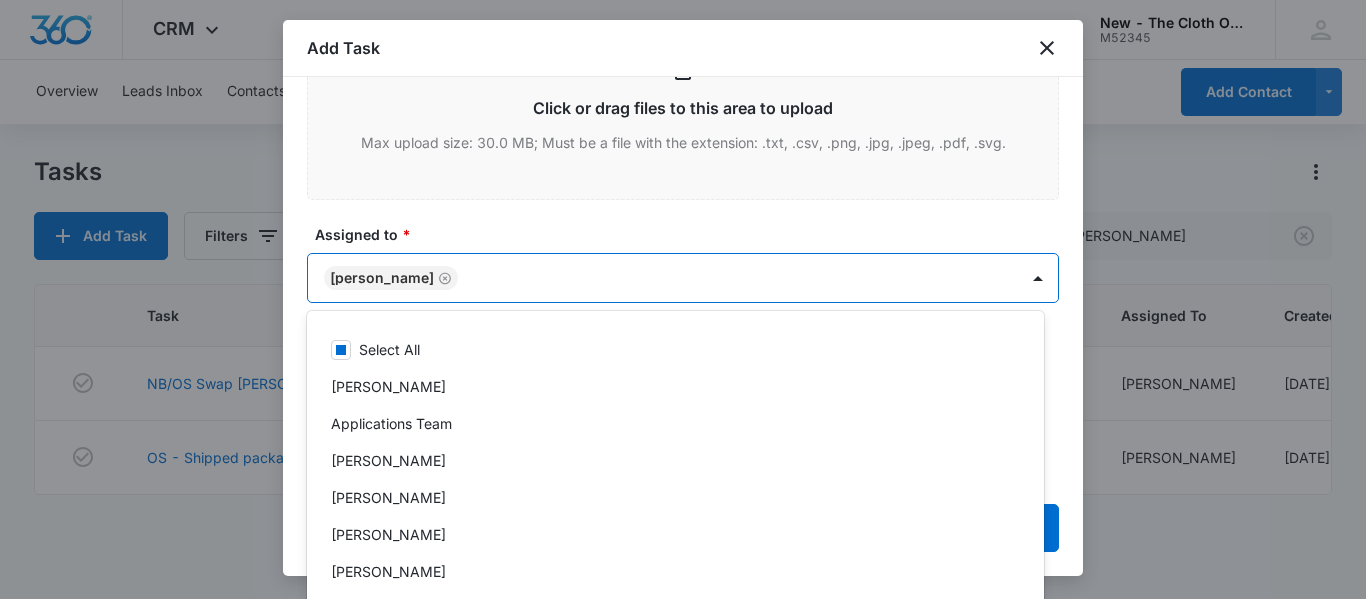 click on "Assigned to *" at bounding box center (691, 234) 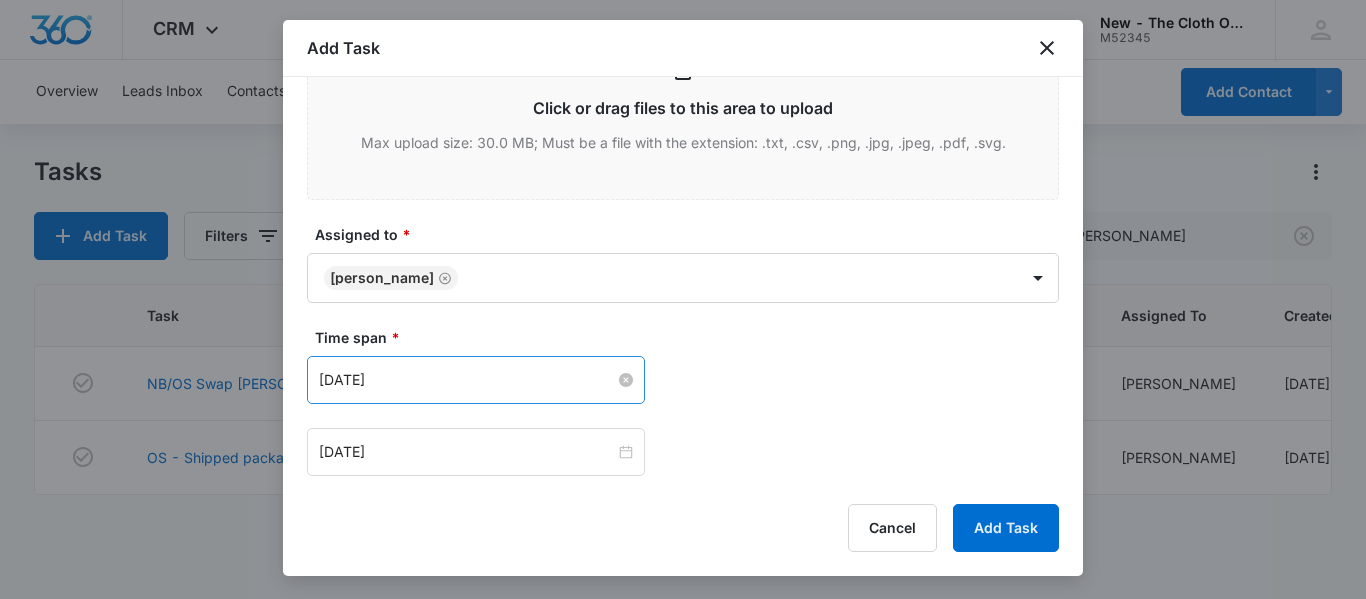 click on "[DATE]" at bounding box center (467, 380) 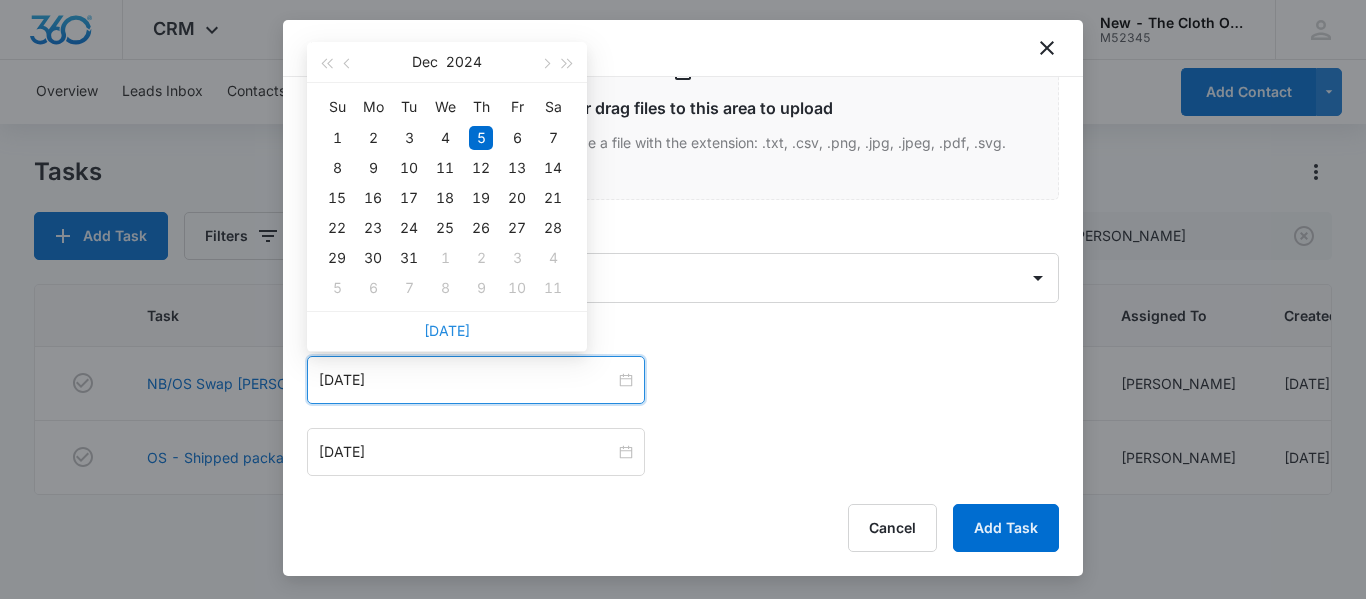 click on "[DATE]" at bounding box center (447, 330) 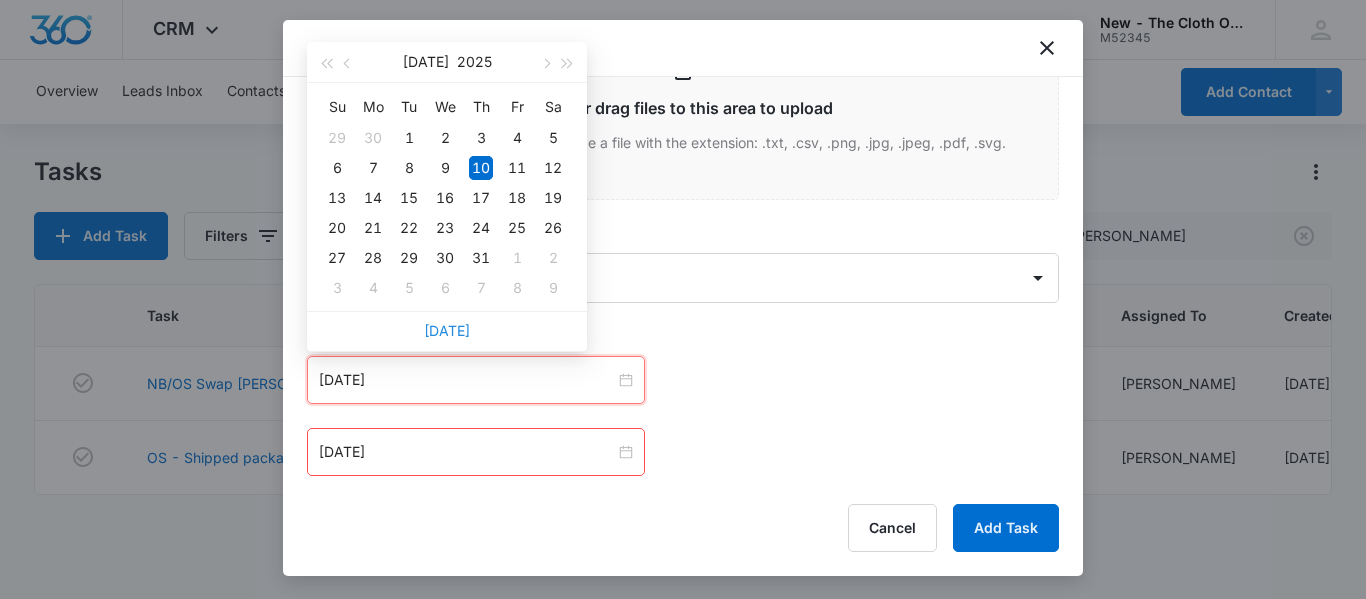type on "[DATE]" 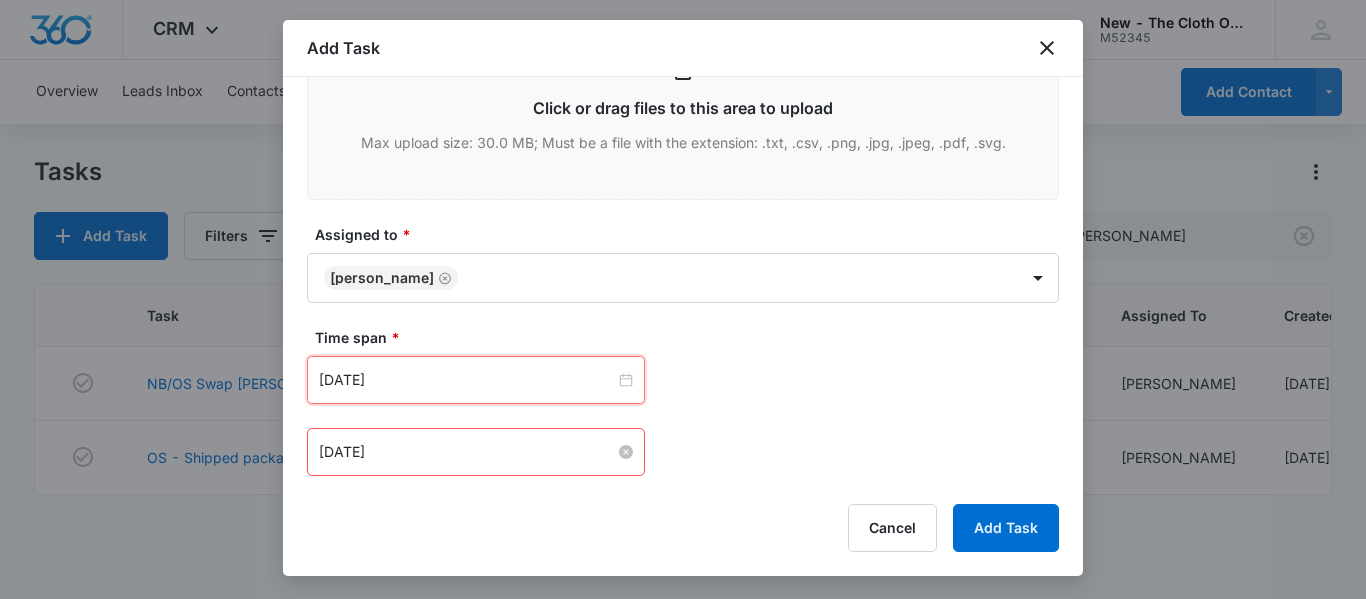 click on "[DATE]" at bounding box center [467, 452] 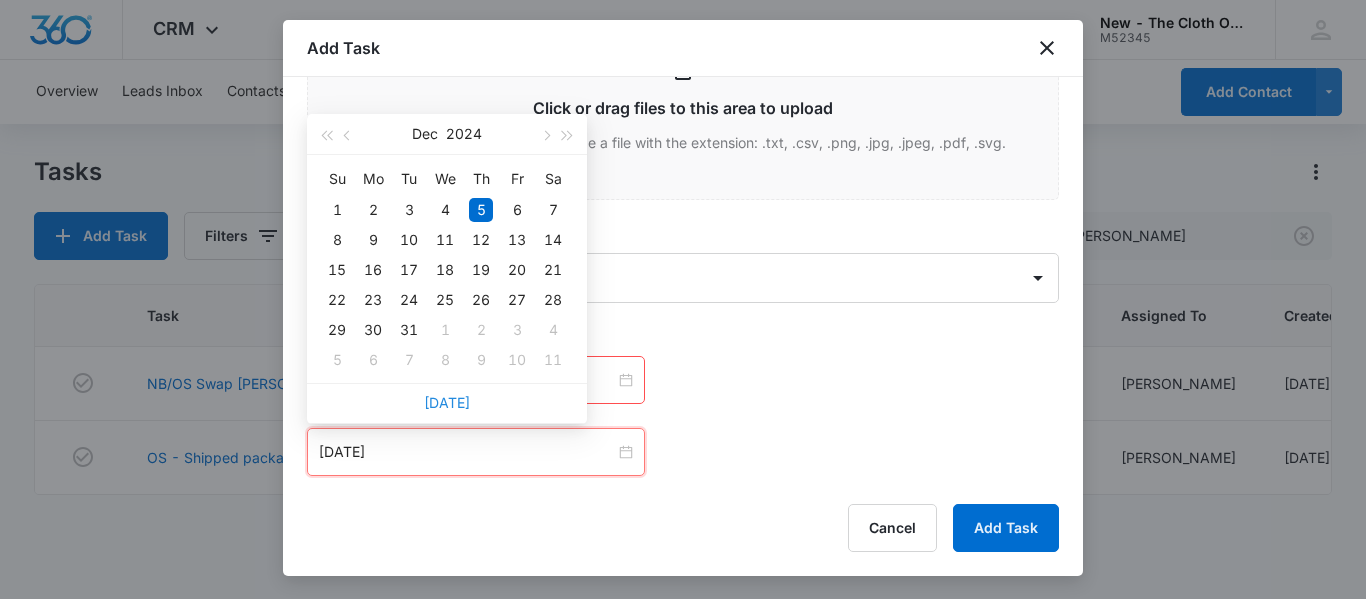 click on "[DATE]" at bounding box center [447, 402] 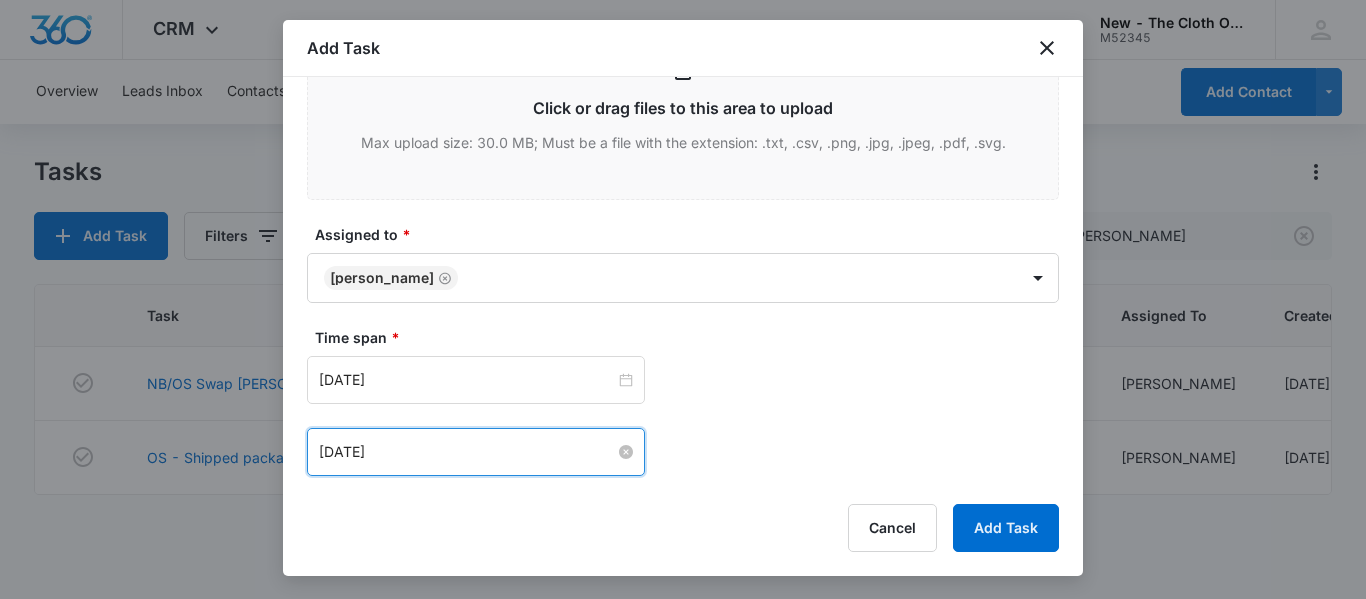 click on "[DATE]" at bounding box center (467, 452) 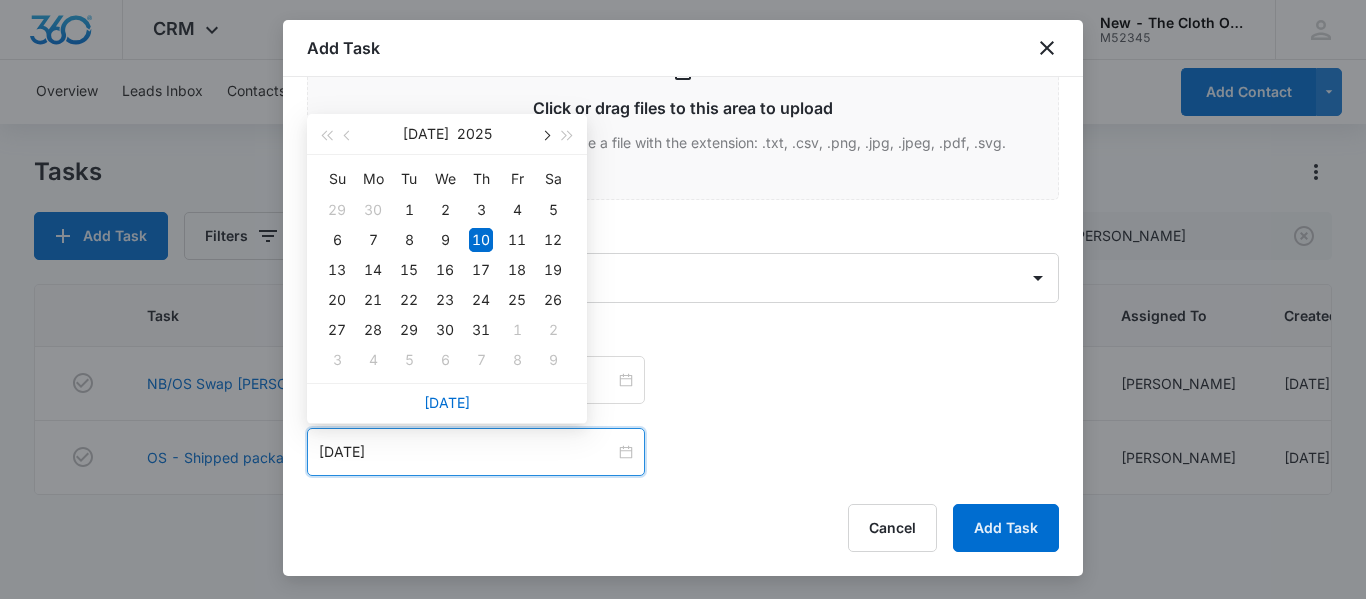 click at bounding box center [545, 136] 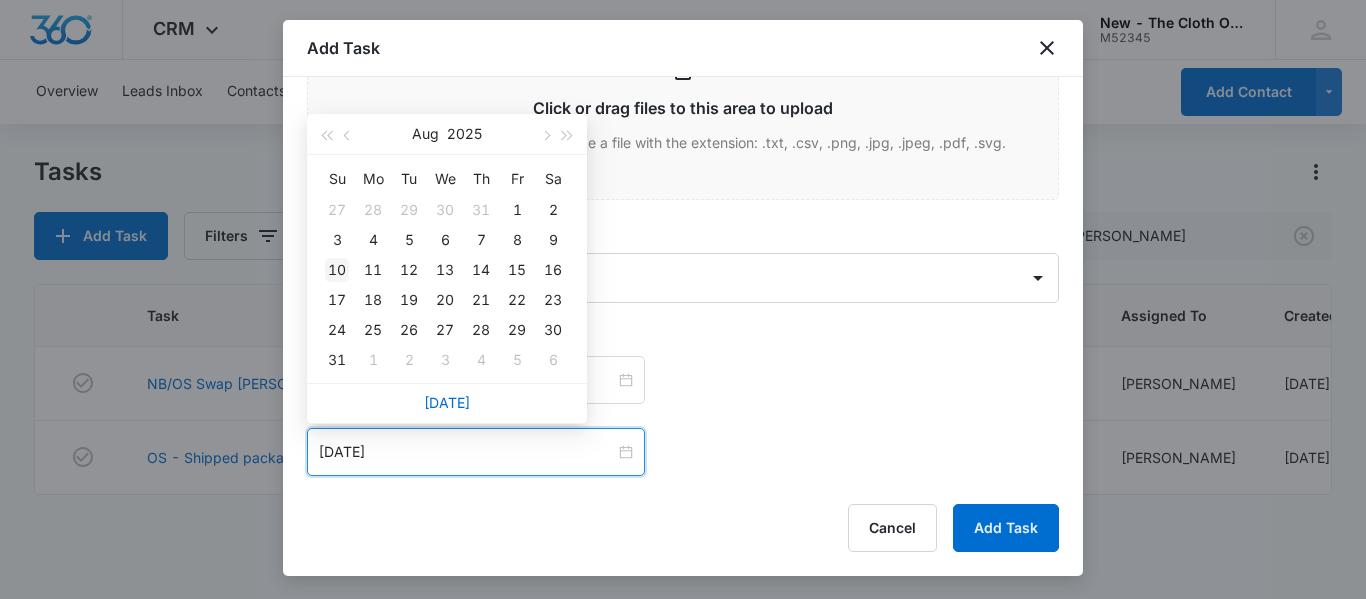 click on "10" at bounding box center (337, 270) 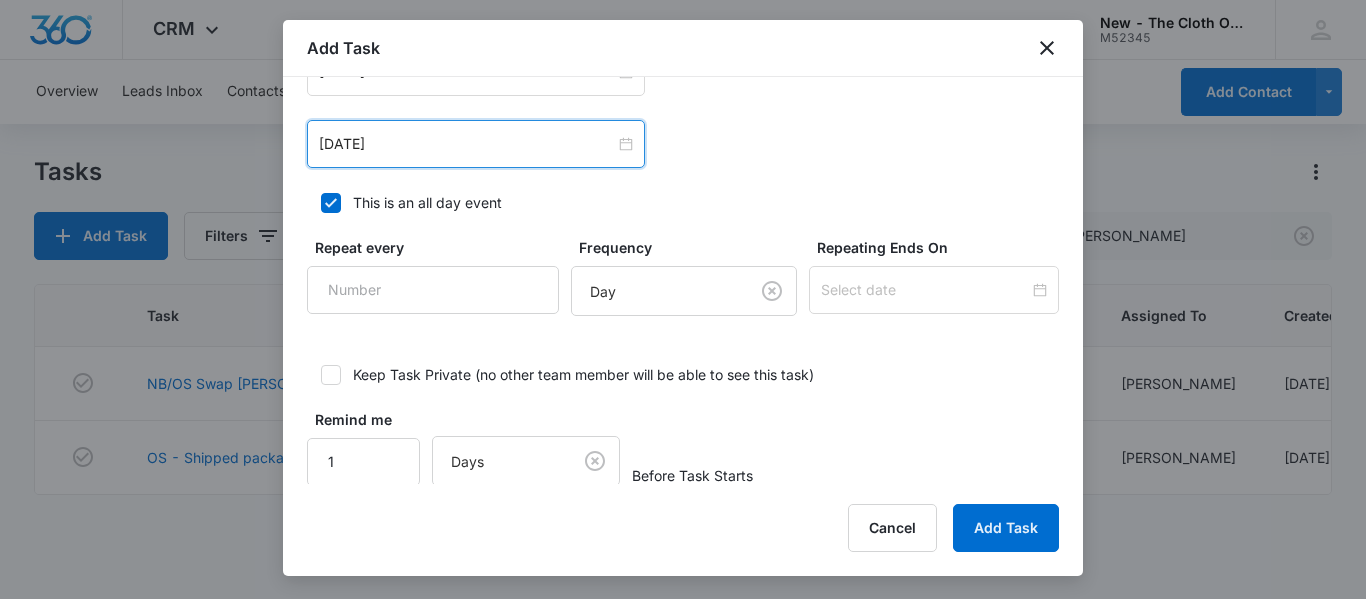 scroll, scrollTop: 1392, scrollLeft: 0, axis: vertical 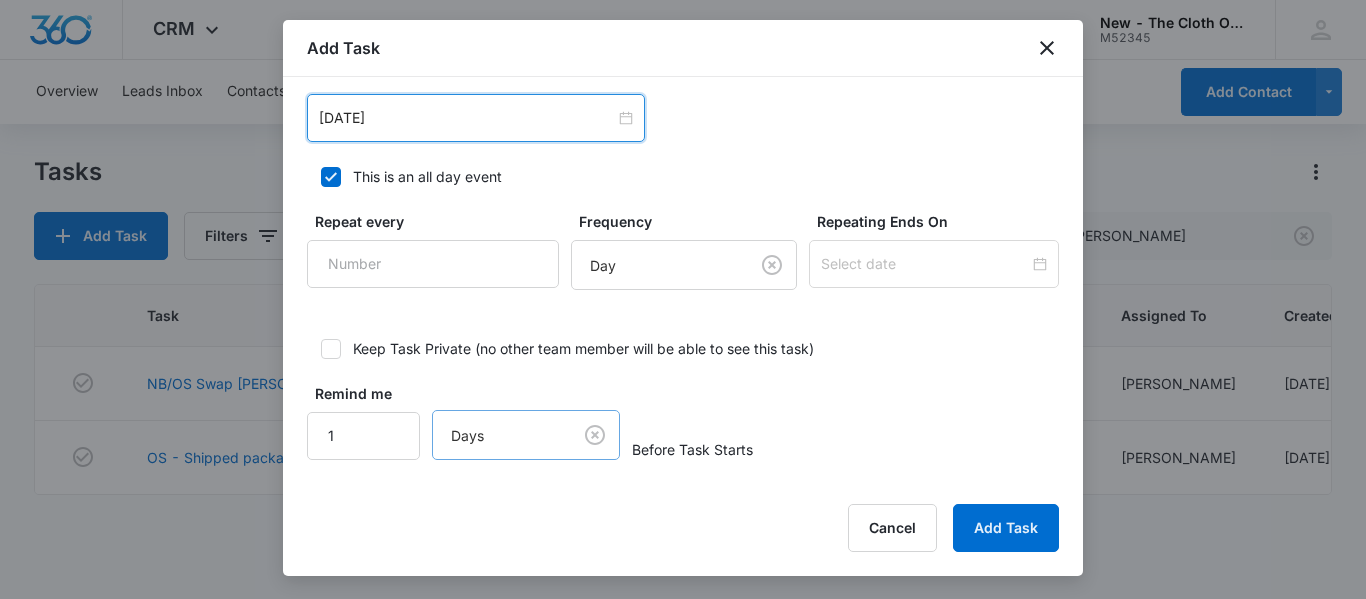 click on "CRM Apps Reputation CRM Email Social Ads Intelligence Brand Settings New - The Cloth Option M52345 Your Accounts View All SN [PERSON_NAME] [DOMAIN_NAME][EMAIL_ADDRESS][DOMAIN_NAME] My Profile Notifications Support Logout Terms & Conditions   •   Privacy Policy Overview Leads Inbox Contacts Organizations History Applications Donations Tasks Calendar Lists Reports Settings Add Contact Tasks Add Task Filters [PERSON_NAME] Task Start End Contacts Assigned By Assigned To Created Date NB/OS Swap [PERSON_NAME] **see details** (Zone 3) [DATE] [DATE] [PERSON_NAME] [PERSON_NAME] [PERSON_NAME] [DATE] OS - Shipped package for [PERSON_NAME] (zone #3) [DATE] [DATE] [PERSON_NAME] [PERSON_NAME] [PERSON_NAME] [DATE] Showing   1-2   of   2 New - The Cloth Option - CRM Tasks - Marketing 360®
Add Task Select Template Donation and Receipt Request for NAME Create Task Templates in  Settings Flag this task as urgent Contact Contact Summary/Title * Donation and Receipt Request for [PERSON_NAME] Details URL/Link Link to Donations   *" at bounding box center [683, 299] 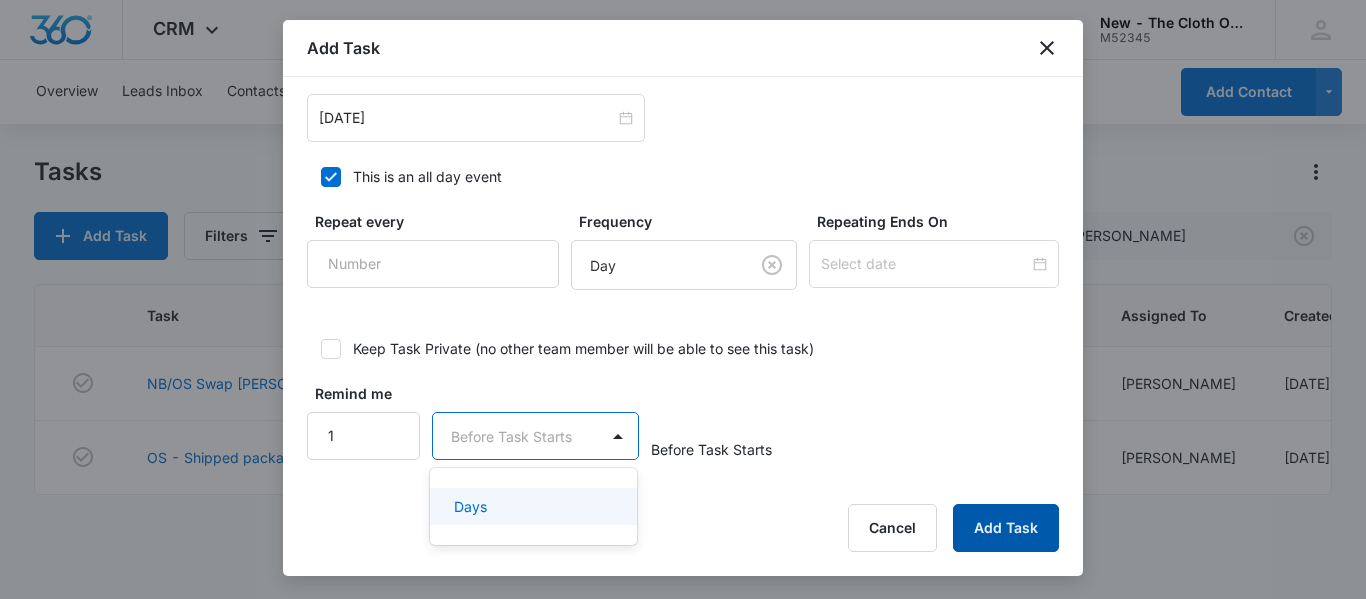 click on "Add Task" at bounding box center [1006, 528] 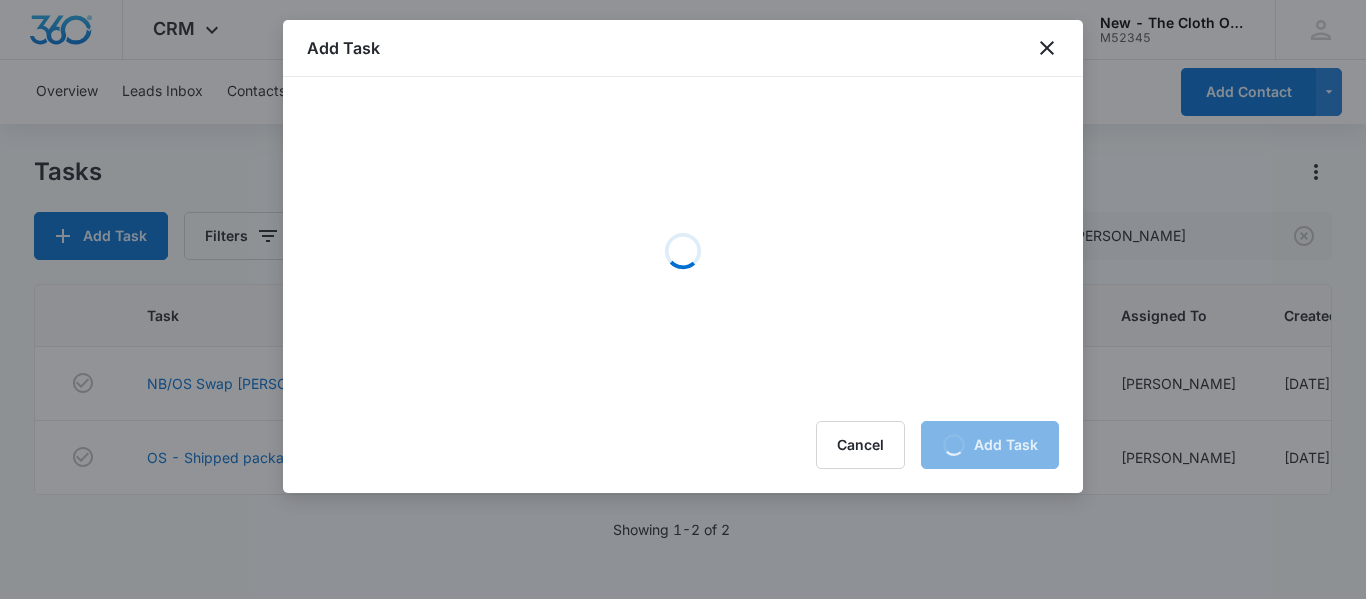 scroll, scrollTop: 0, scrollLeft: 0, axis: both 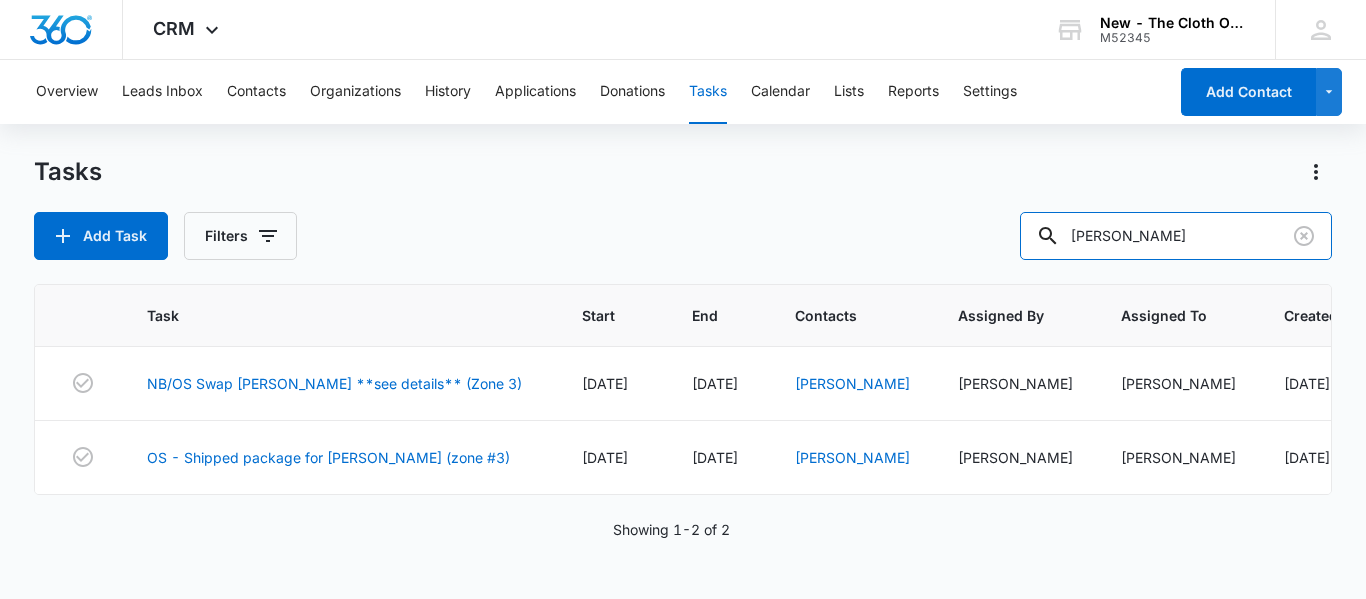 drag, startPoint x: 1192, startPoint y: 233, endPoint x: 670, endPoint y: 253, distance: 522.383 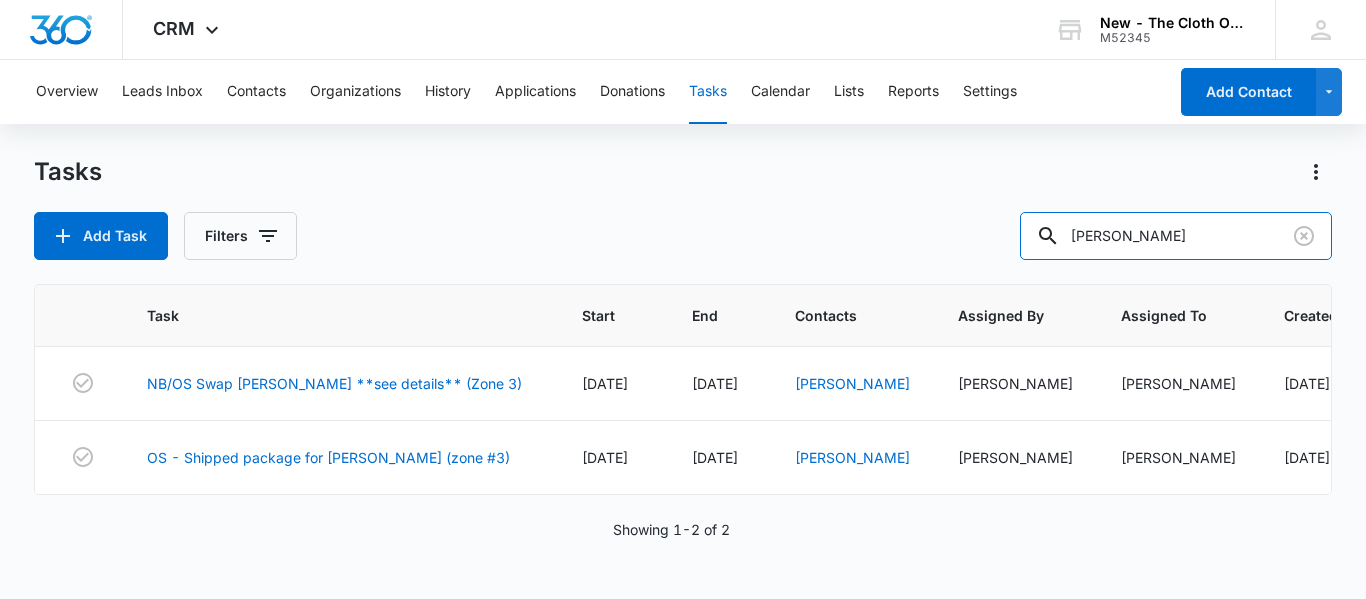 type on "[PERSON_NAME]" 